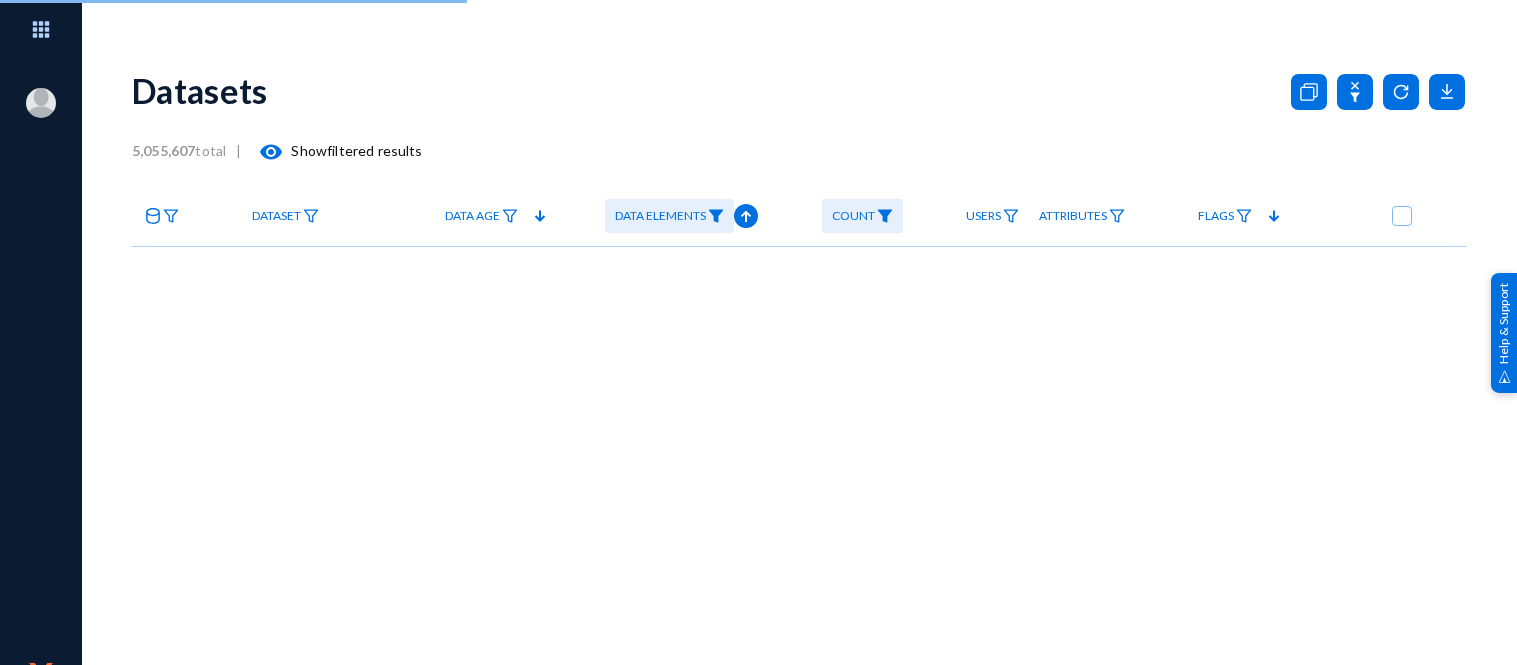scroll, scrollTop: 0, scrollLeft: 0, axis: both 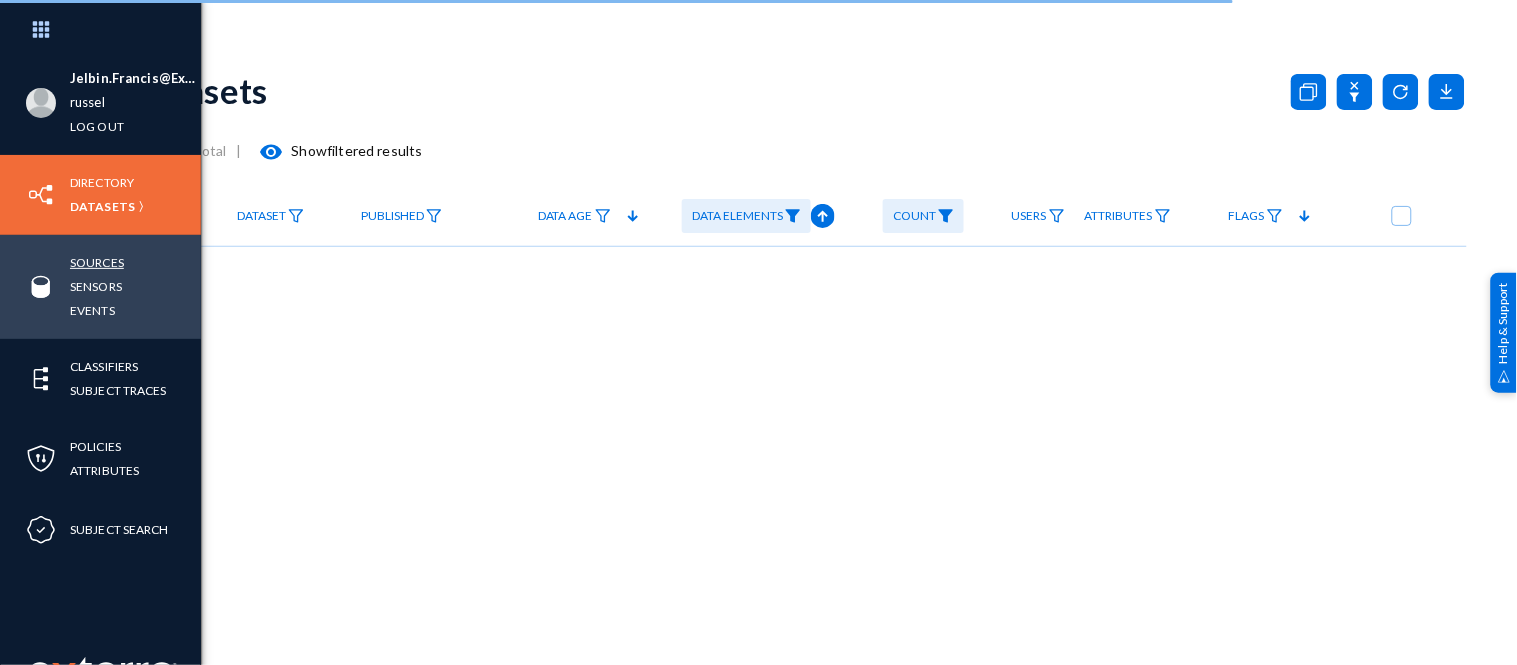 click on "Sources" at bounding box center (97, 262) 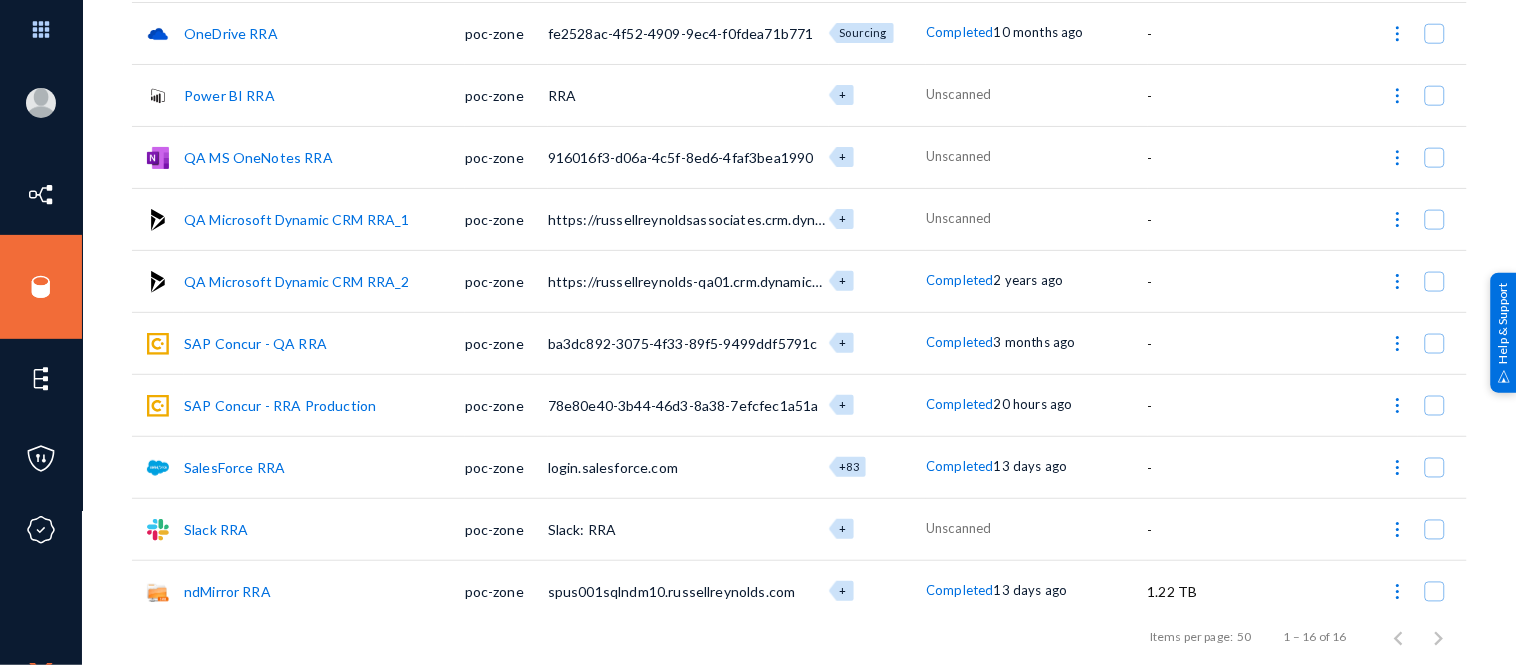 scroll, scrollTop: 575, scrollLeft: 0, axis: vertical 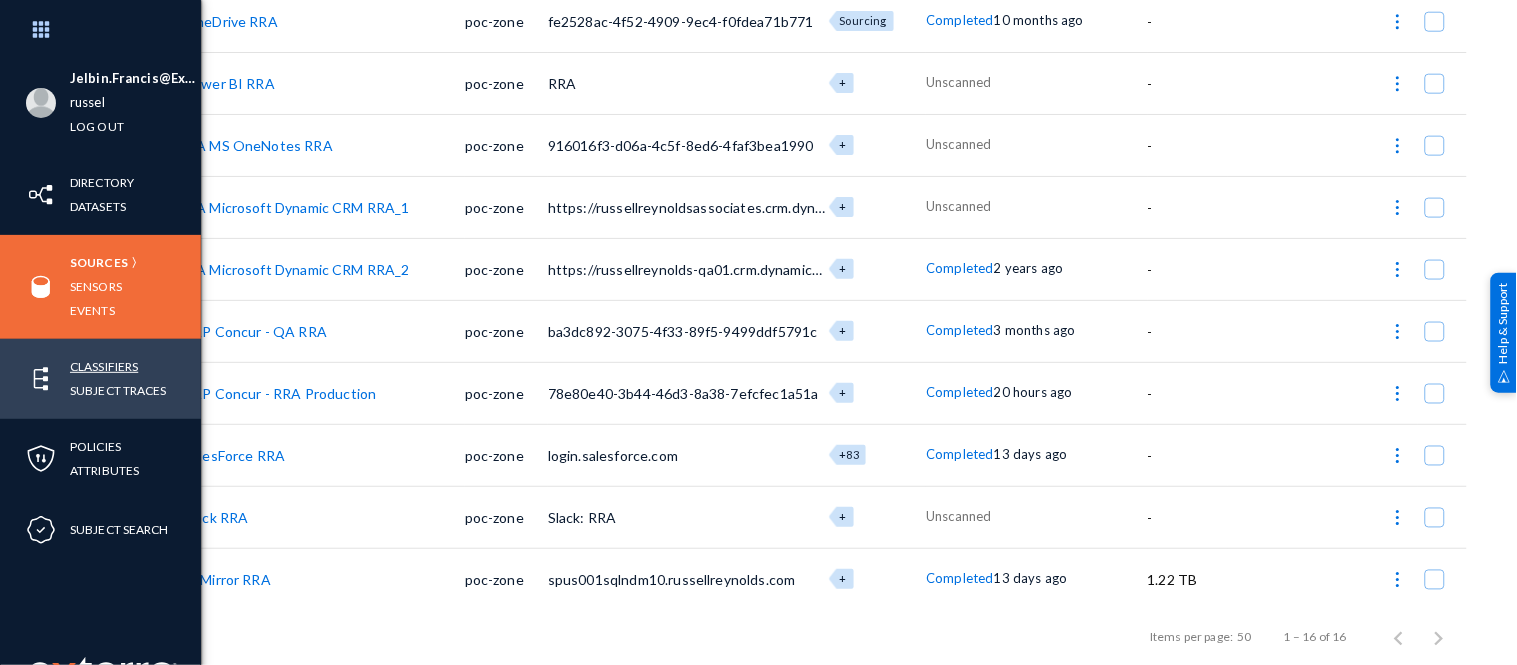 click on "Classifiers" at bounding box center [104, 366] 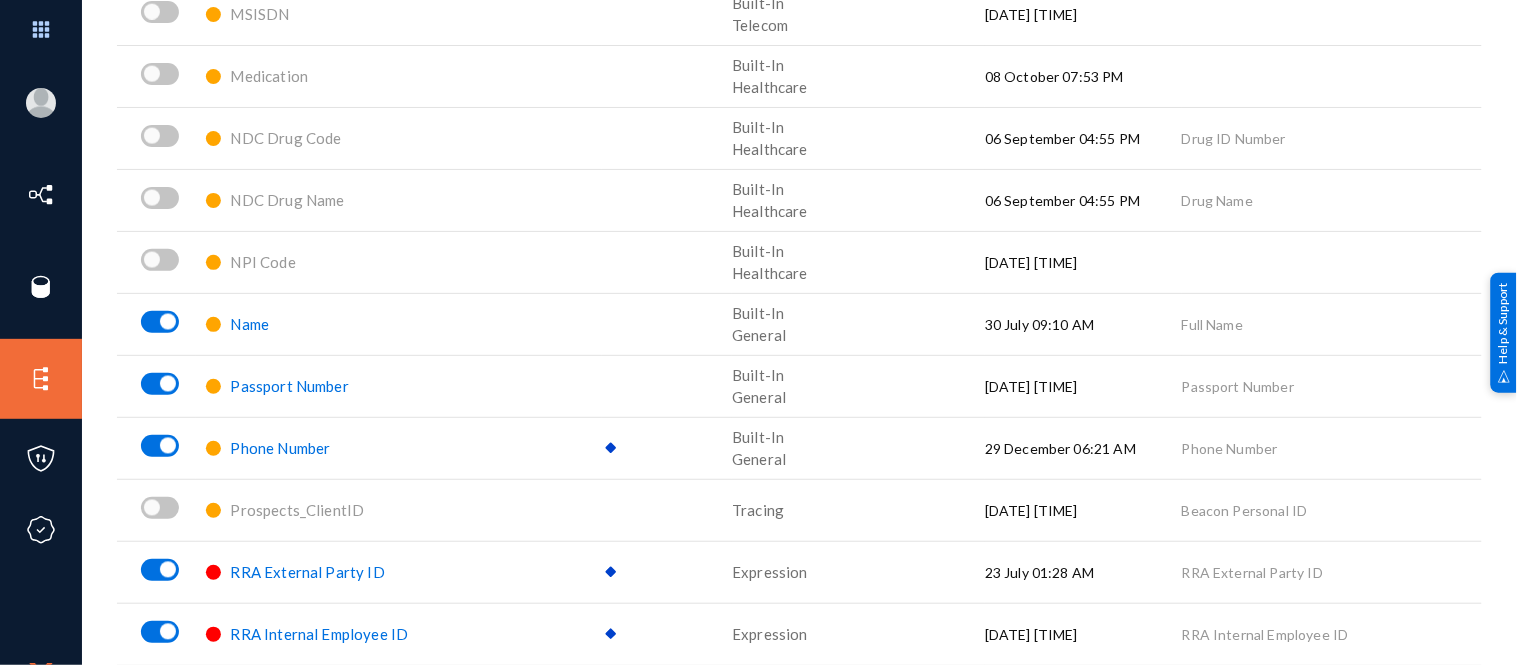 scroll, scrollTop: 2631, scrollLeft: 0, axis: vertical 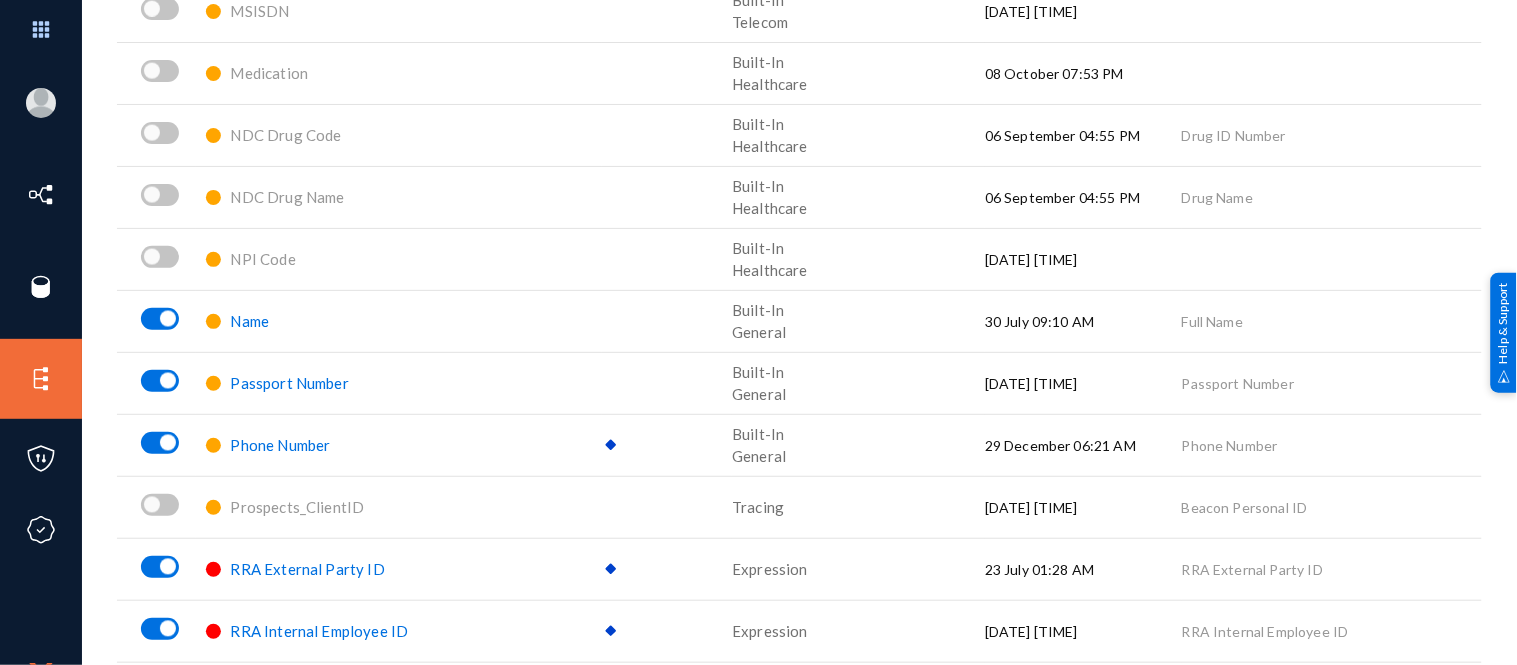 click on "Name" 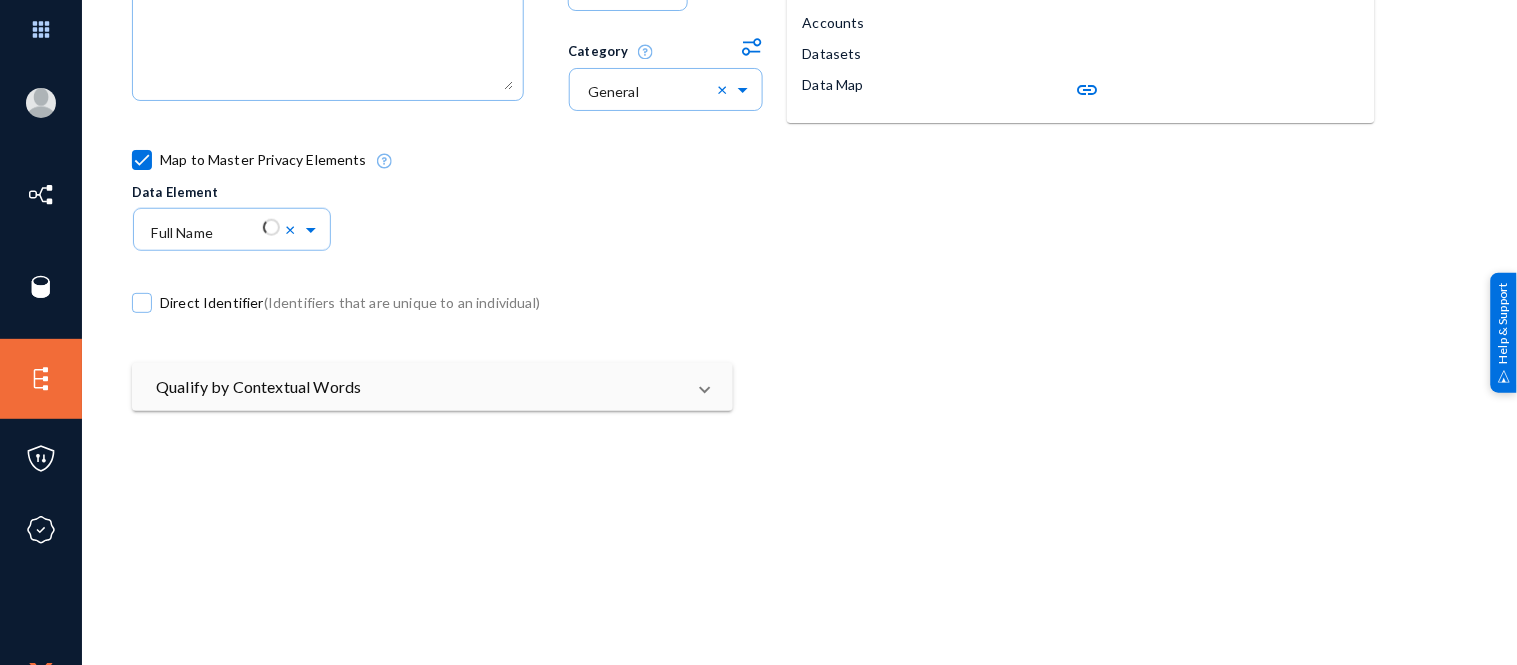 scroll, scrollTop: 355, scrollLeft: 0, axis: vertical 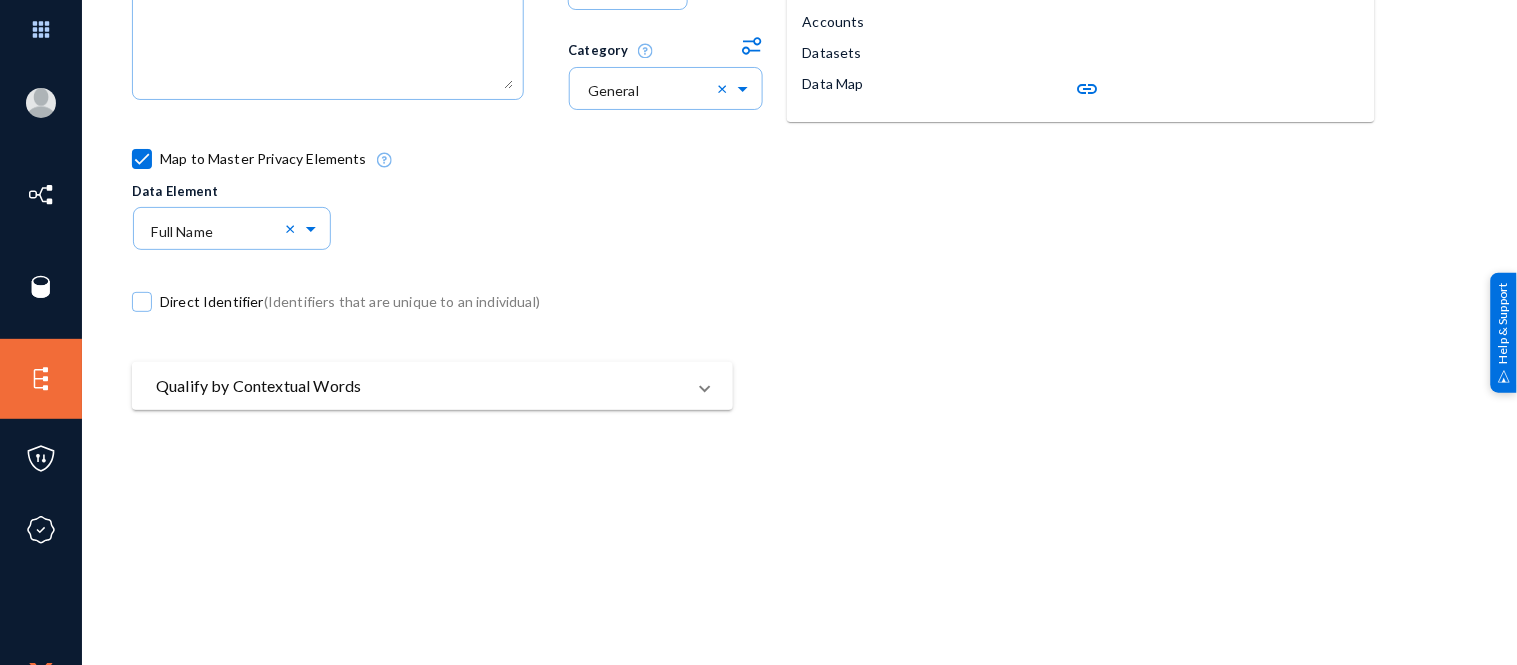 click on "Qualify by Contextual Words" at bounding box center [420, 386] 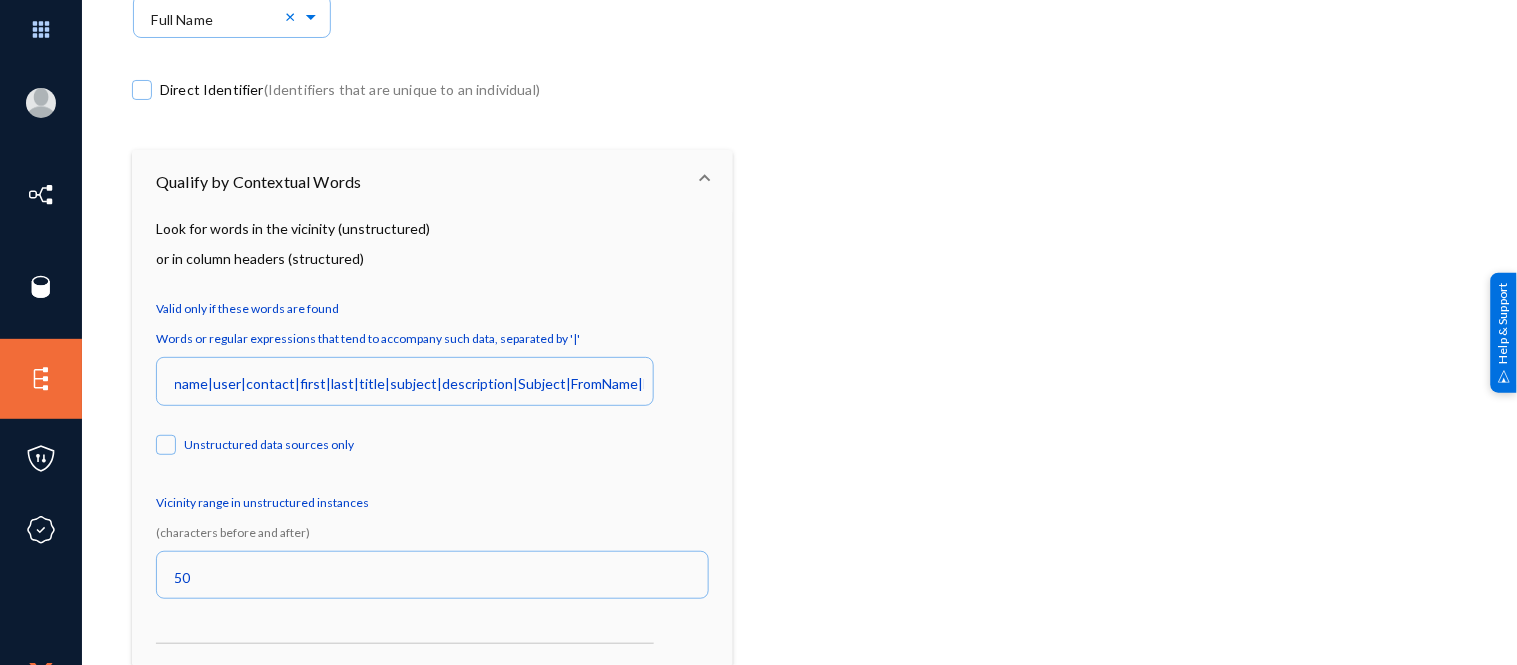 scroll, scrollTop: 570, scrollLeft: 0, axis: vertical 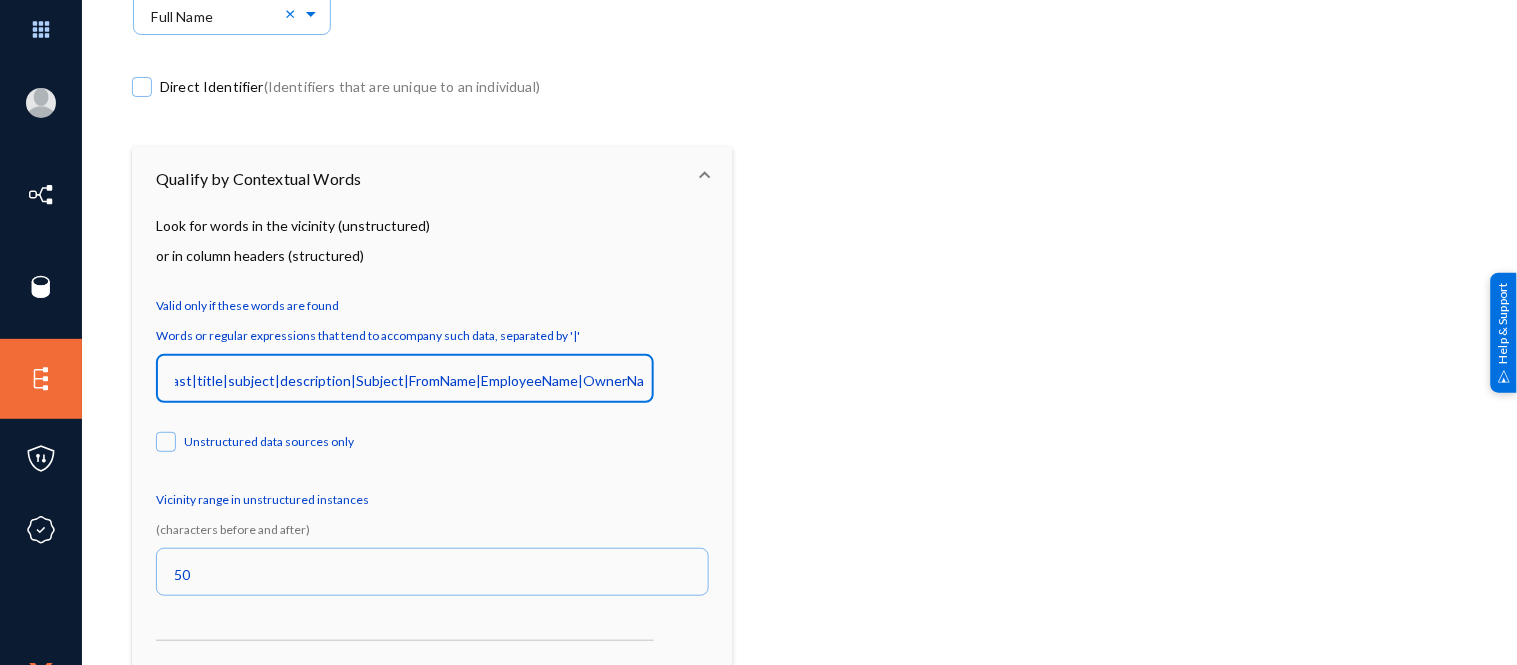 drag, startPoint x: 178, startPoint y: 377, endPoint x: 732, endPoint y: 377, distance: 554 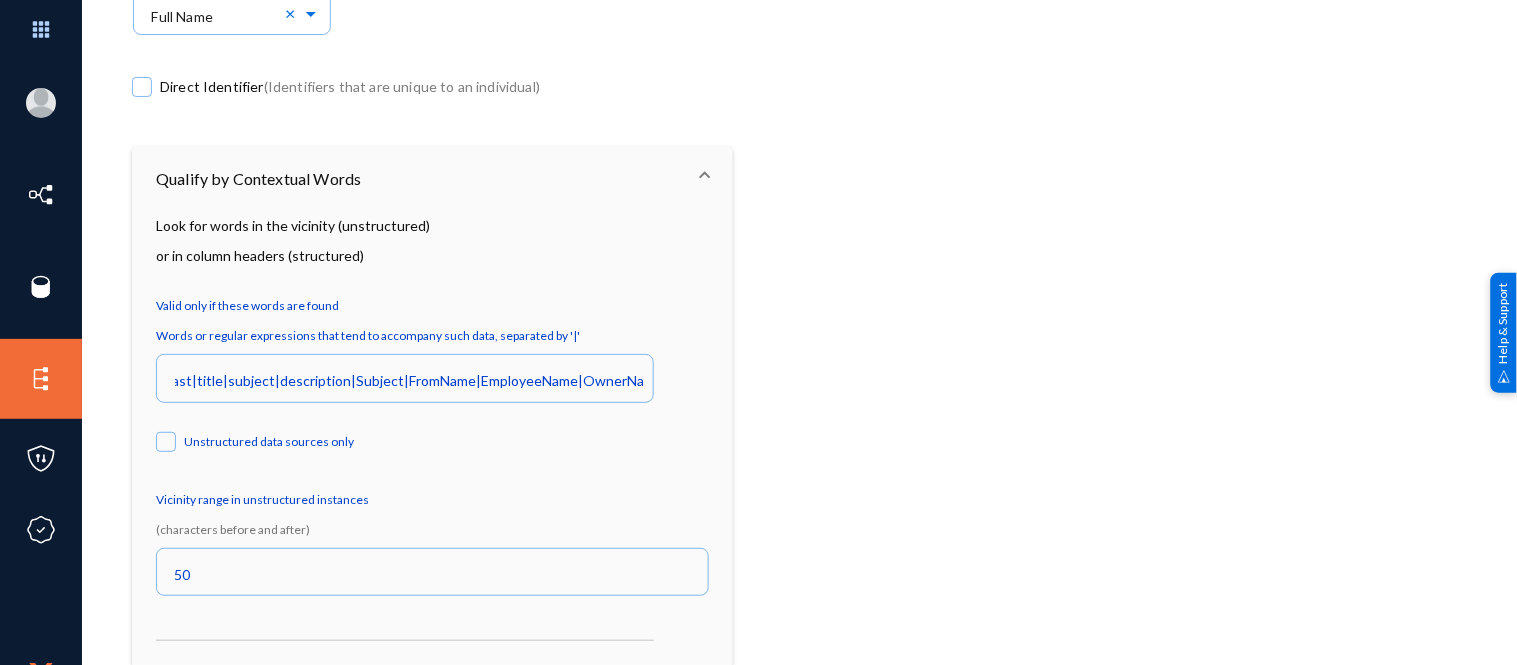 scroll, scrollTop: 0, scrollLeft: 0, axis: both 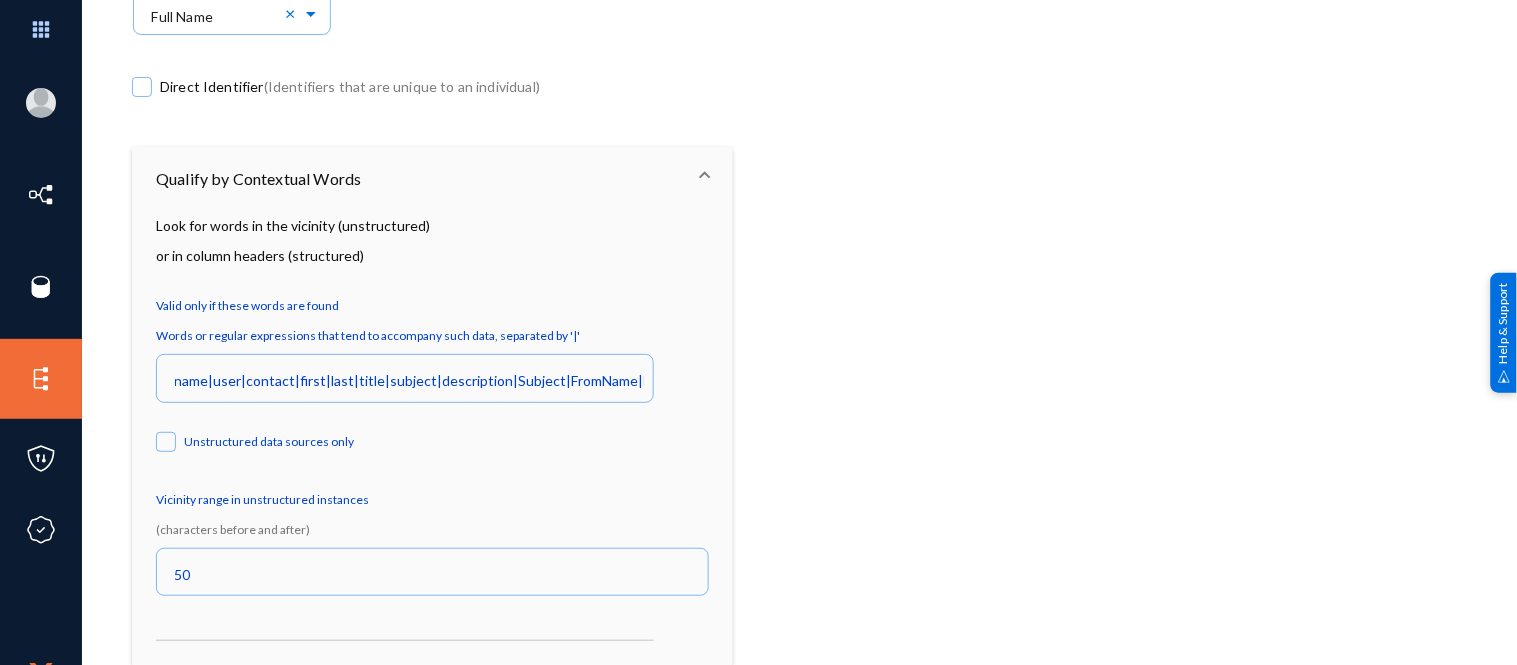 click on "Valid only if these words are found" at bounding box center [432, 306] 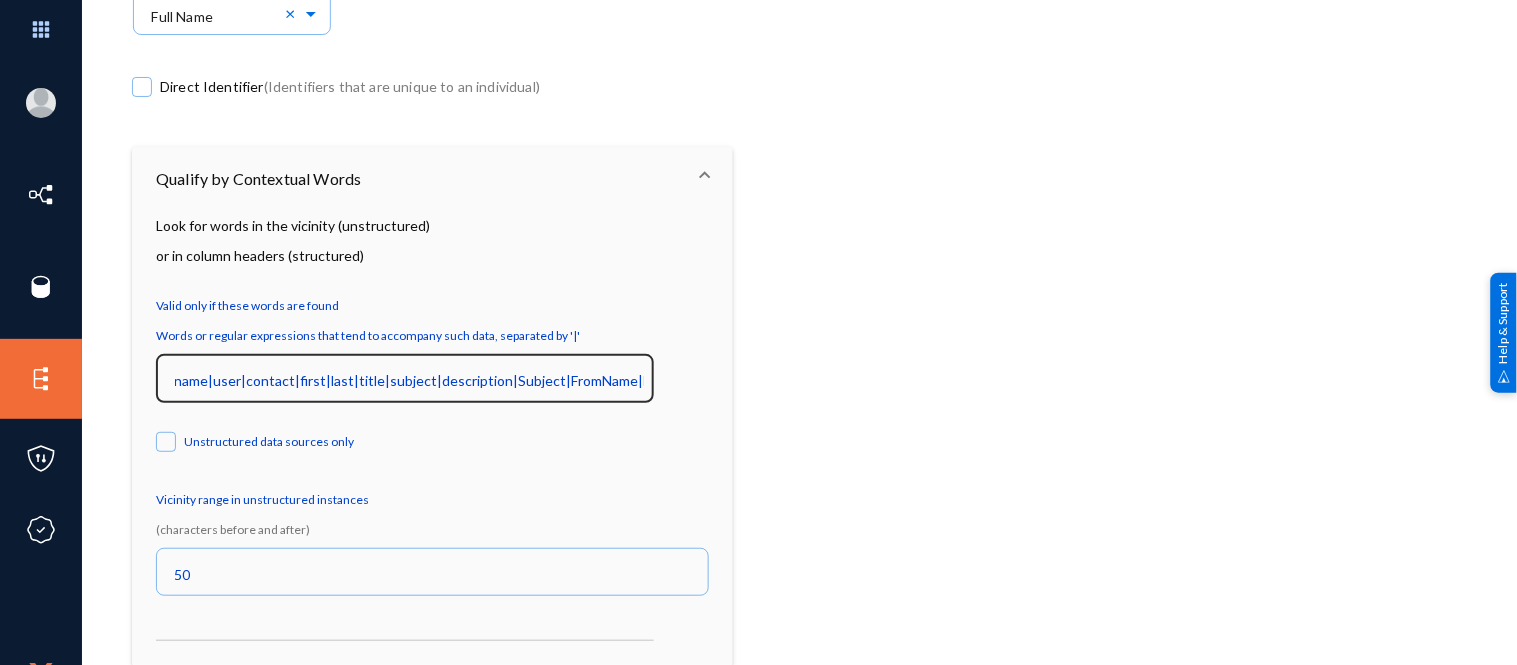 drag, startPoint x: 548, startPoint y: 387, endPoint x: 561, endPoint y: 384, distance: 13.341664 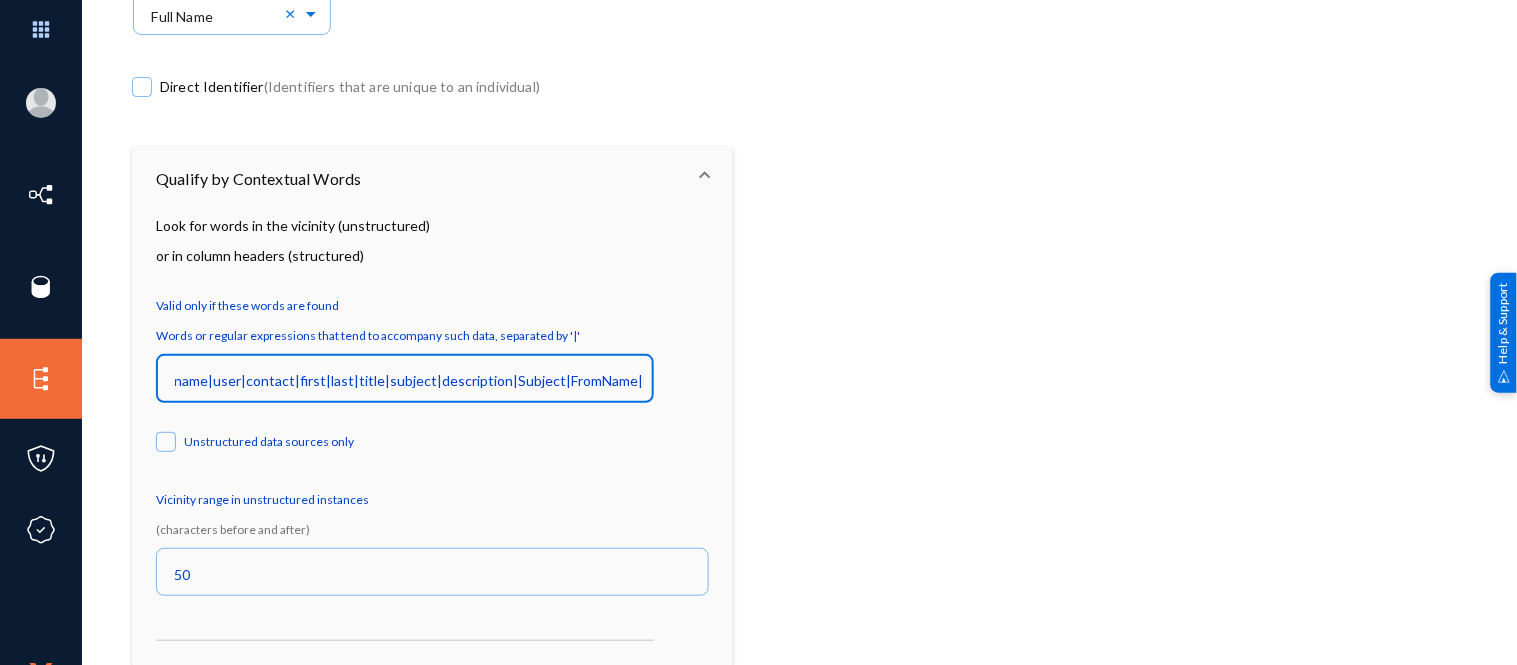 click on "name|user|contact|first|last|title|subject|description|Subject|FromName|EmployeeName|OwnerName" at bounding box center (409, 381) 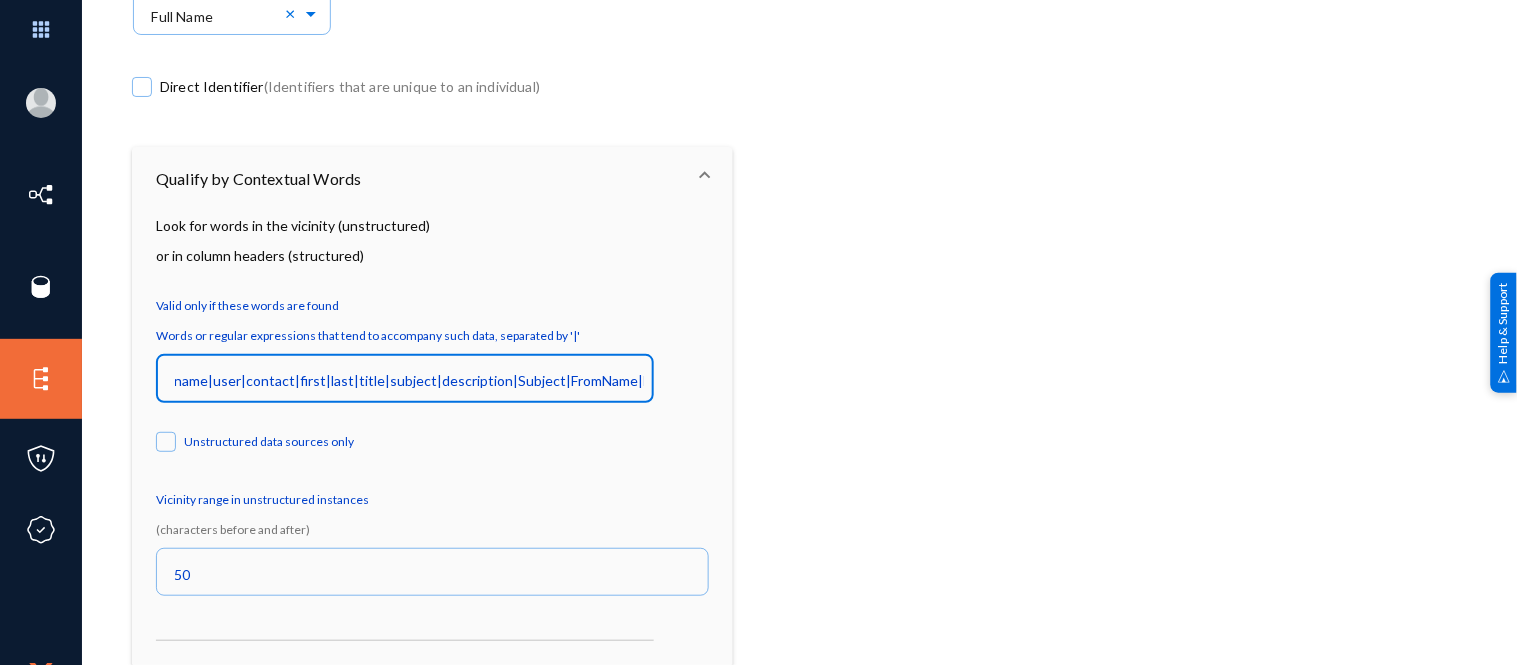 scroll, scrollTop: 0, scrollLeft: 162, axis: horizontal 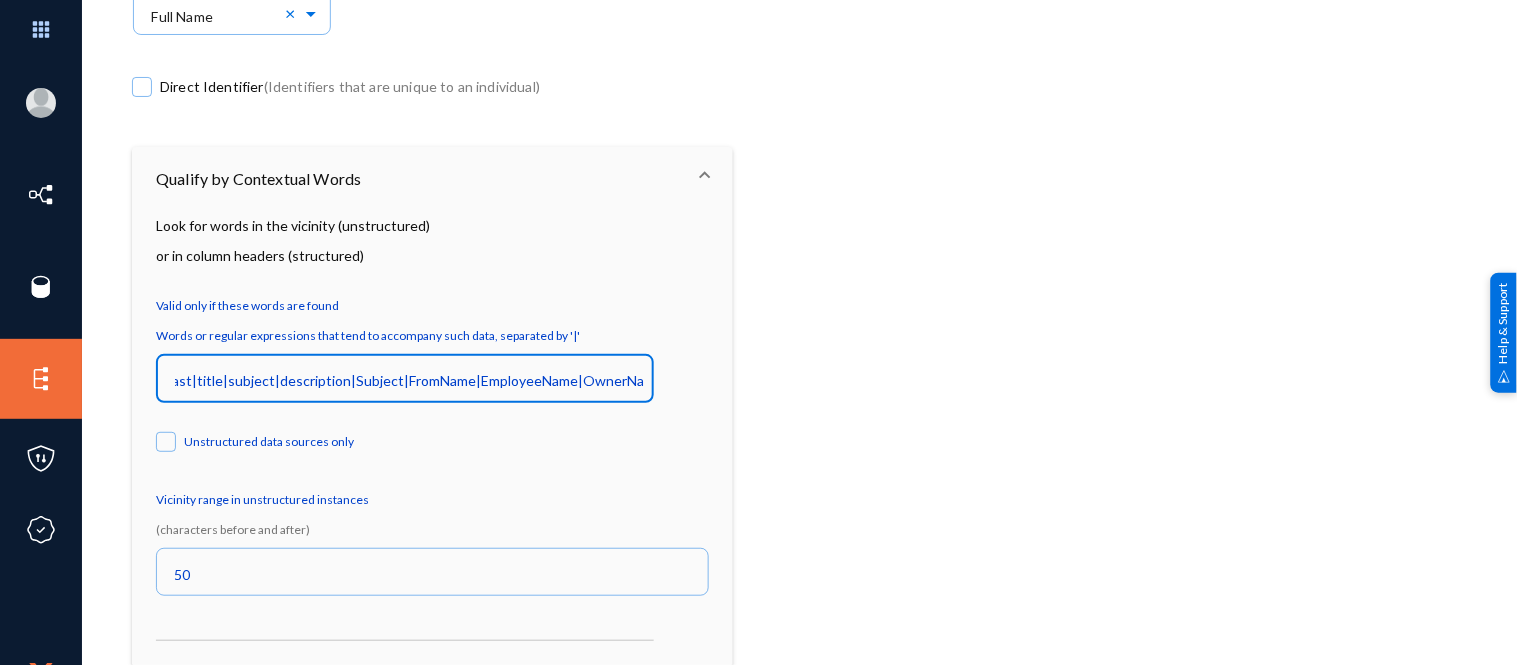click on "Look for words in the vicinity (unstructured) or in column headers (structured) Valid only if these words are found Words or regular expressions that tend to accompany such data, separated by '|' name|user|contact|first|last|title|subject|description|Subject|FromName|EmployeeName|OwnerName   Unstructured data sources only  Vicinity range in unstructured instances (characters before and after) 50 Invalid if these words are found Words or regular expressions that tend to accompany such data, separated by '|'   Unstructured data sources only  Vicinity range in unstructured instances (characters before and after) 50" at bounding box center (432, 619) 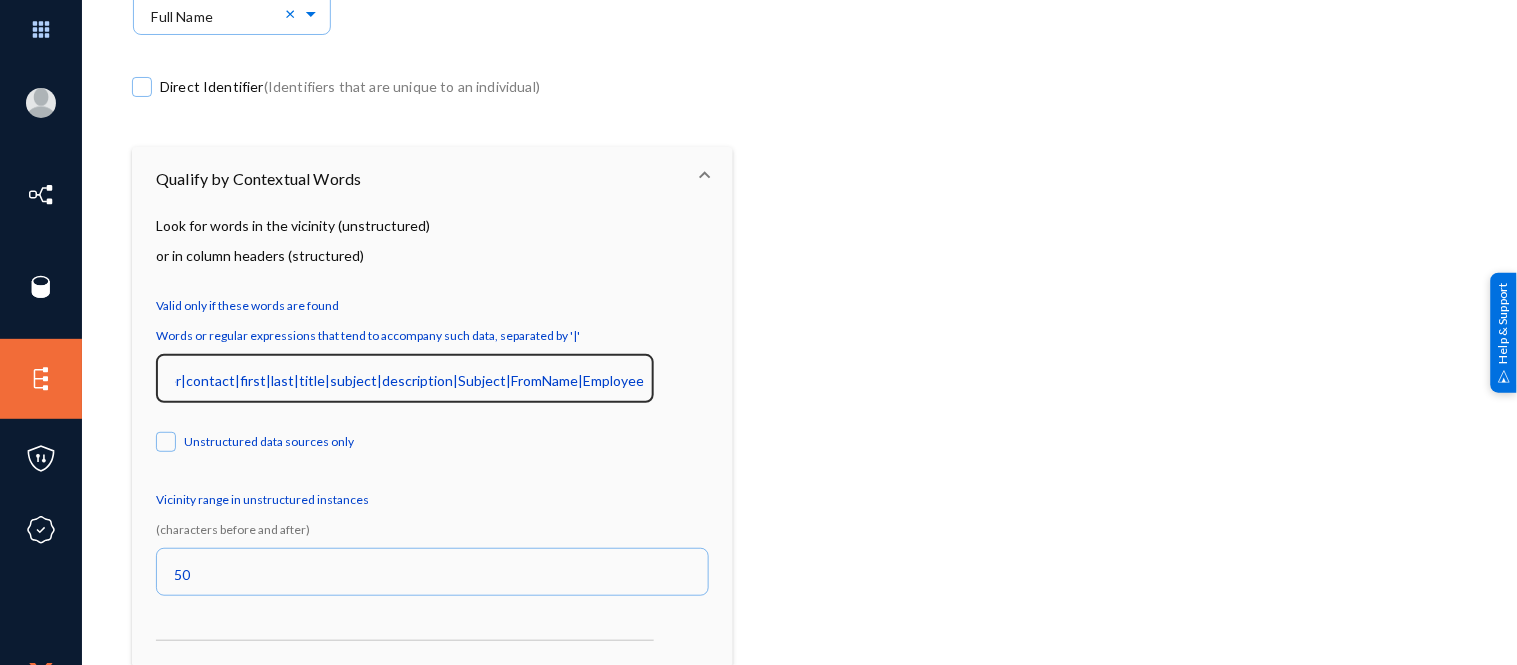 scroll, scrollTop: 0, scrollLeft: 0, axis: both 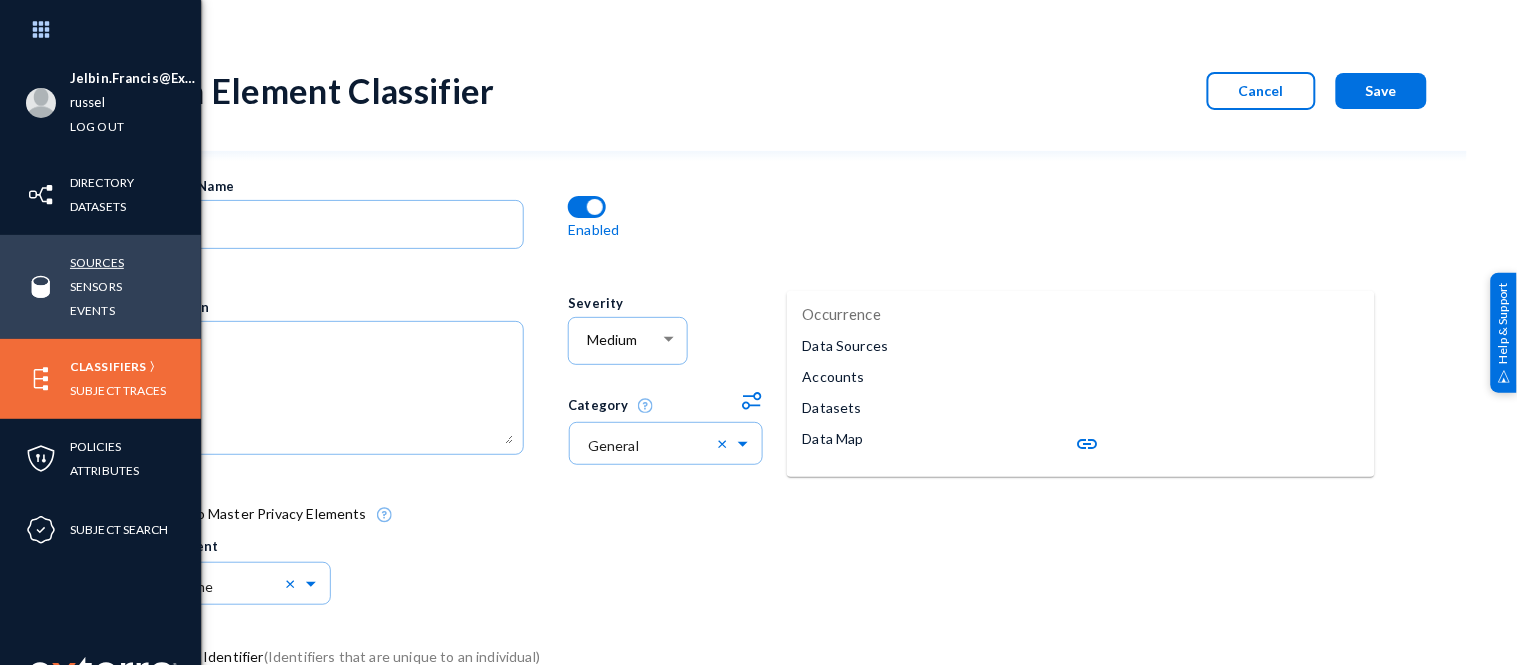 click on "Sources" at bounding box center [97, 262] 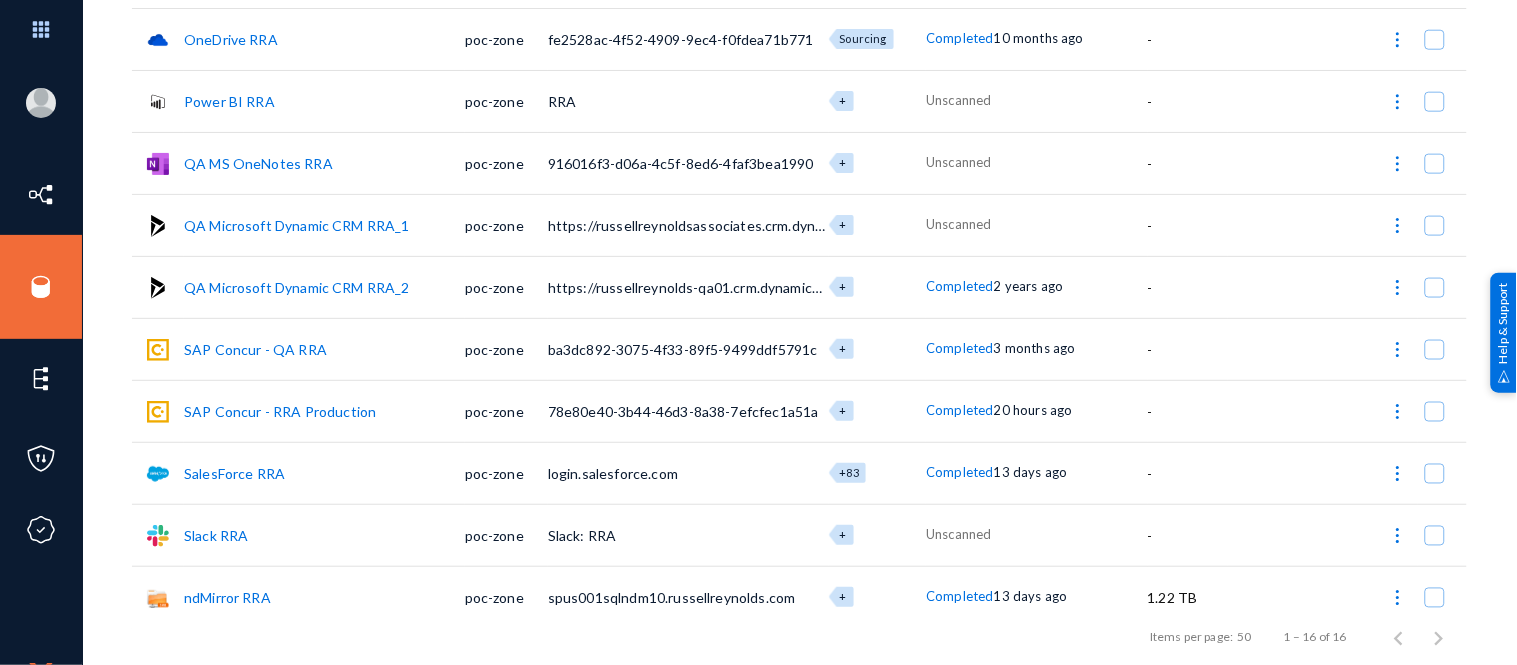 scroll, scrollTop: 558, scrollLeft: 0, axis: vertical 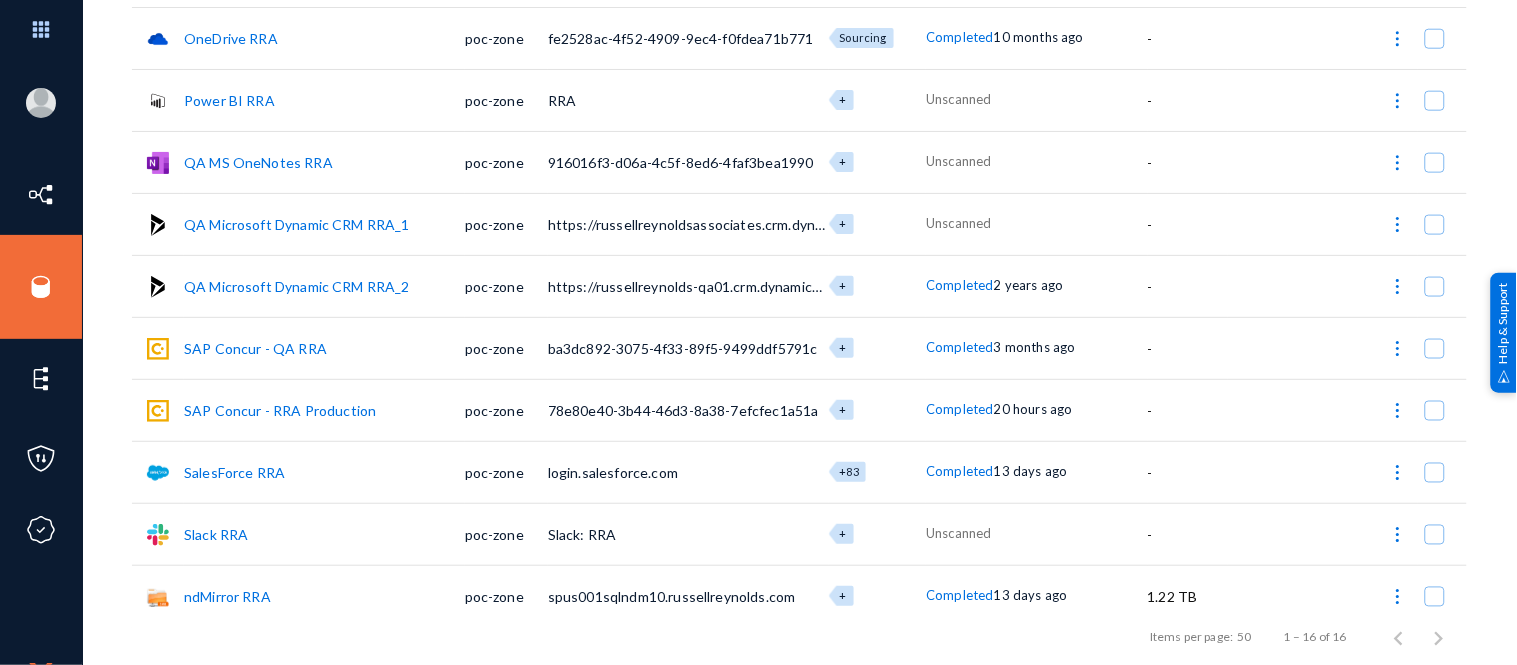 click on "SalesForce RRA" 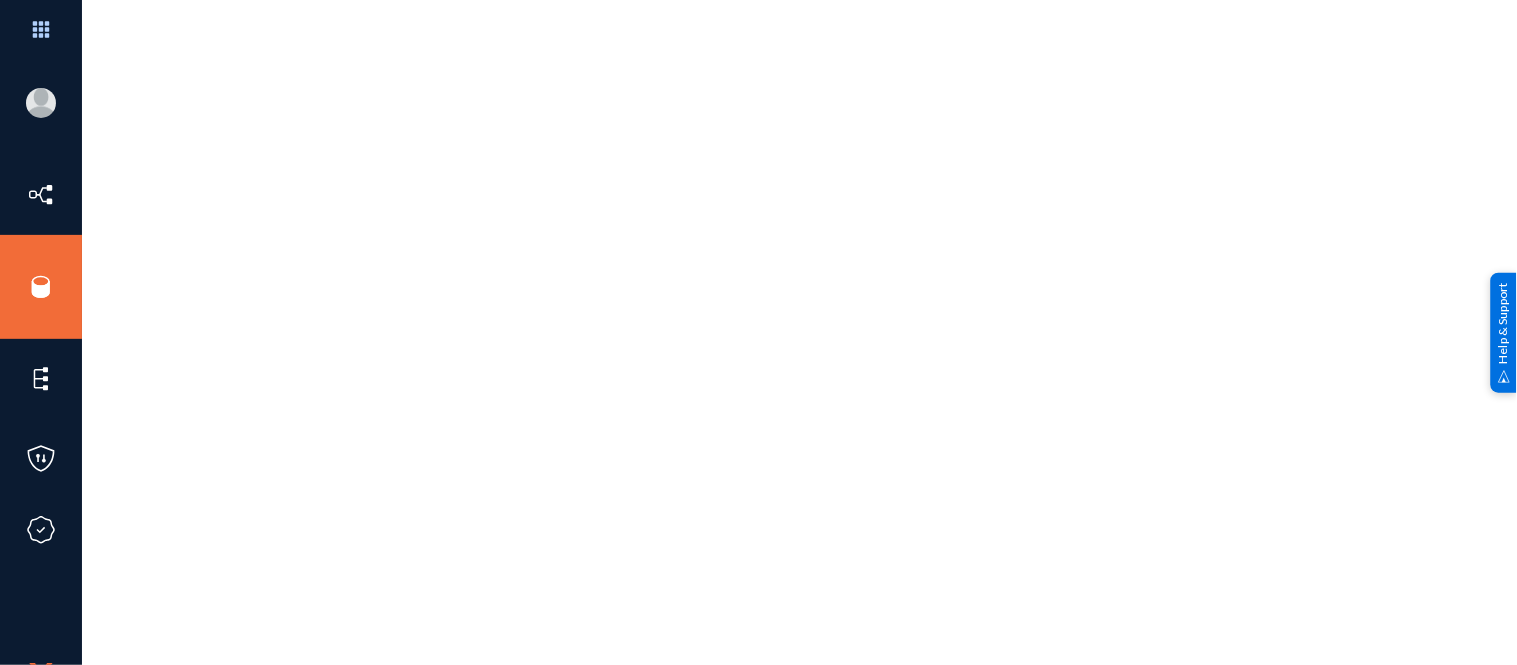 scroll, scrollTop: 0, scrollLeft: 0, axis: both 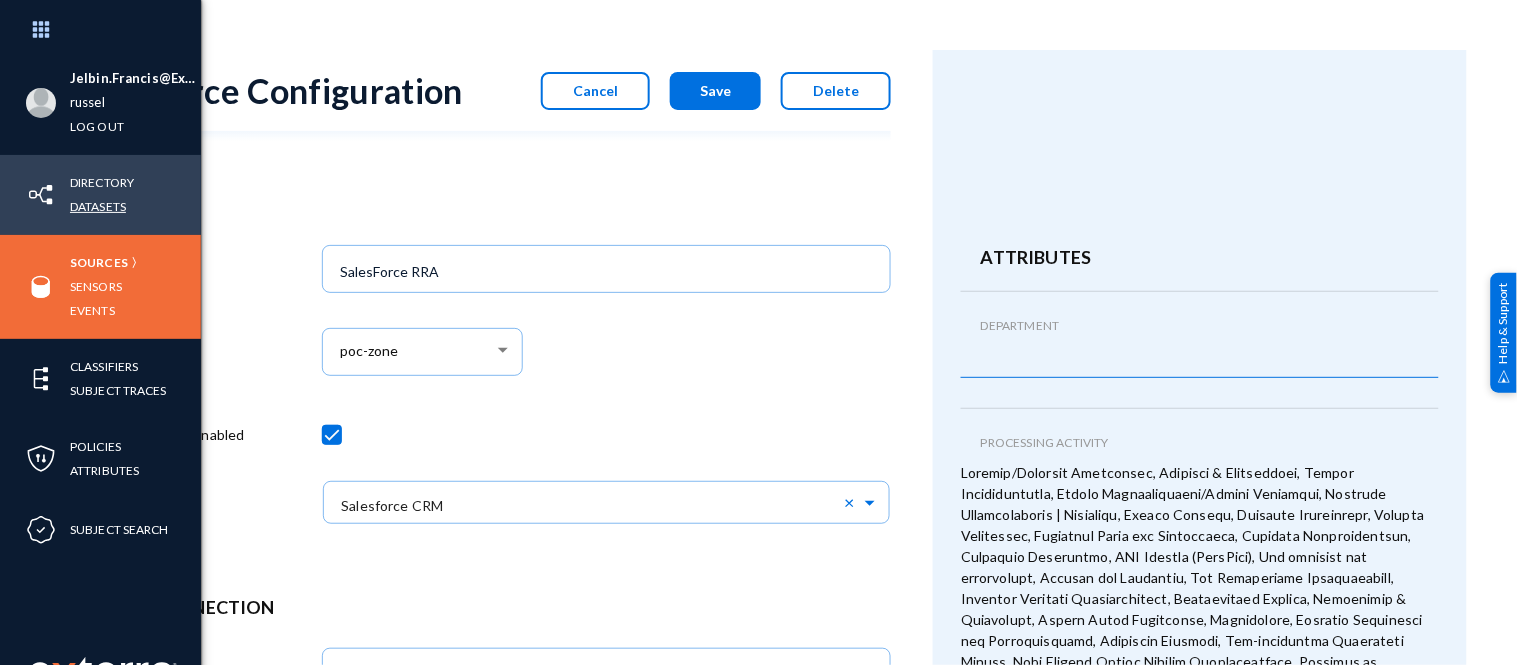 click on "Datasets" at bounding box center [98, 206] 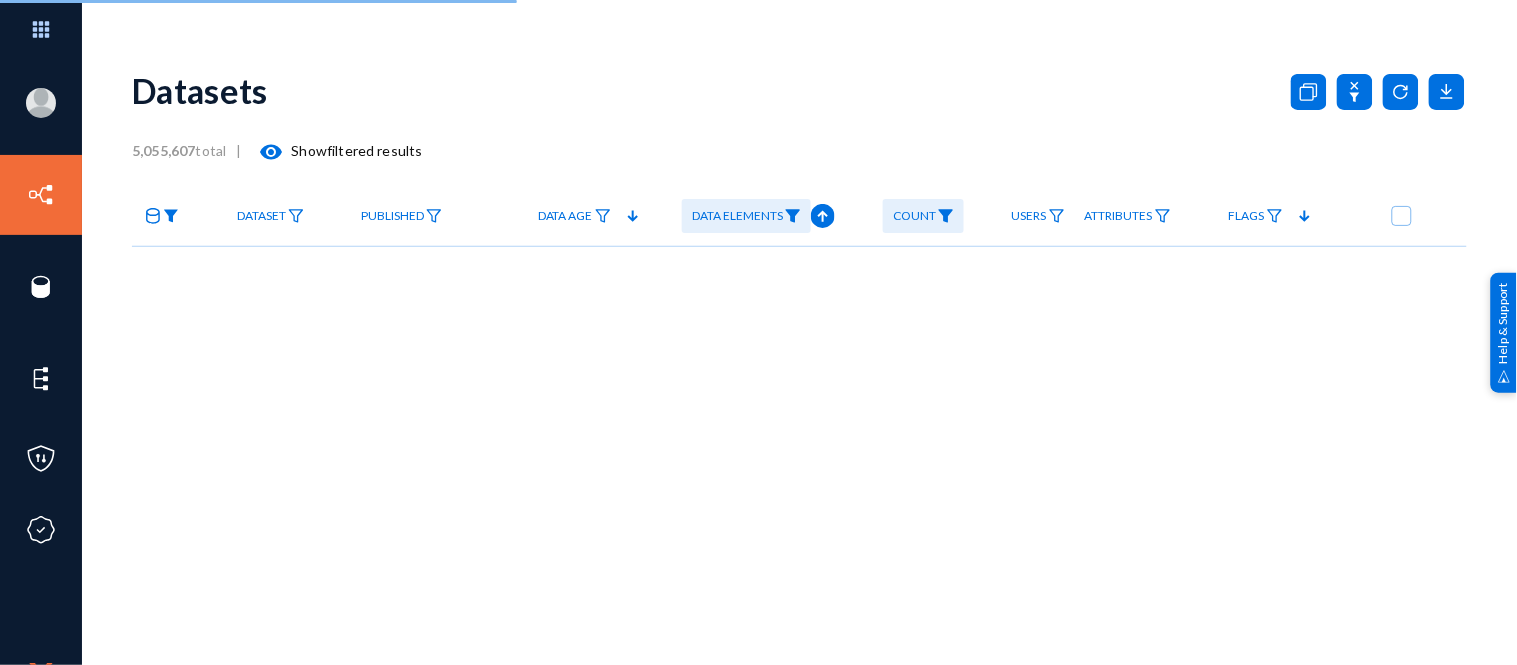 click 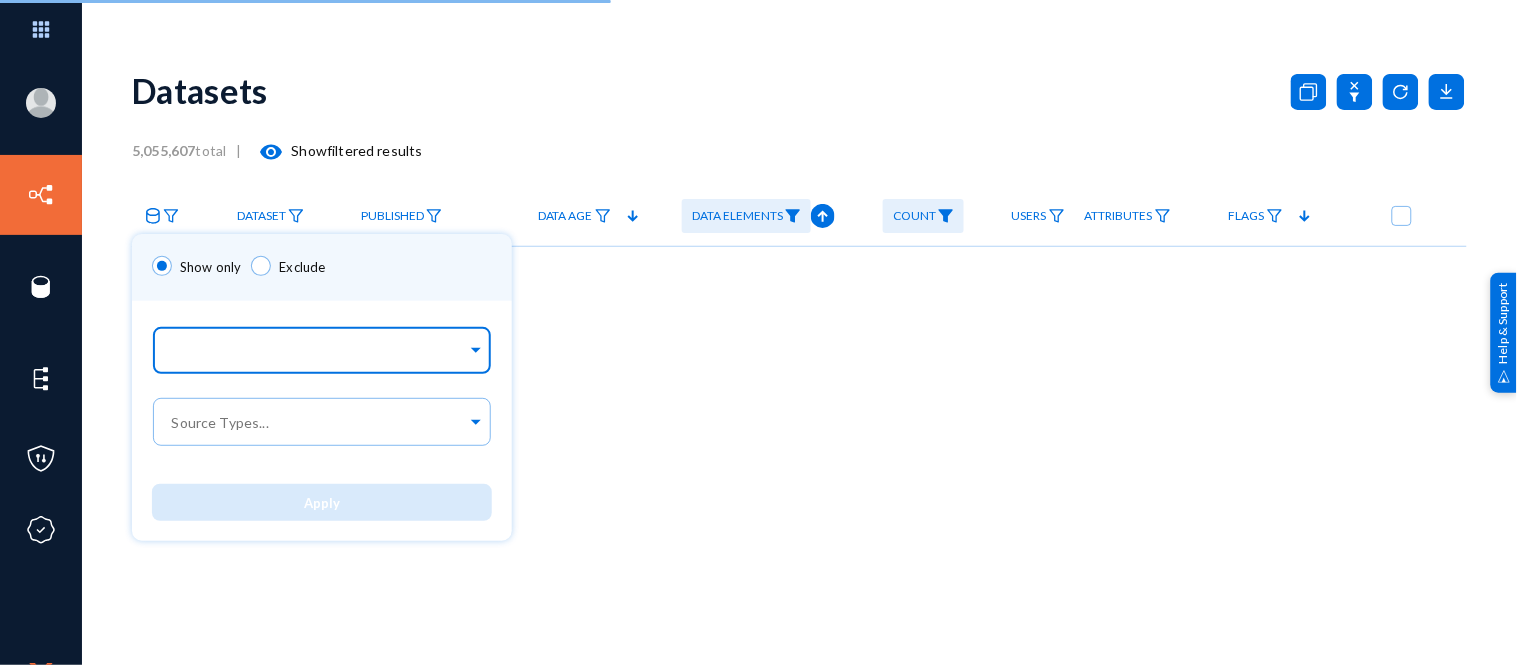 click at bounding box center (317, 353) 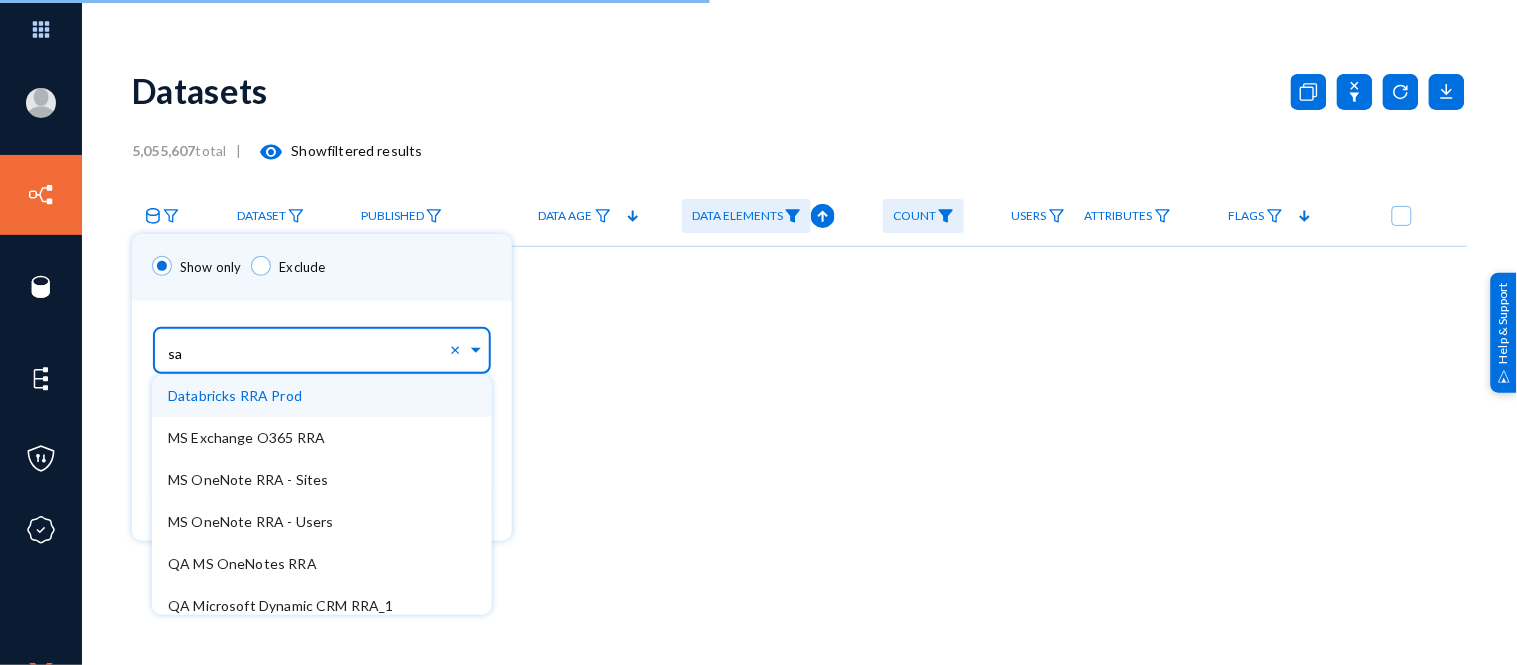 type on "sap" 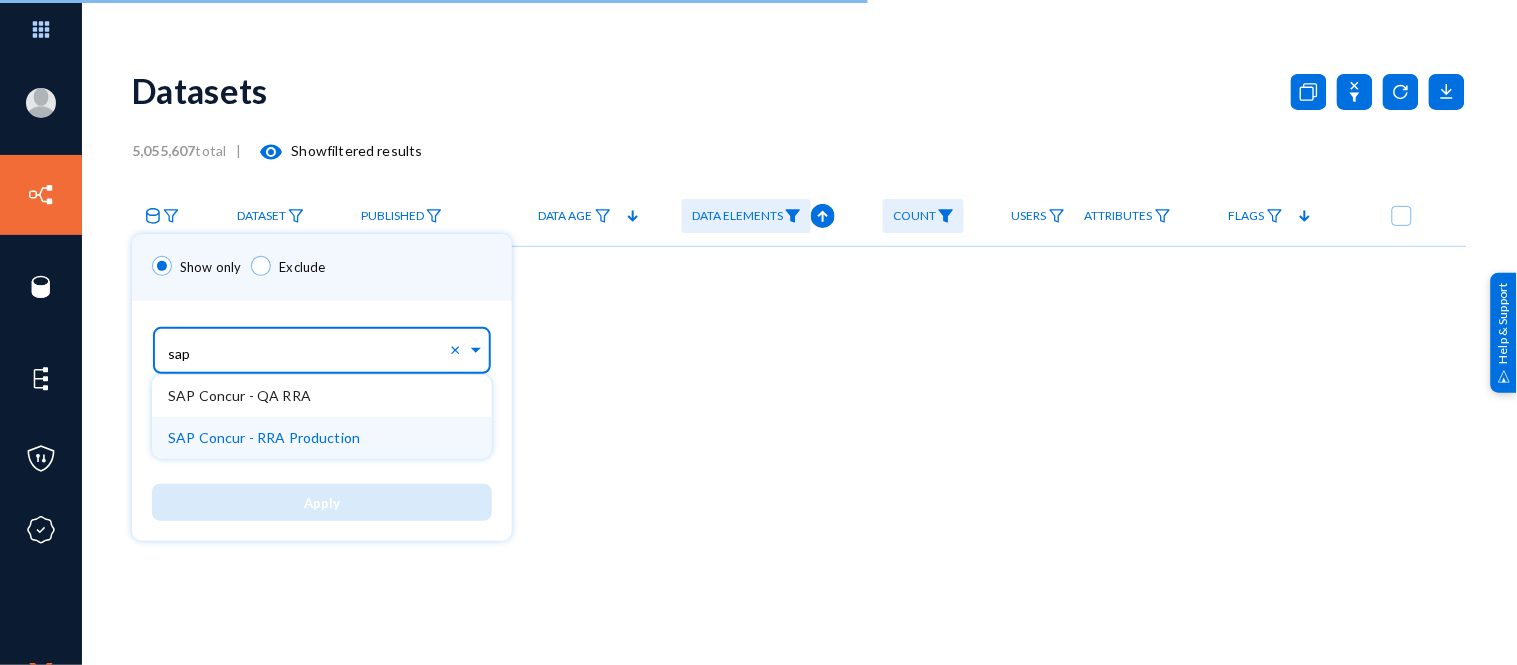 click on "SAP Concur - RRA Production" at bounding box center [264, 437] 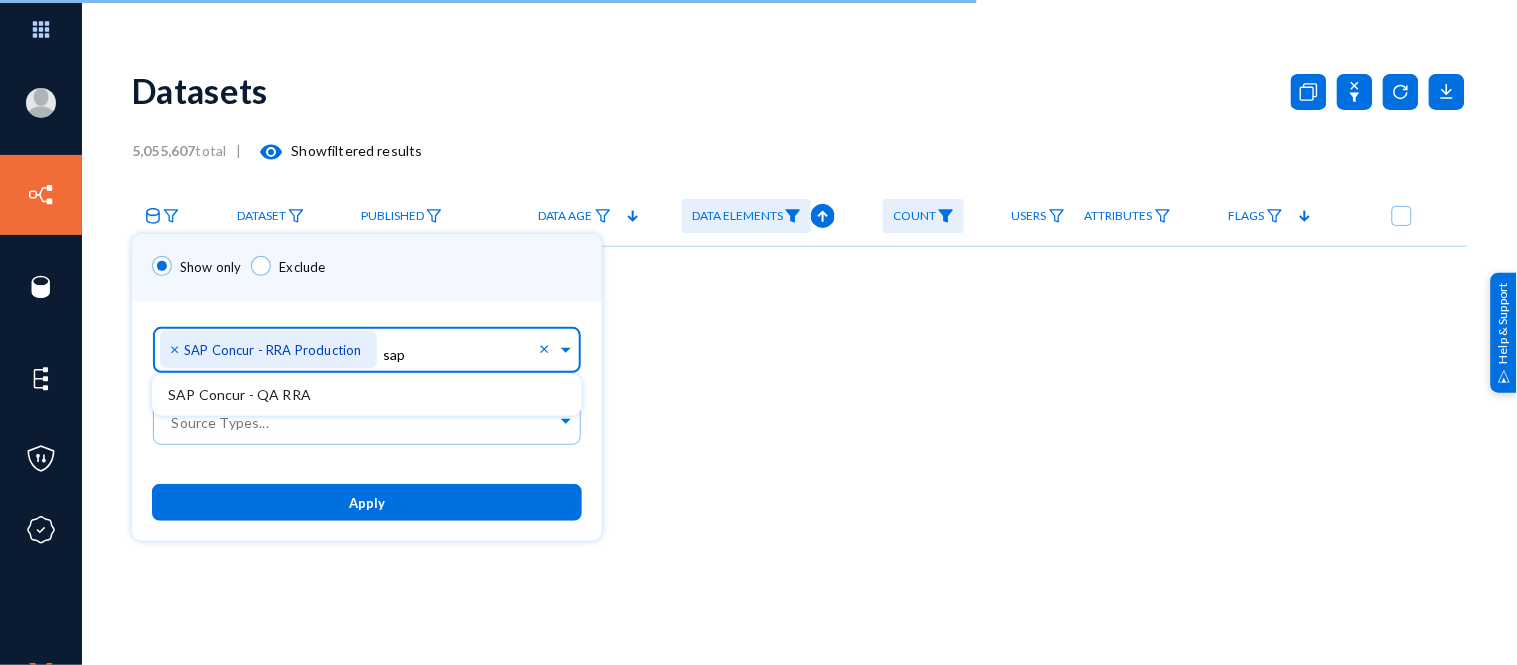 type 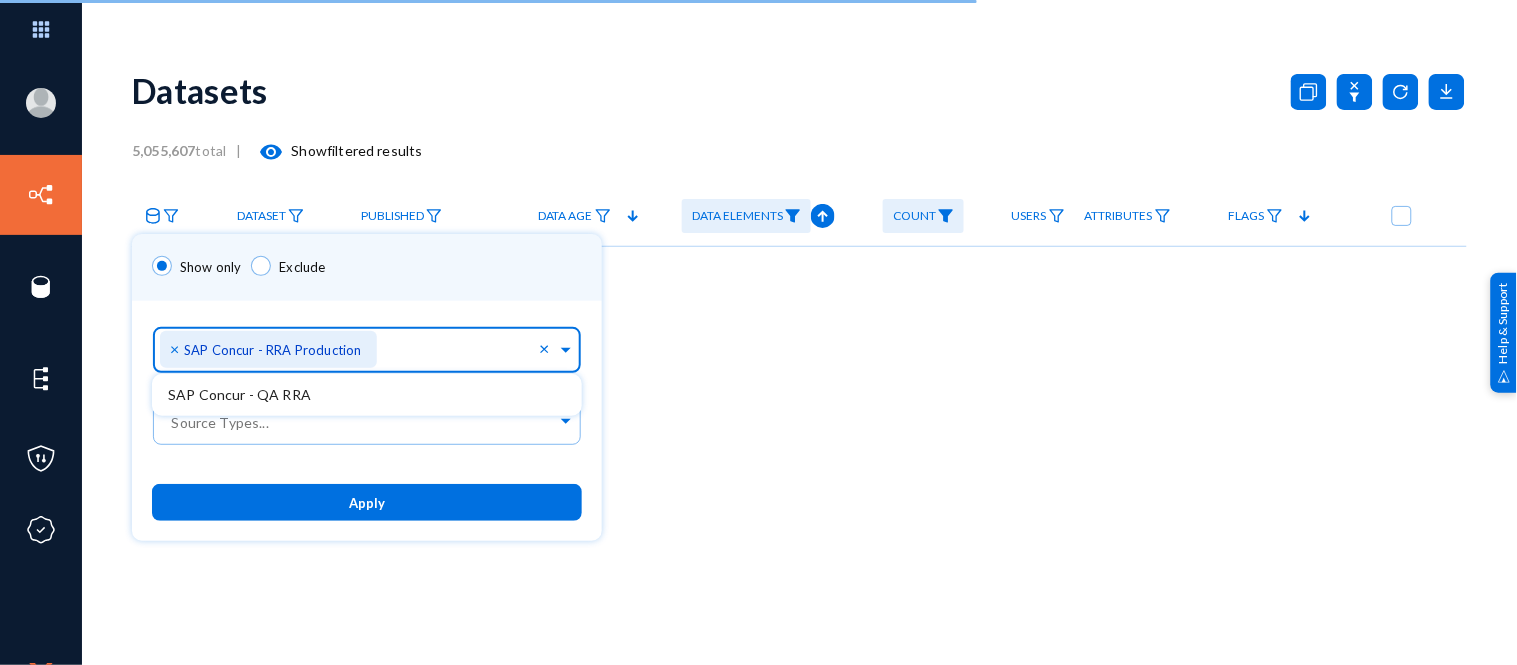 click on "Apply" at bounding box center [367, 502] 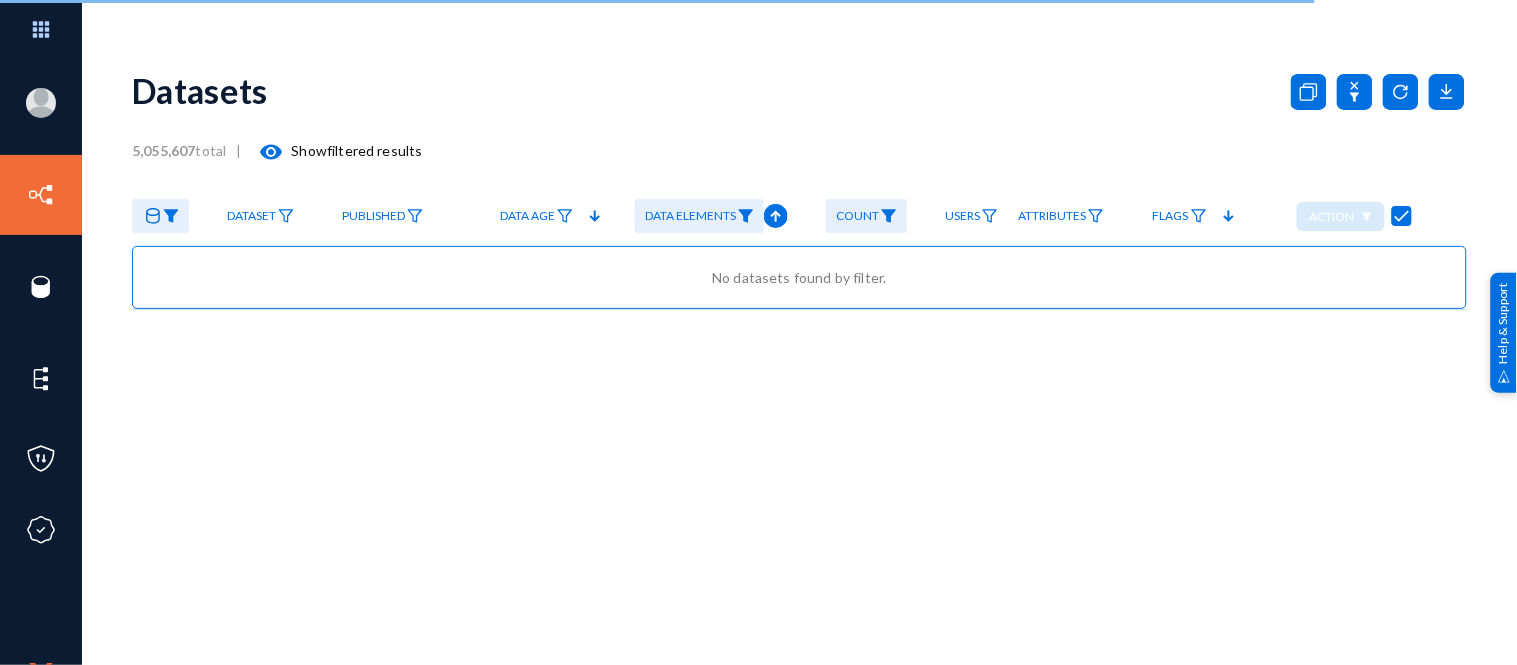 click 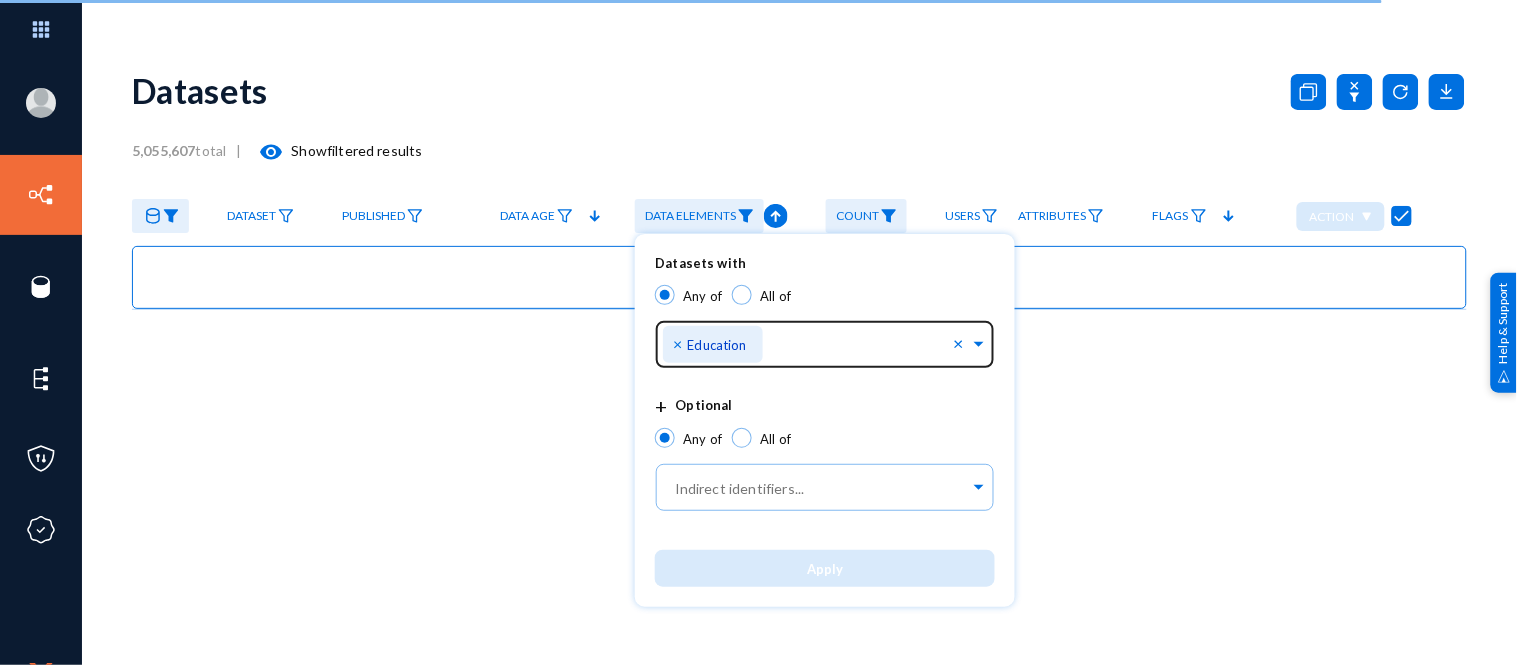 click on "×" at bounding box center (680, 343) 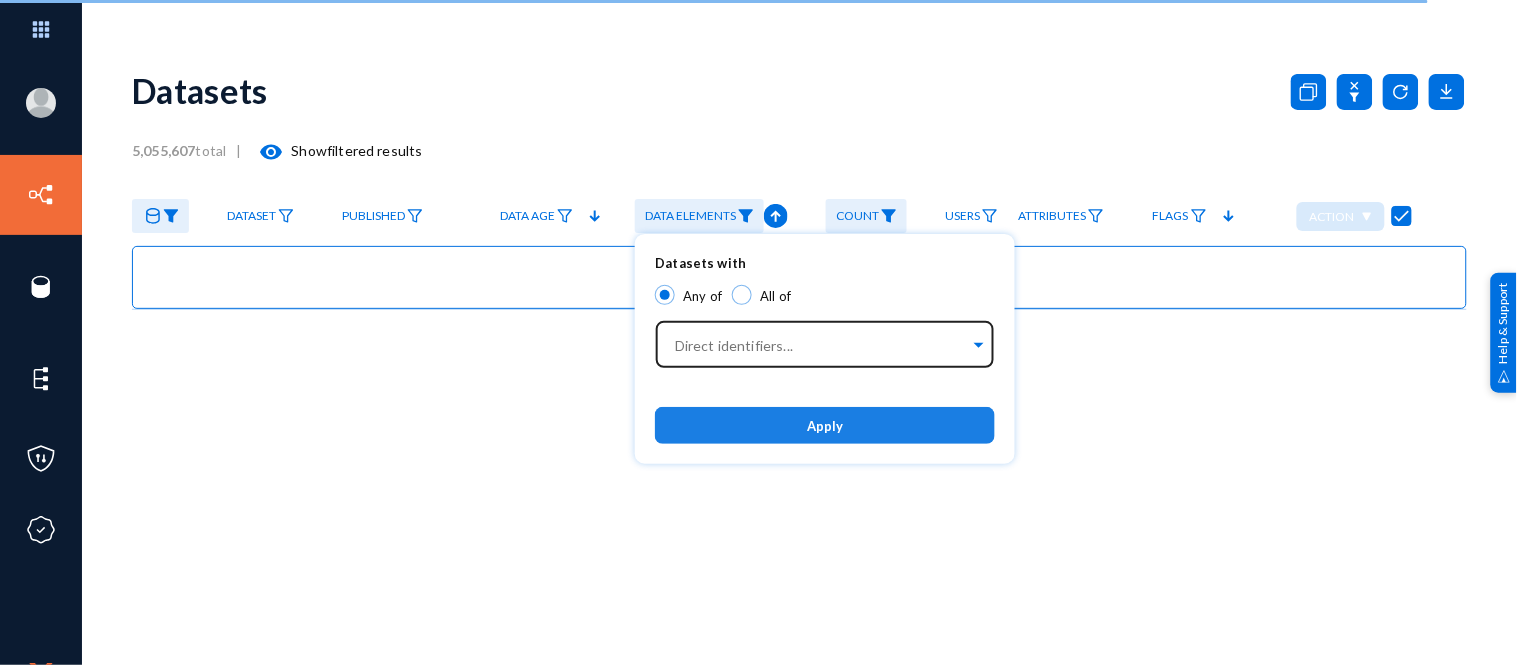 click on "Apply" at bounding box center [825, 425] 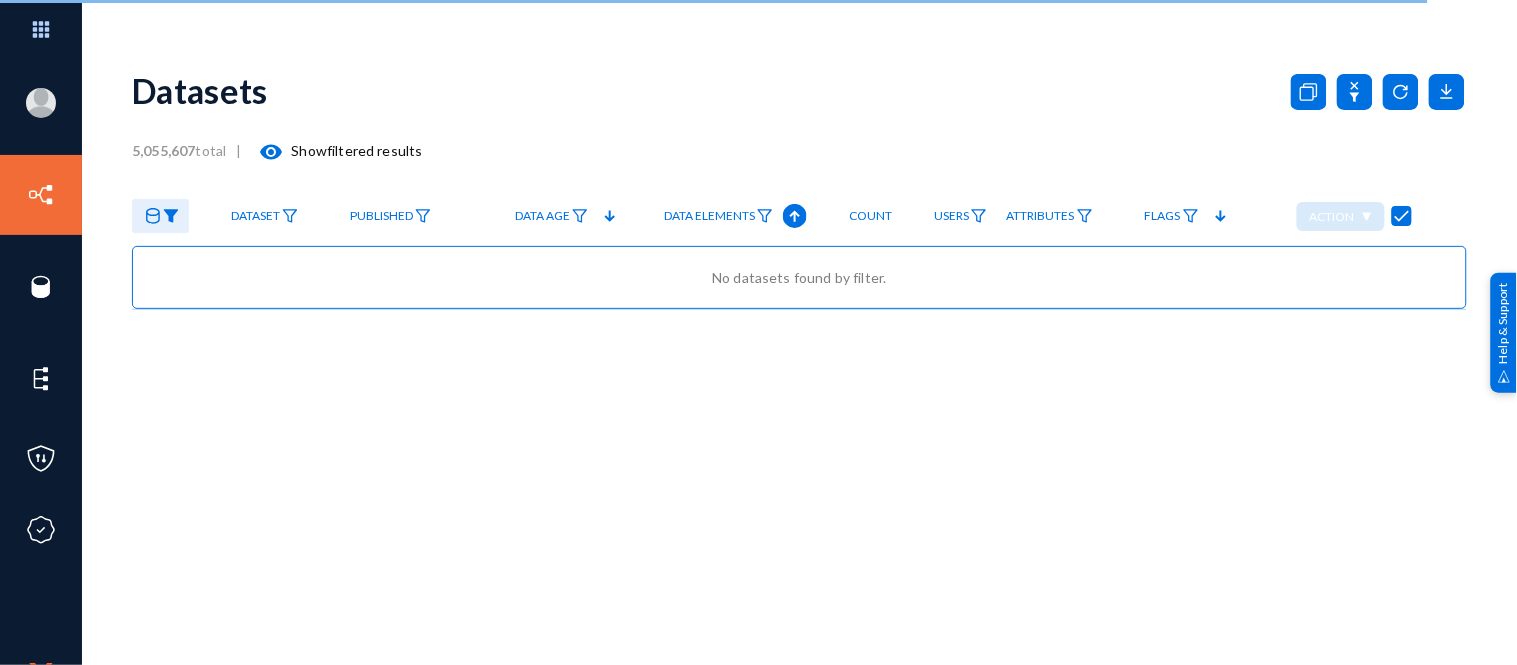 checkbox on "false" 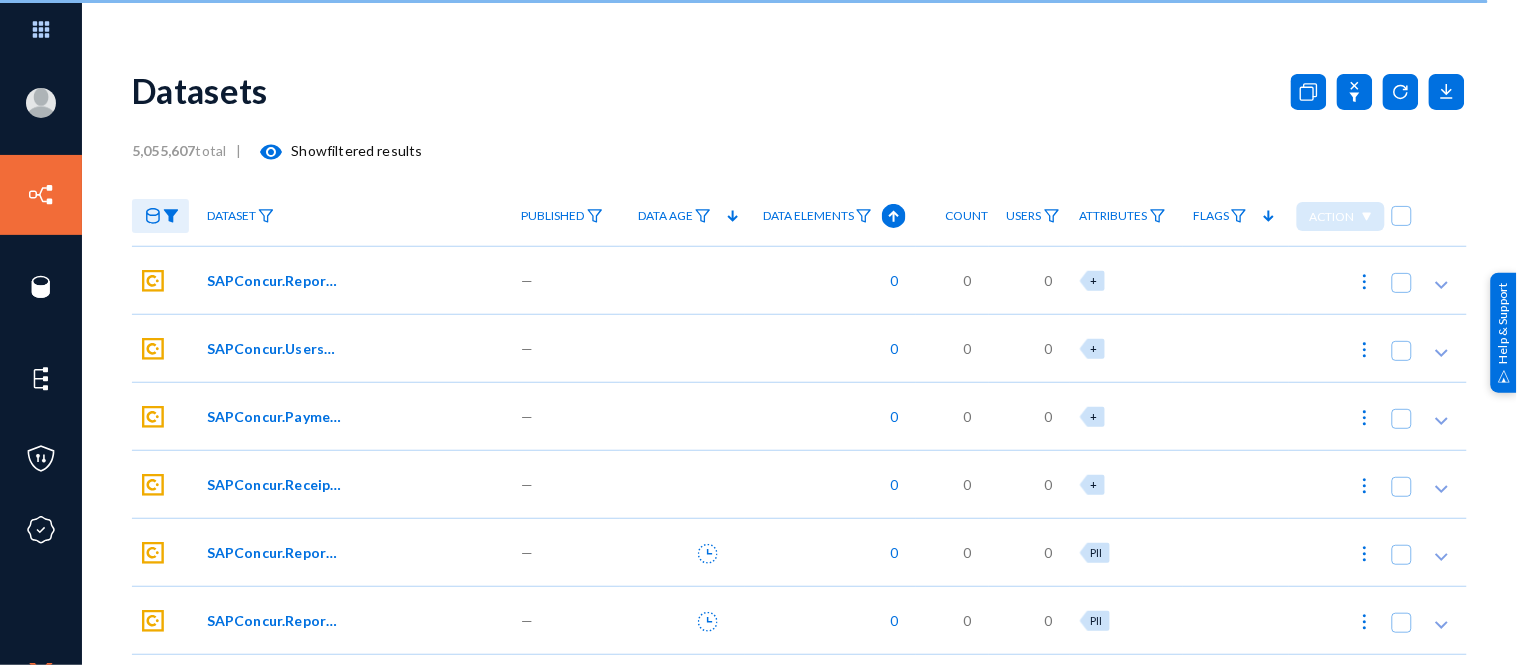 click on "SAPConcur.ReportDetailsExpenseEntryItemizationAllocationVATData" 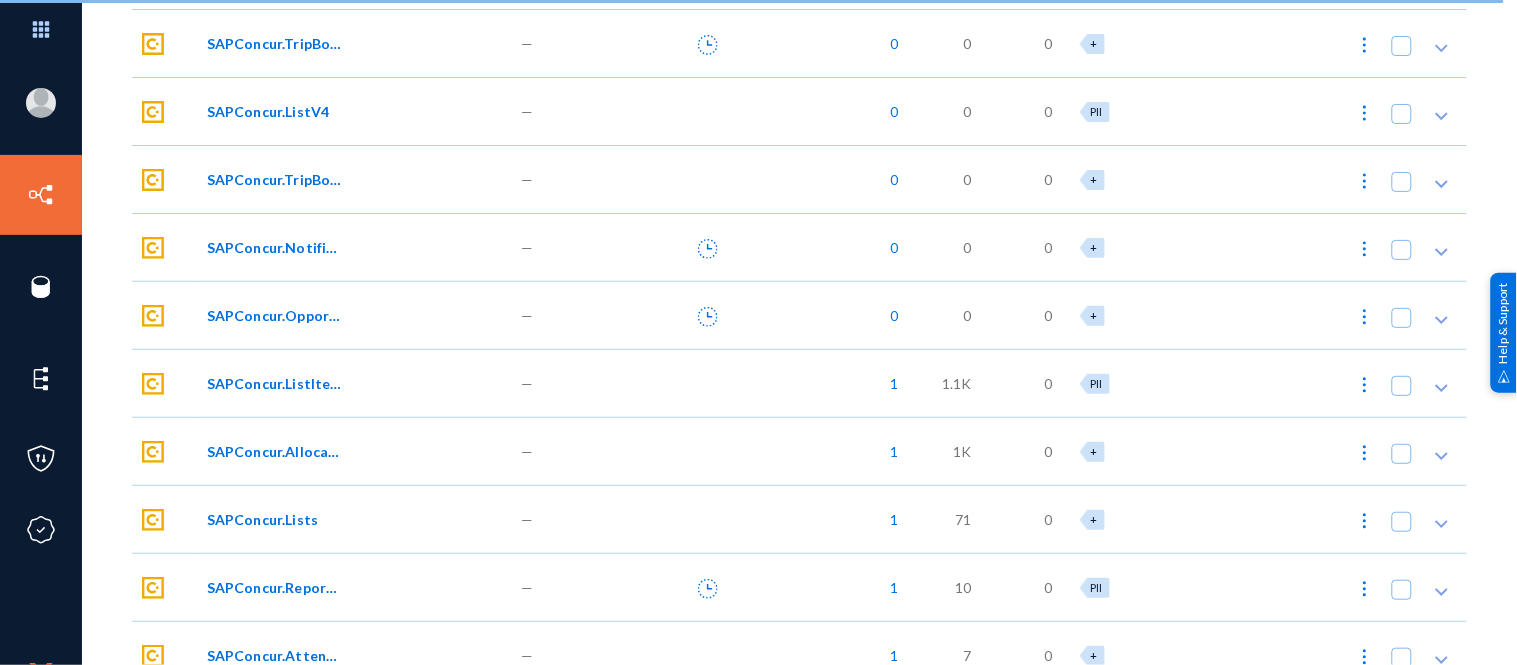 scroll, scrollTop: 2933, scrollLeft: 0, axis: vertical 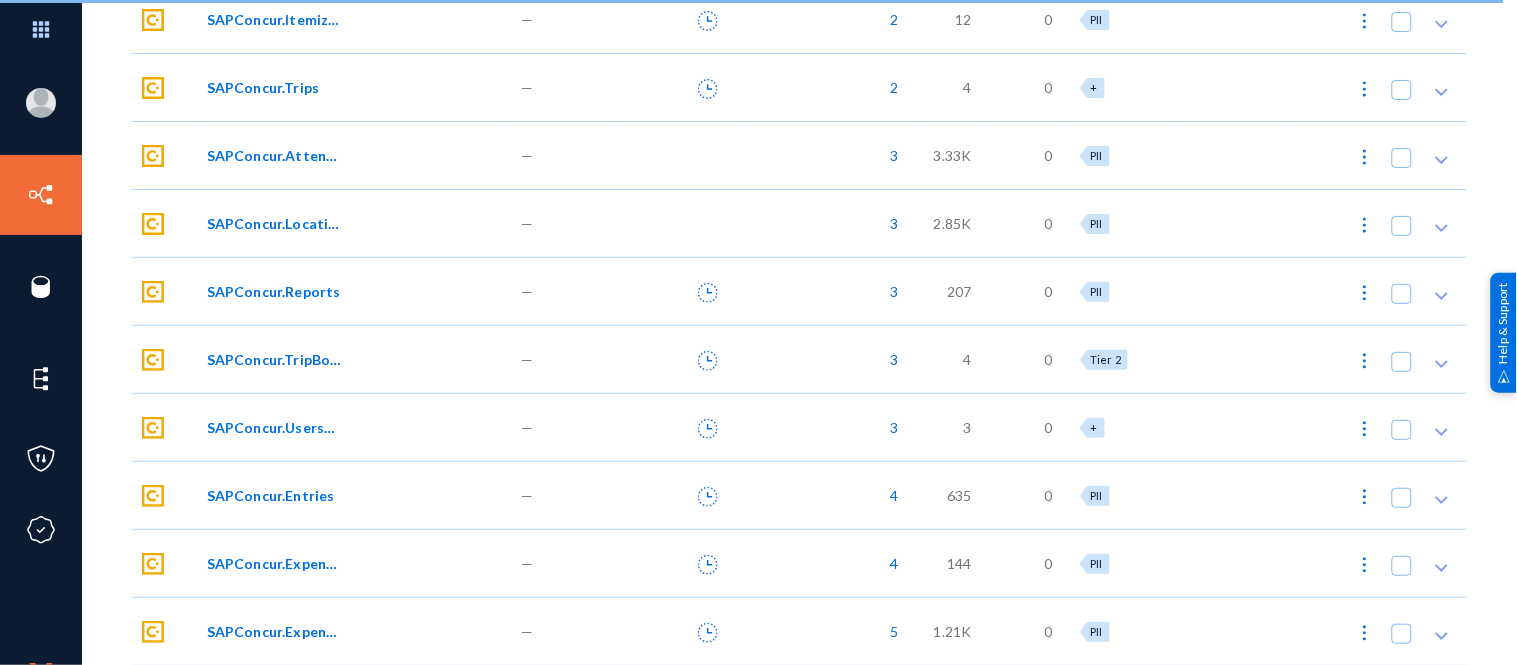 click on "SAPConcur.Entries" 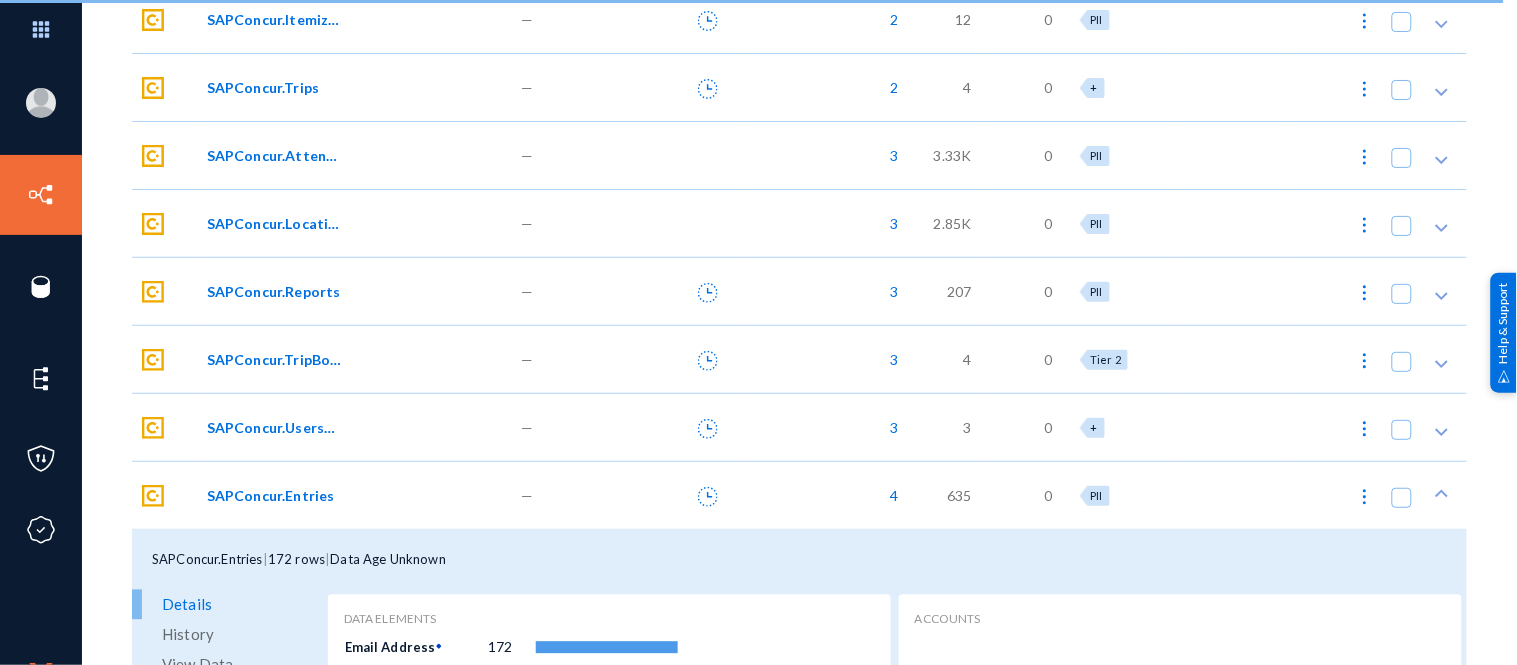 click on "SAPConcur.Locations" 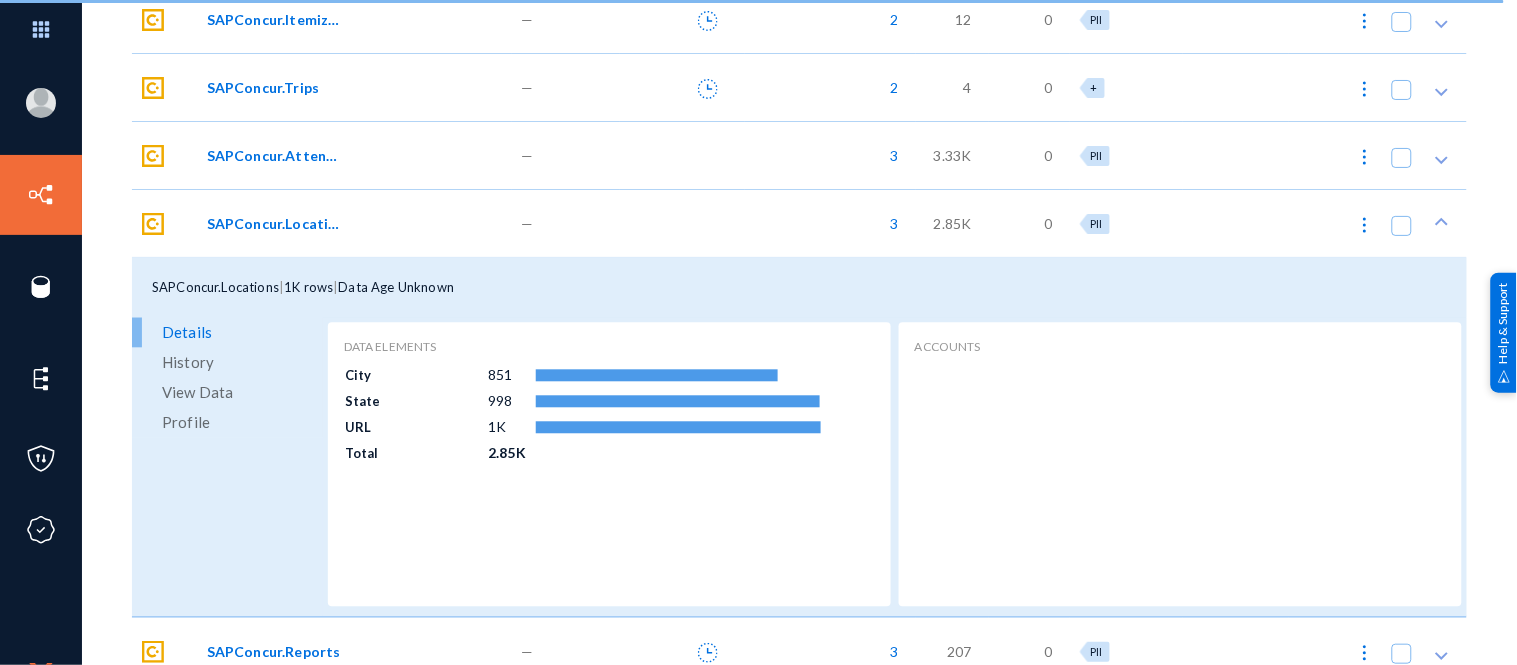 click on "View Data" 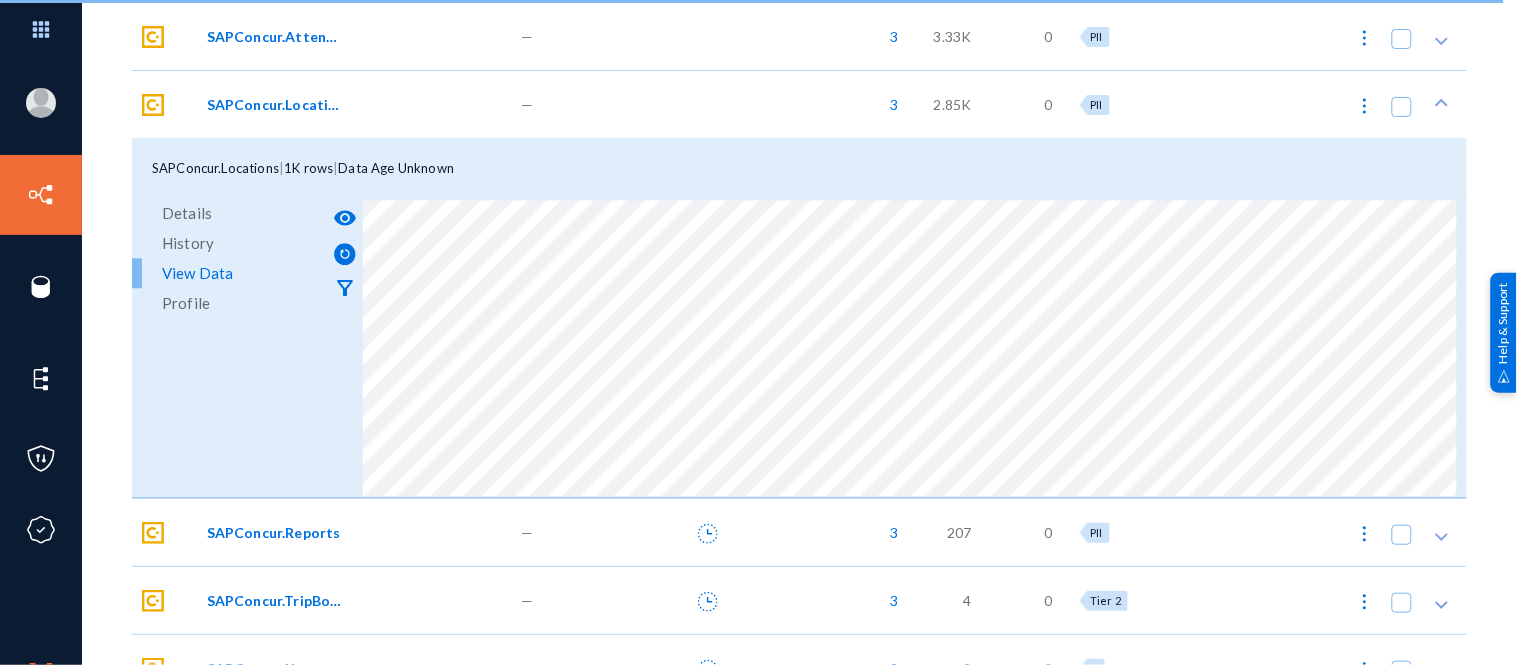 scroll, scrollTop: 3051, scrollLeft: 0, axis: vertical 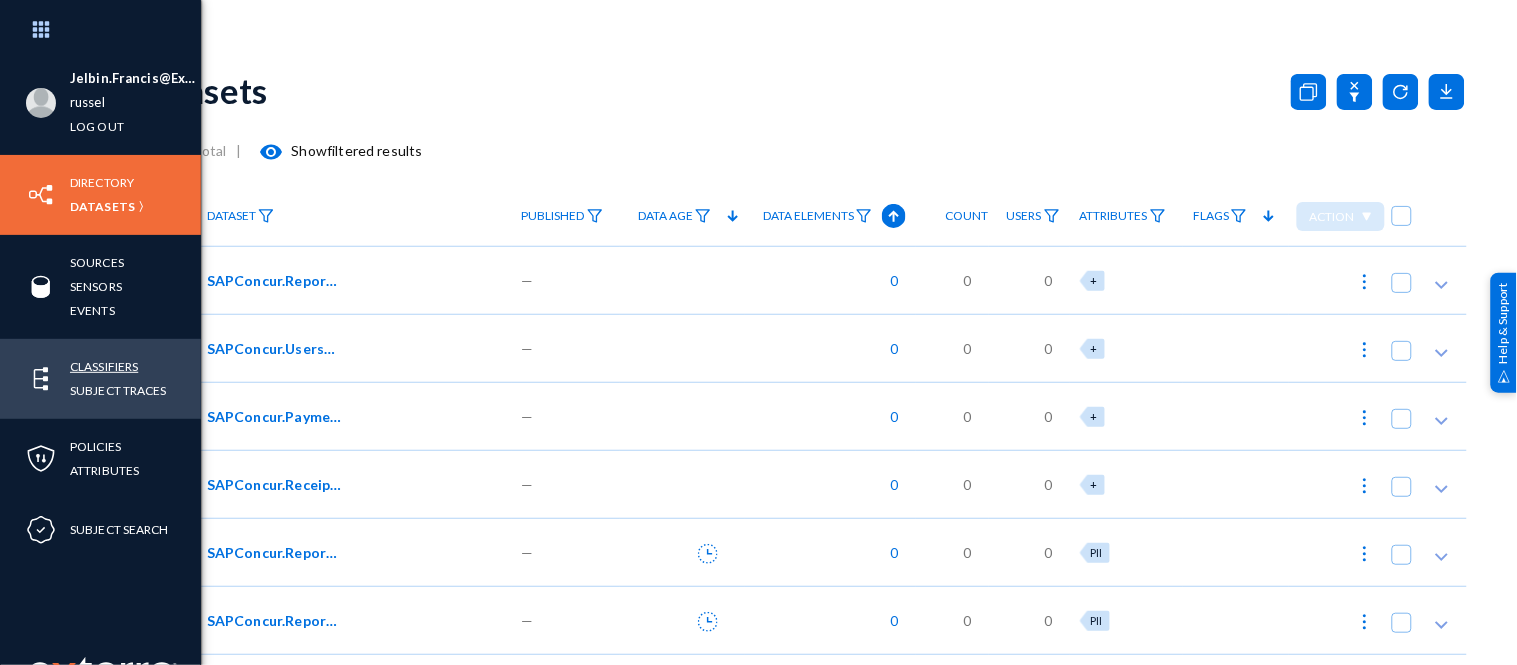 click on "Classifiers" at bounding box center (104, 366) 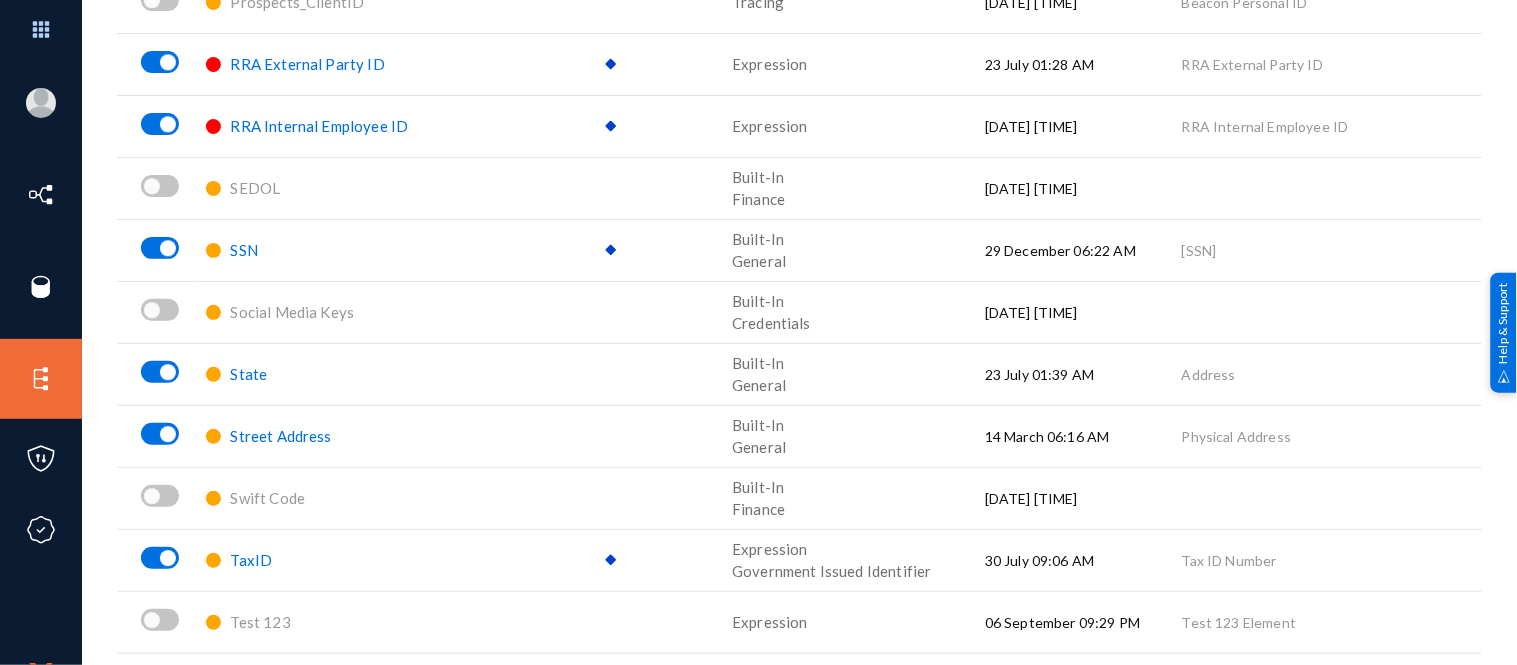 scroll, scrollTop: 3247, scrollLeft: 0, axis: vertical 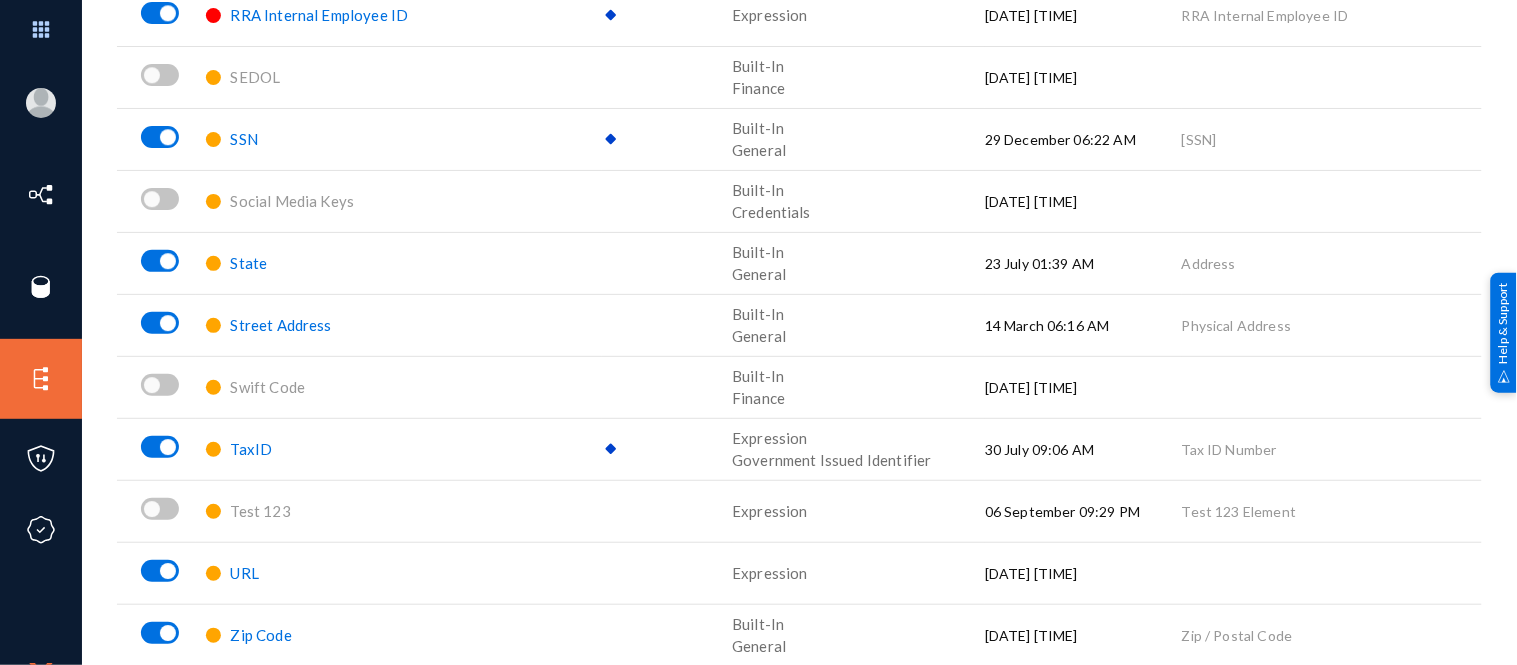 click on "TaxID" 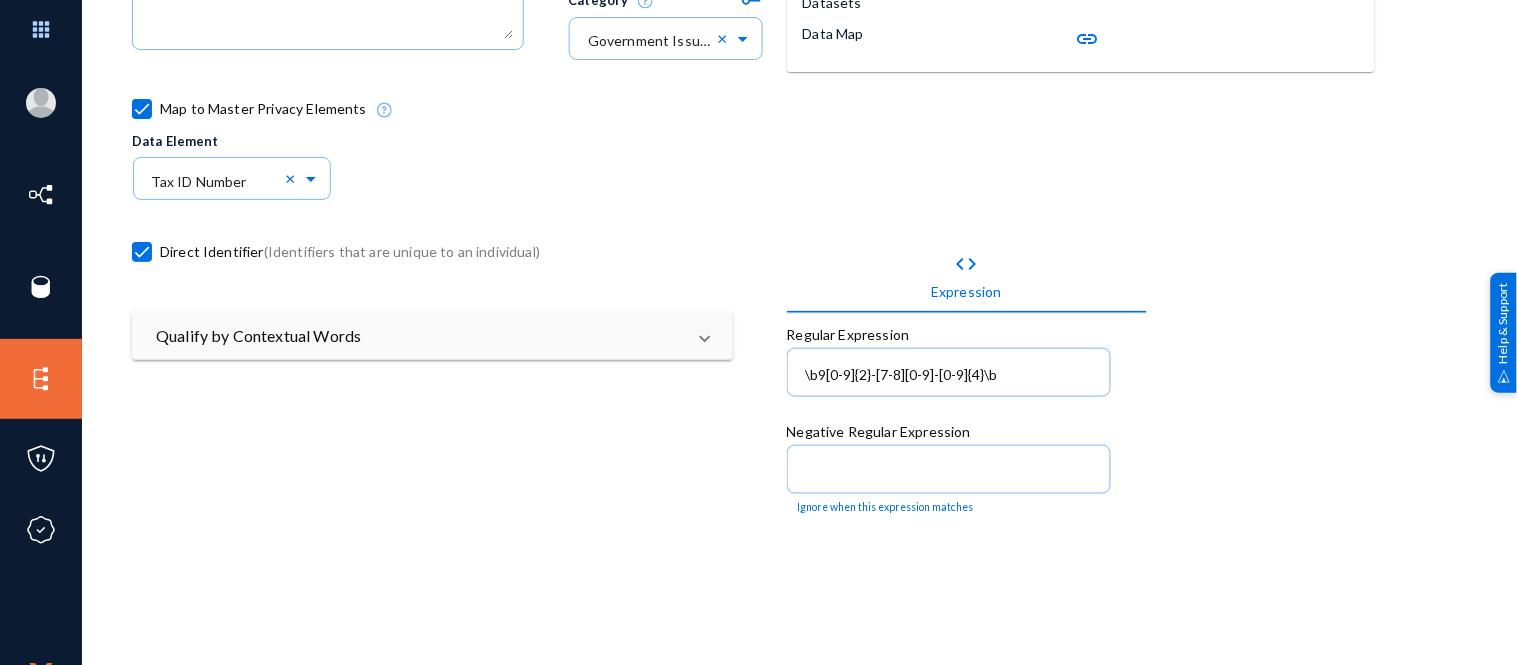 scroll, scrollTop: 411, scrollLeft: 0, axis: vertical 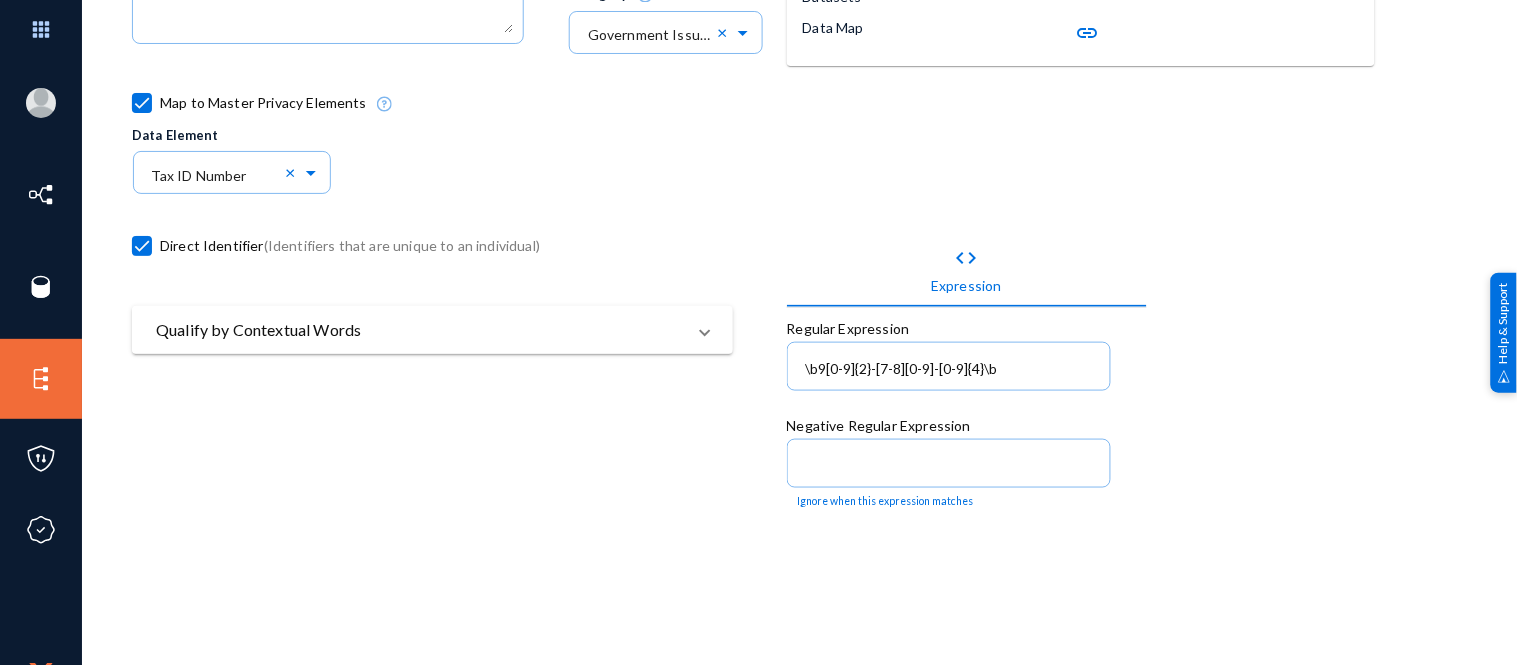click on "Qualify by Contextual Words" at bounding box center (420, 330) 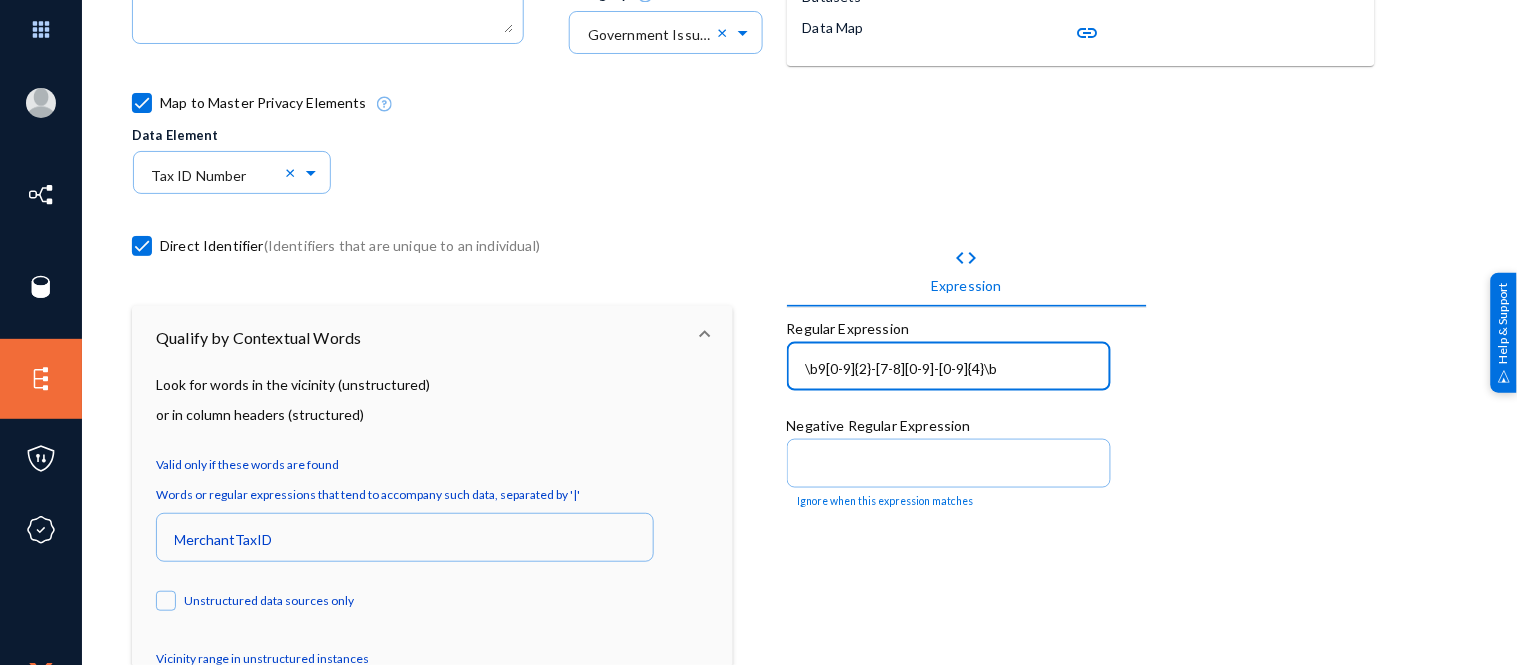 drag, startPoint x: 1006, startPoint y: 363, endPoint x: 756, endPoint y: 367, distance: 250.032 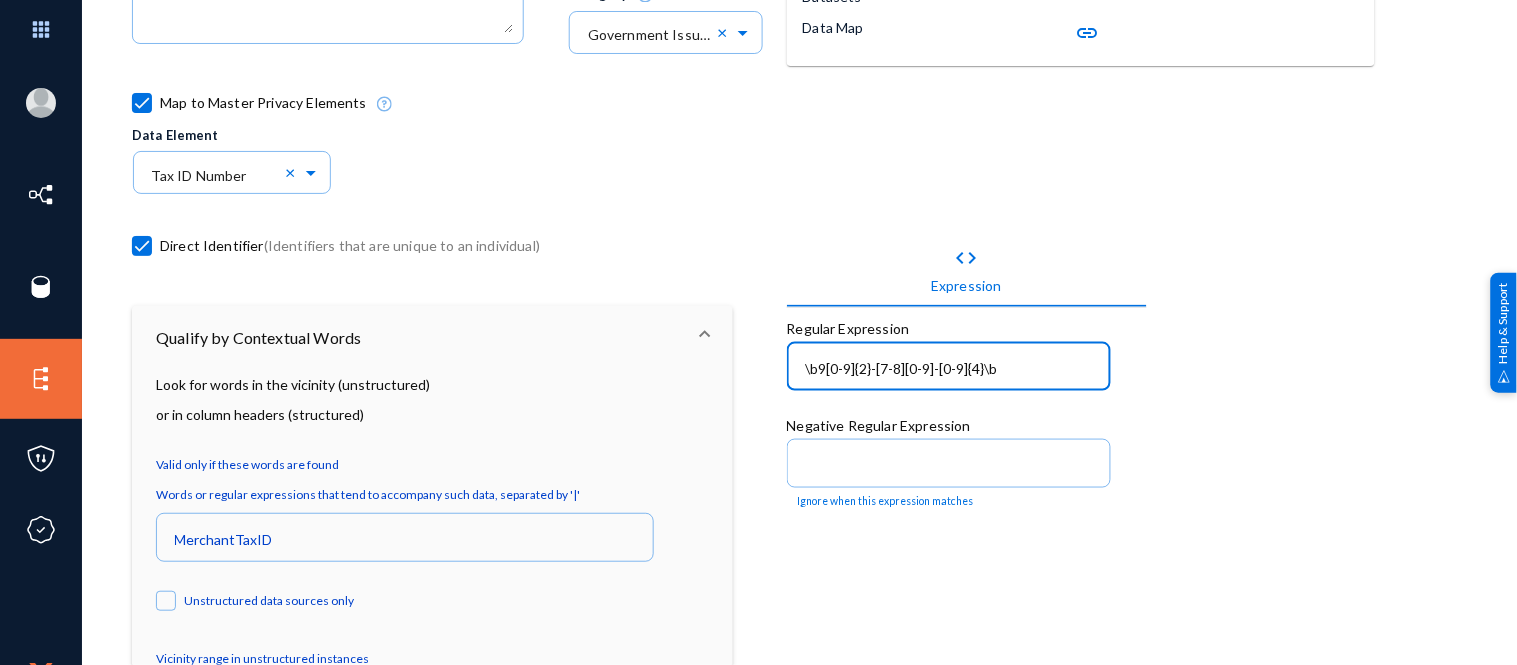 drag, startPoint x: 1008, startPoint y: 367, endPoint x: 766, endPoint y: 350, distance: 242.59637 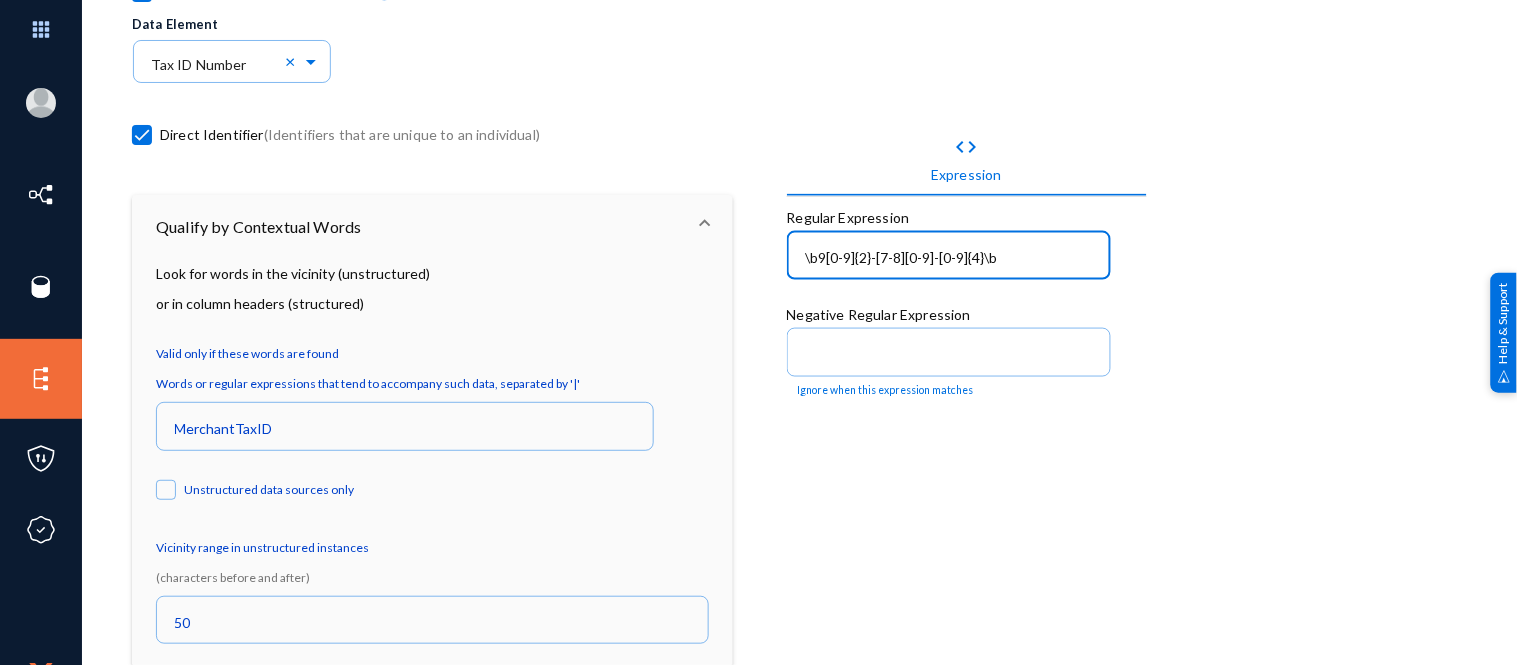 scroll, scrollTop: 525, scrollLeft: 0, axis: vertical 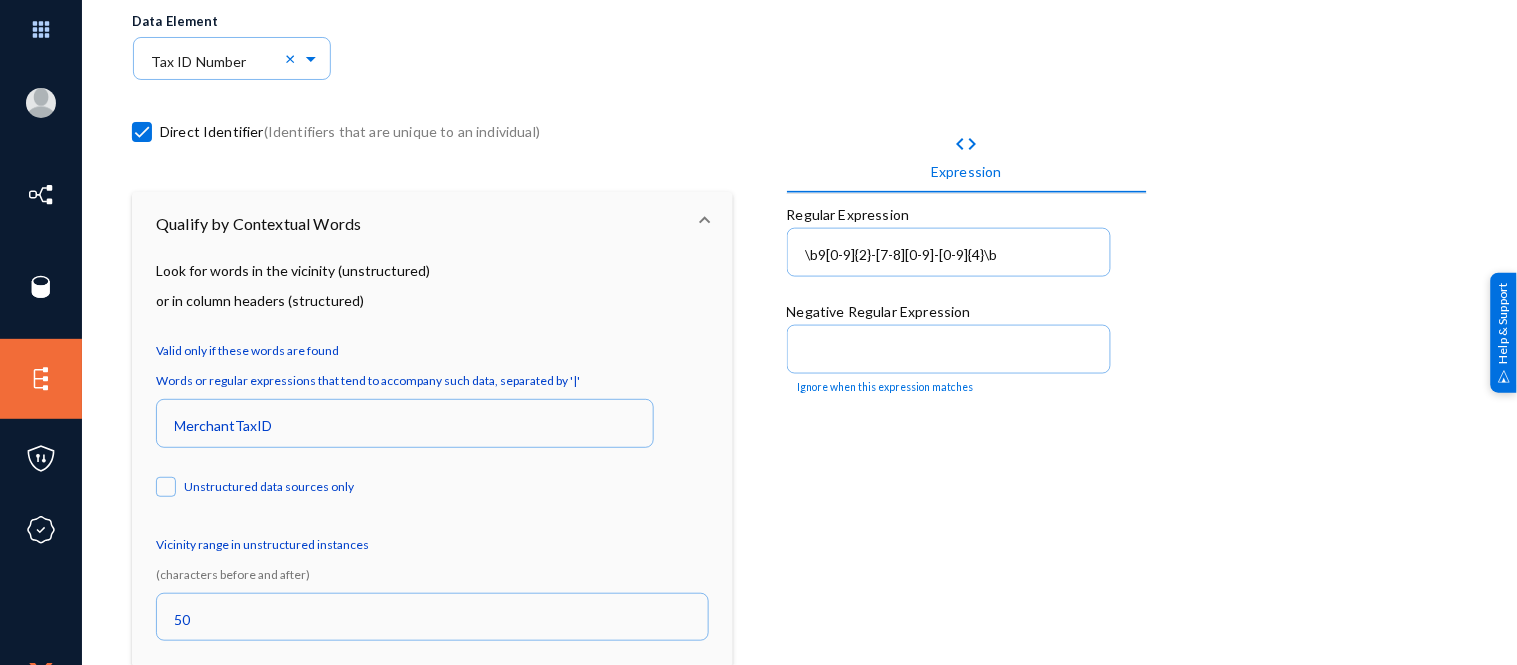 click on "code Expression Regular Expression \b9[0-9]{2}-[7-8][0-9]-[0-9]{4}\b Negative Regular Expression Ignore when this expression matches" 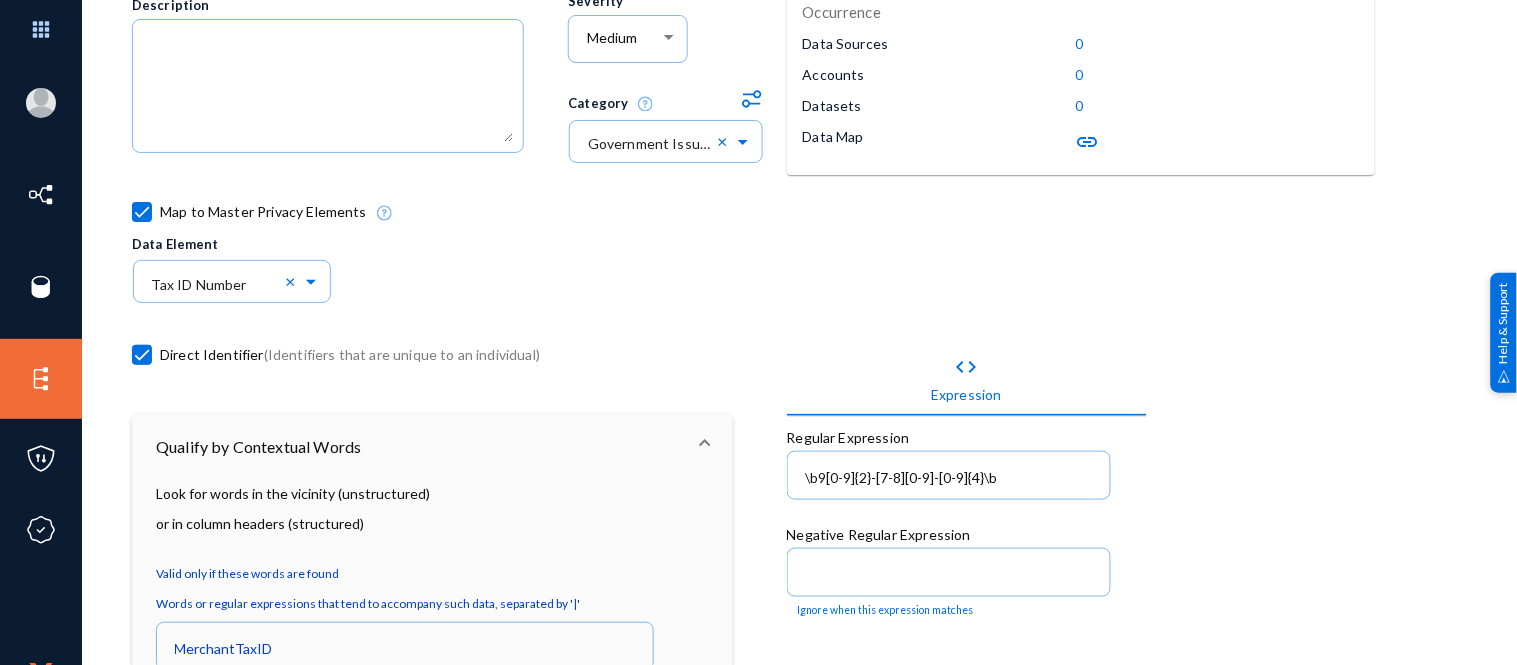 scroll, scrollTop: 0, scrollLeft: 0, axis: both 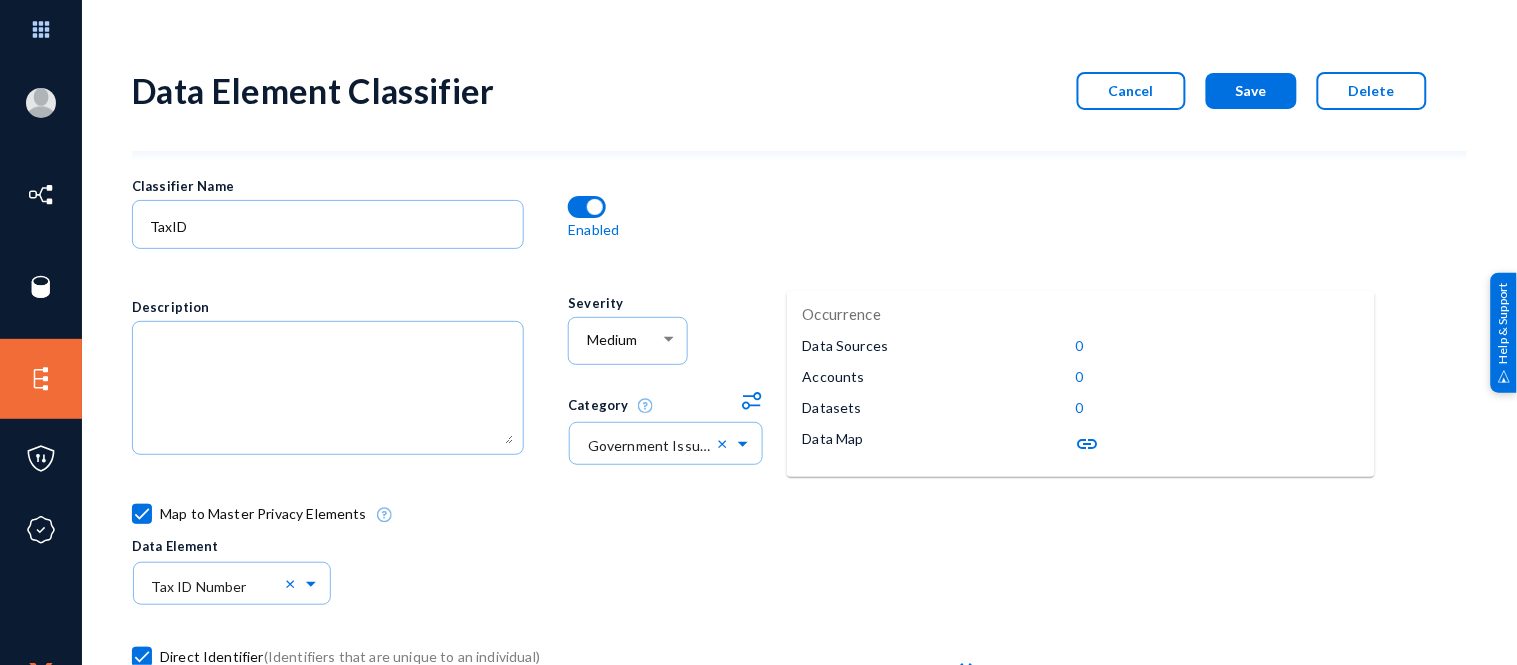 click on "Cancel" 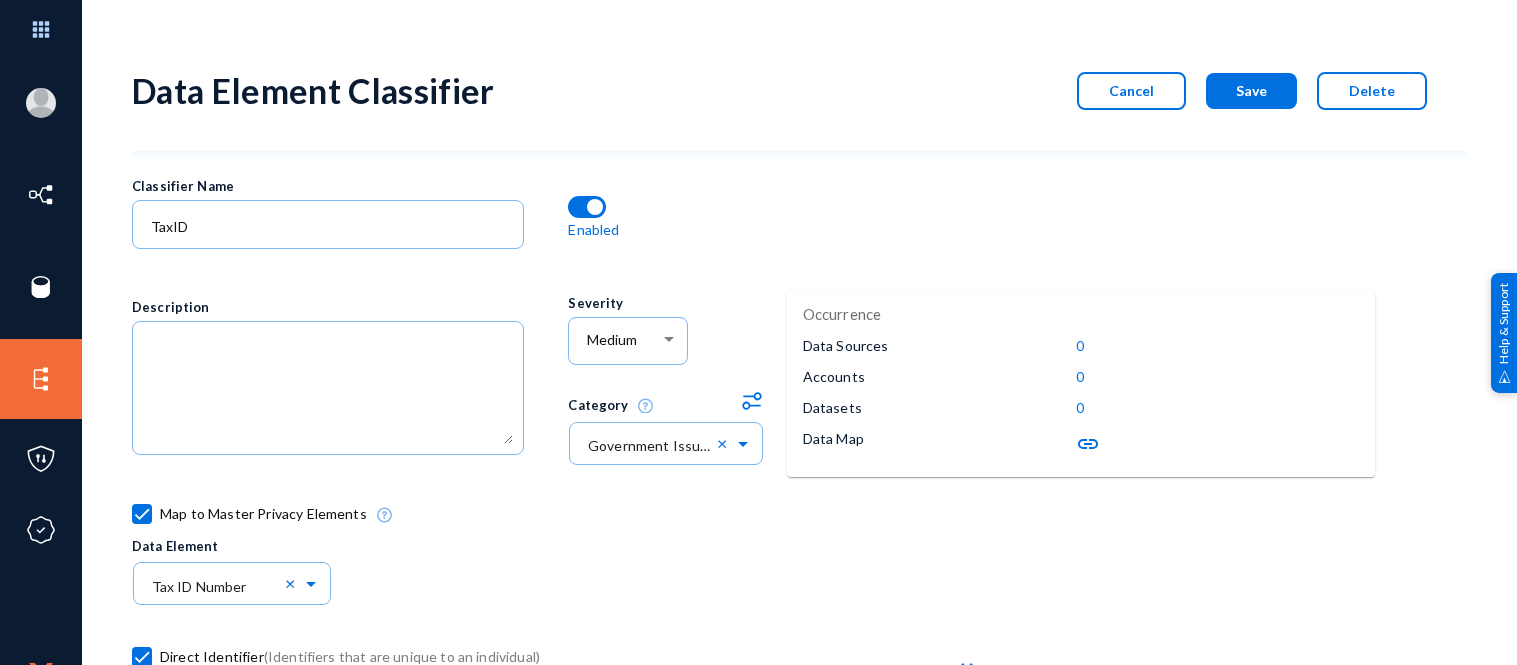 scroll, scrollTop: 0, scrollLeft: 0, axis: both 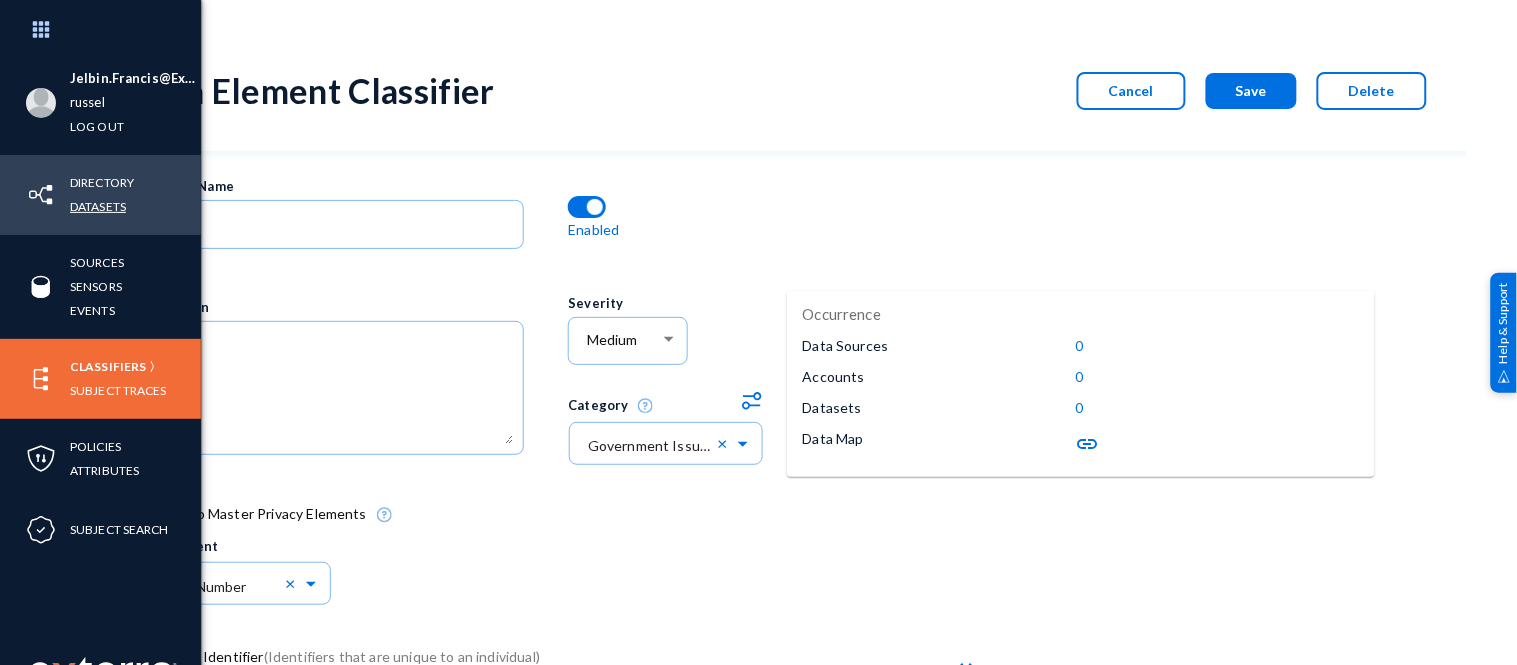 click on "Datasets" at bounding box center [98, 206] 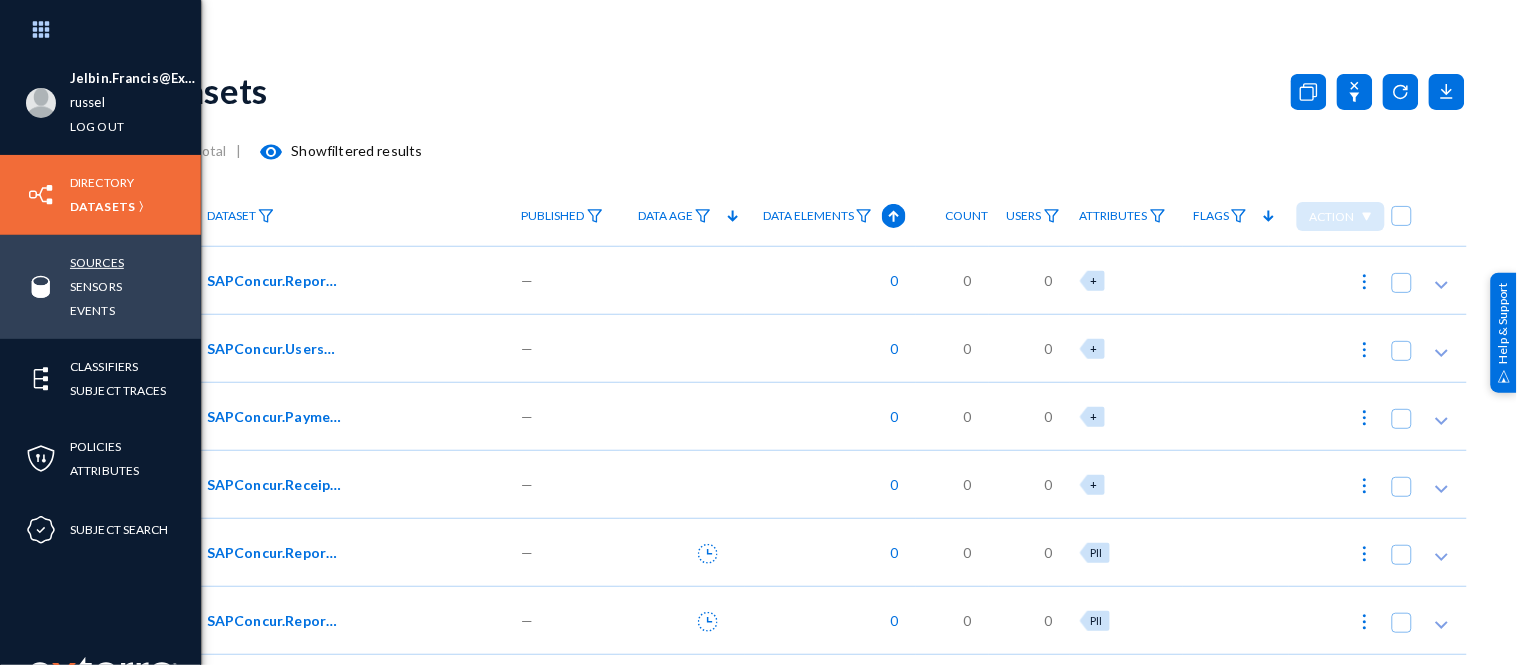 click on "Sources" at bounding box center [97, 262] 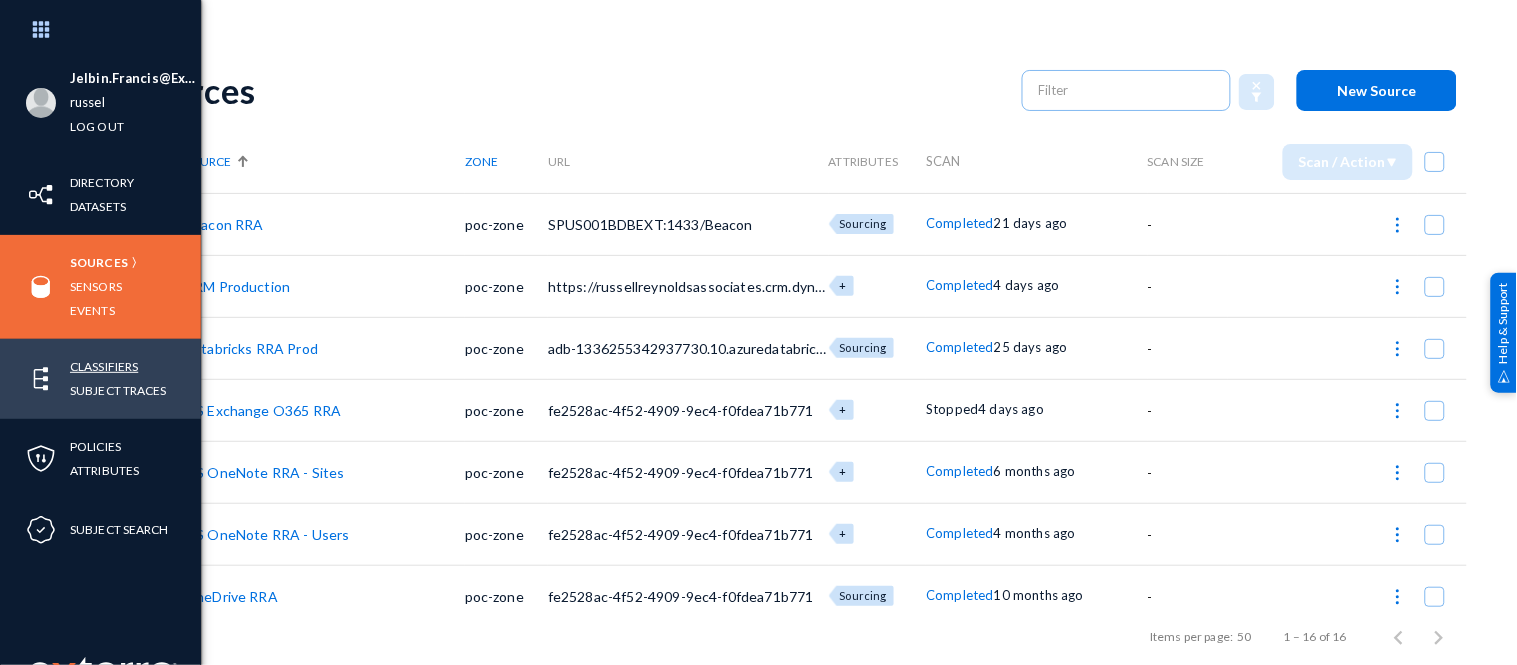 click on "Classifiers" at bounding box center (104, 366) 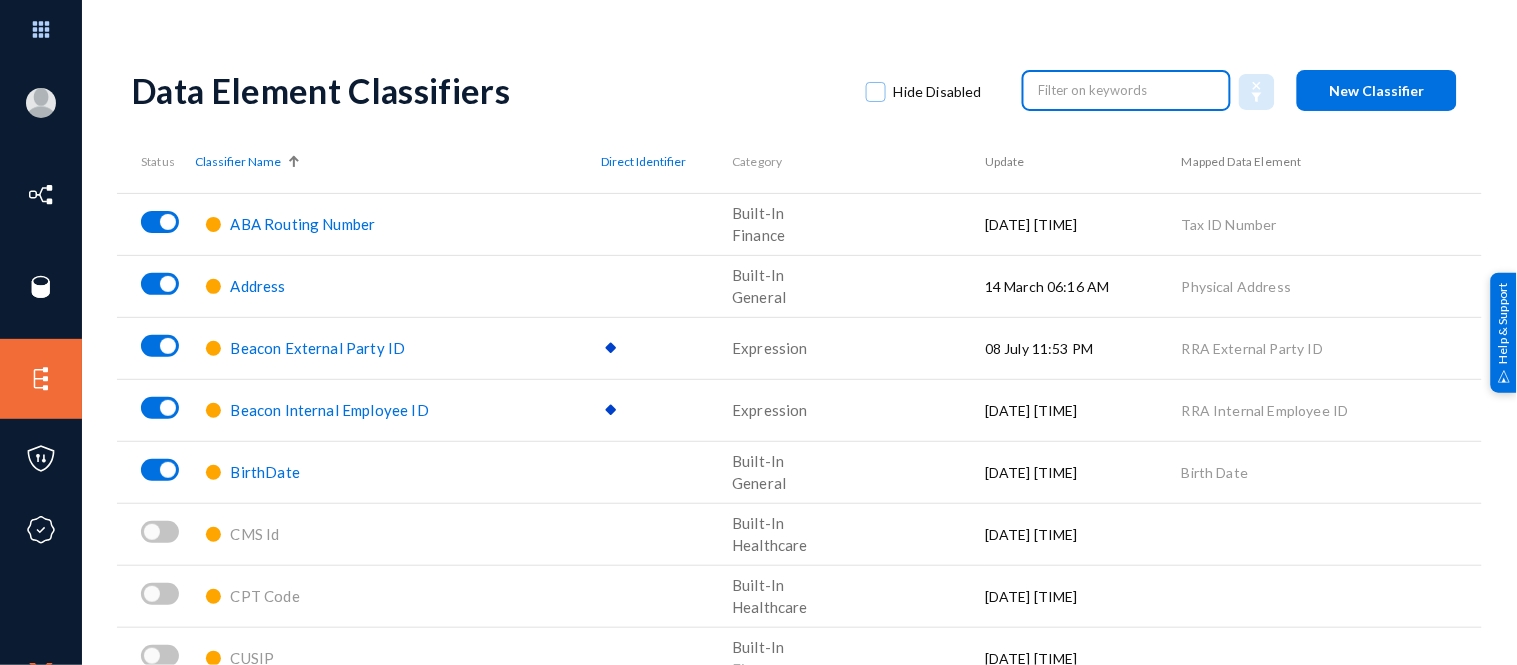 click at bounding box center (1127, 90) 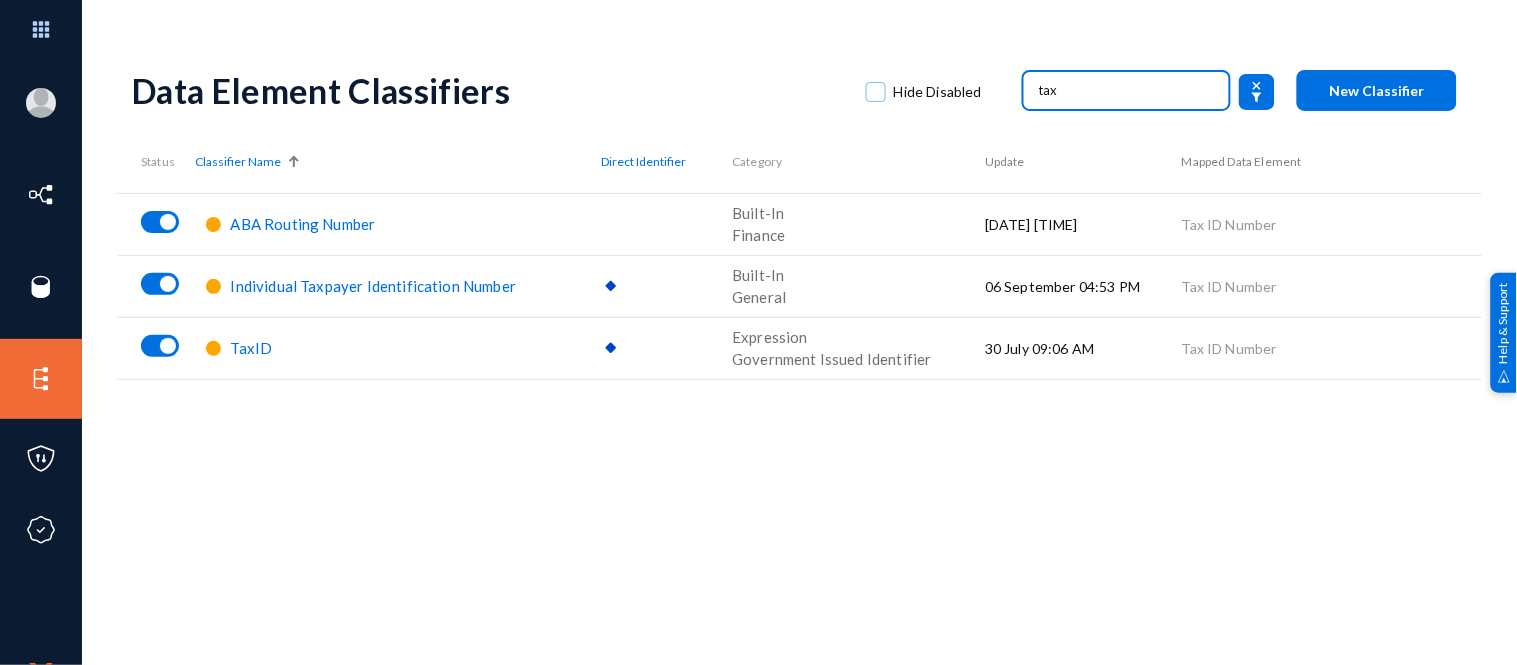 type on "tax" 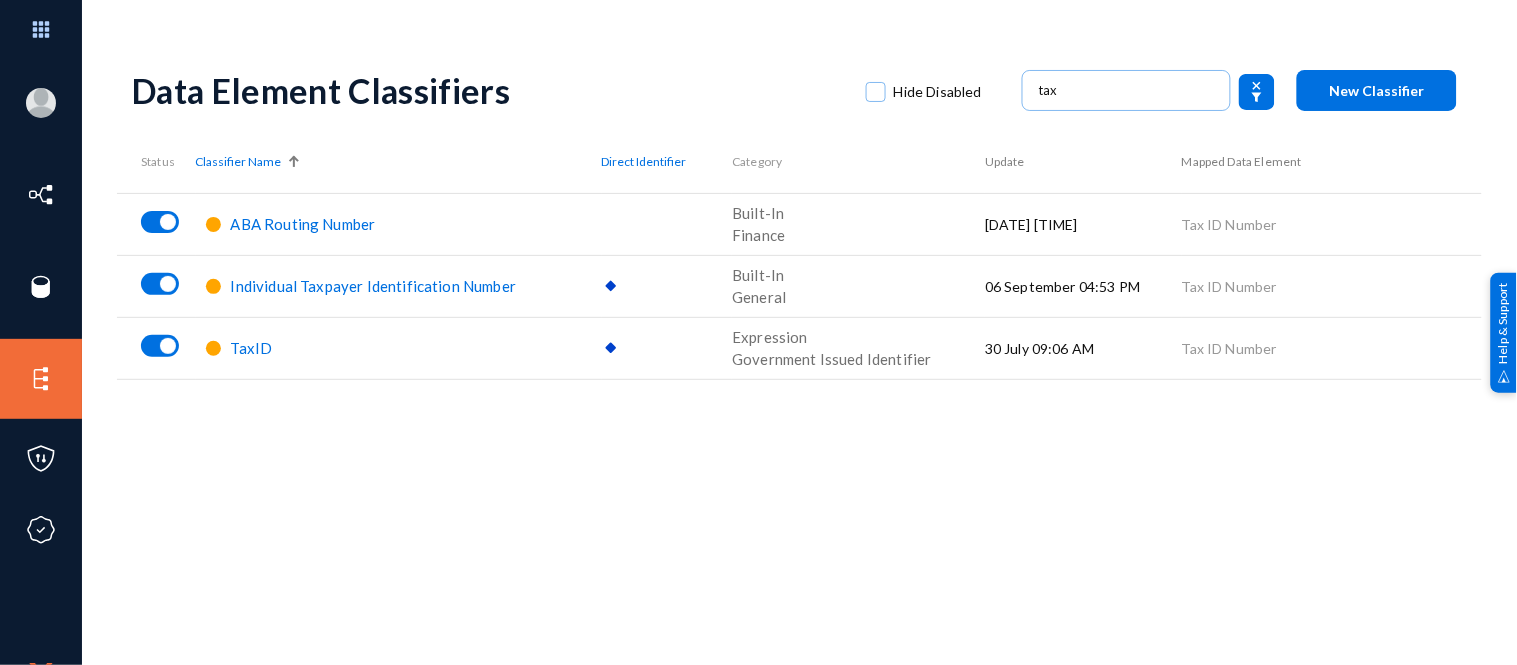 click on "TaxID" 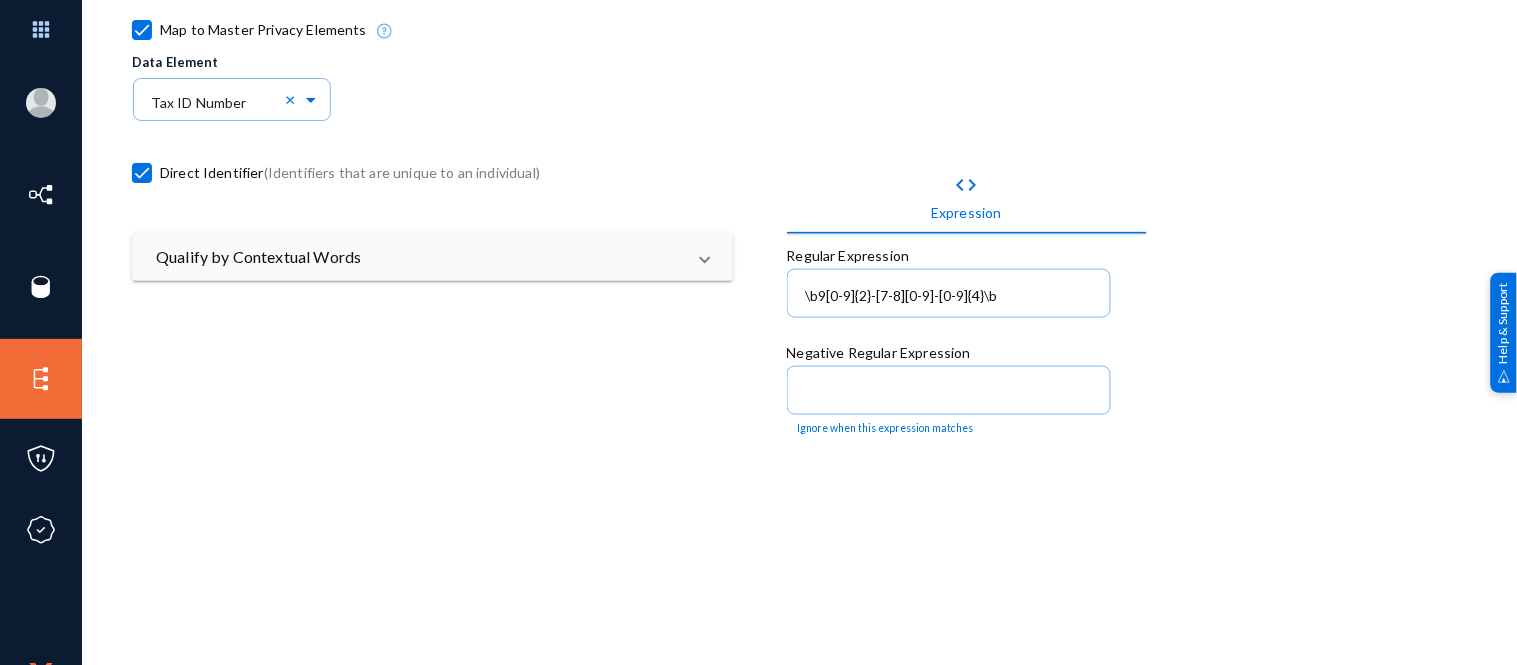 scroll, scrollTop: 485, scrollLeft: 0, axis: vertical 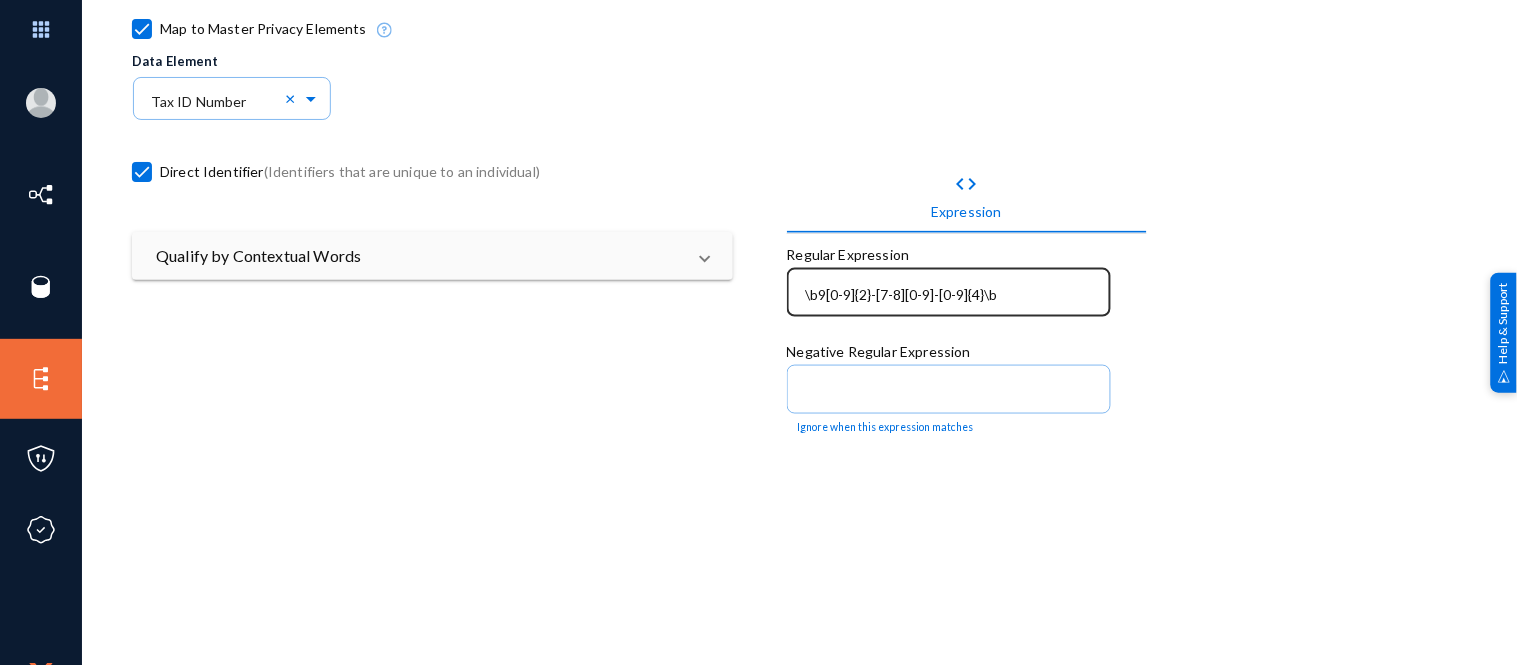 drag, startPoint x: 912, startPoint y: 310, endPoint x: 907, endPoint y: 300, distance: 11.18034 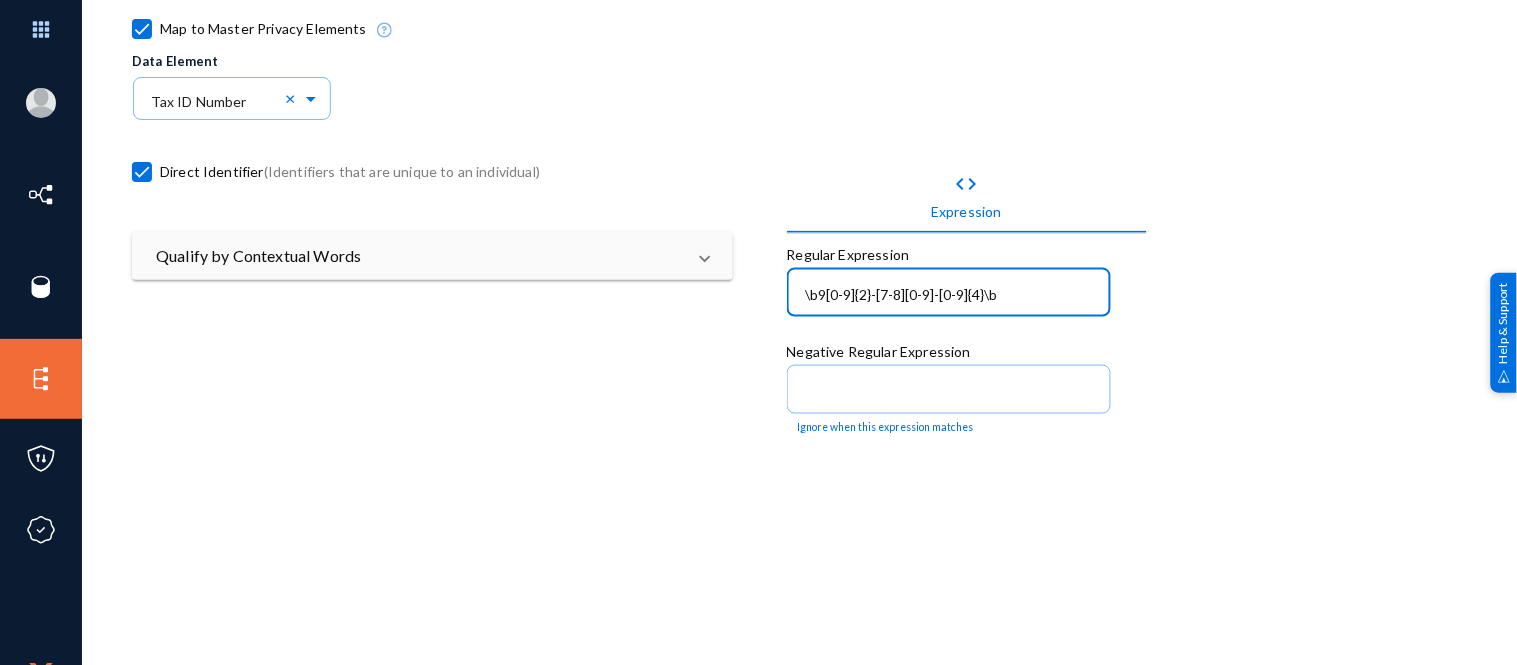 click on "\b9[0-9]{2}-[7-8][0-9]-[0-9]{4}\b" at bounding box center (952, 295) 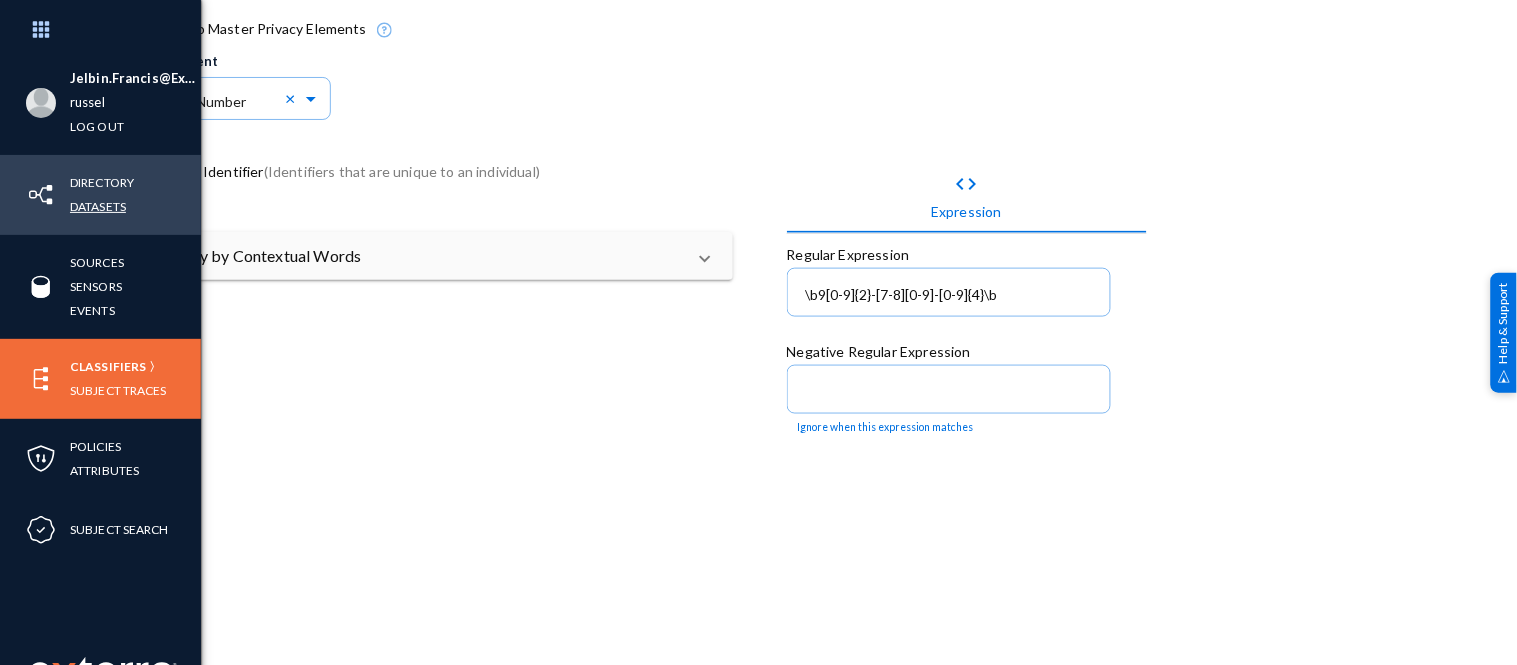 click on "Datasets" at bounding box center (98, 206) 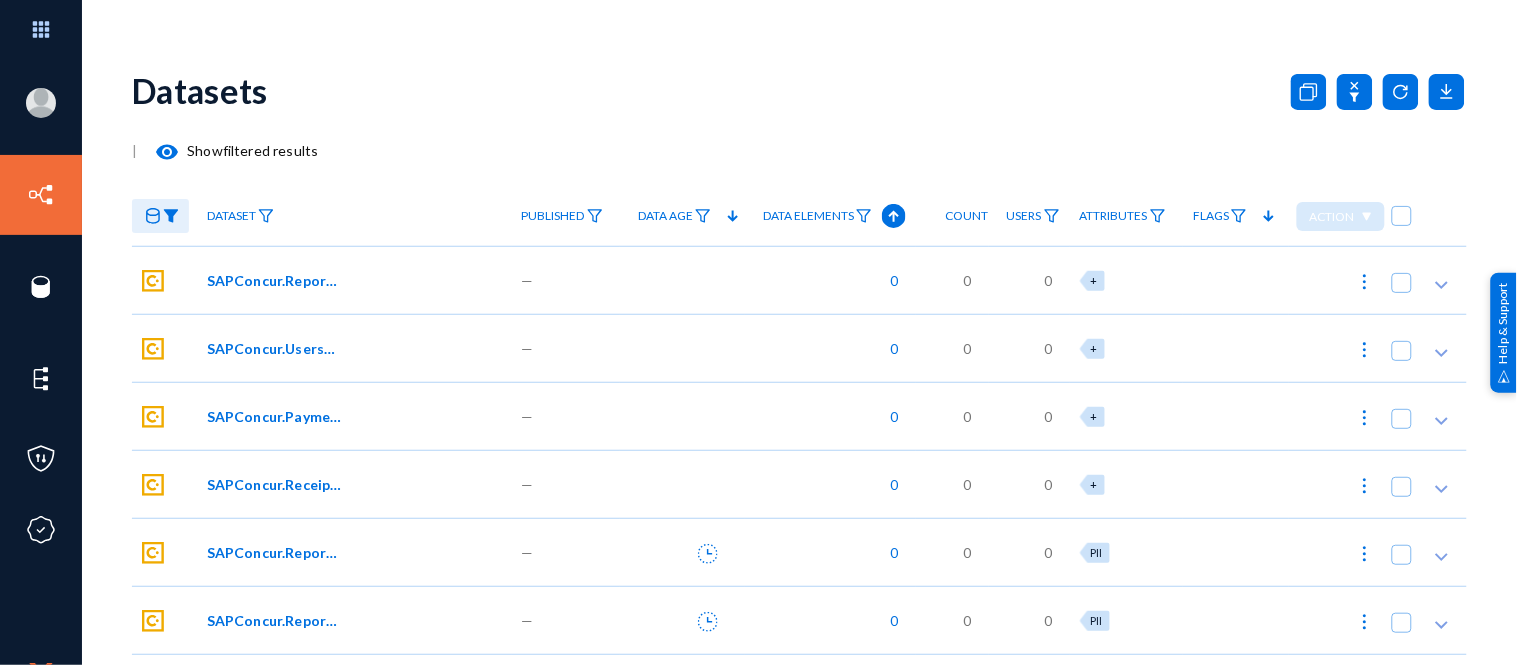 click 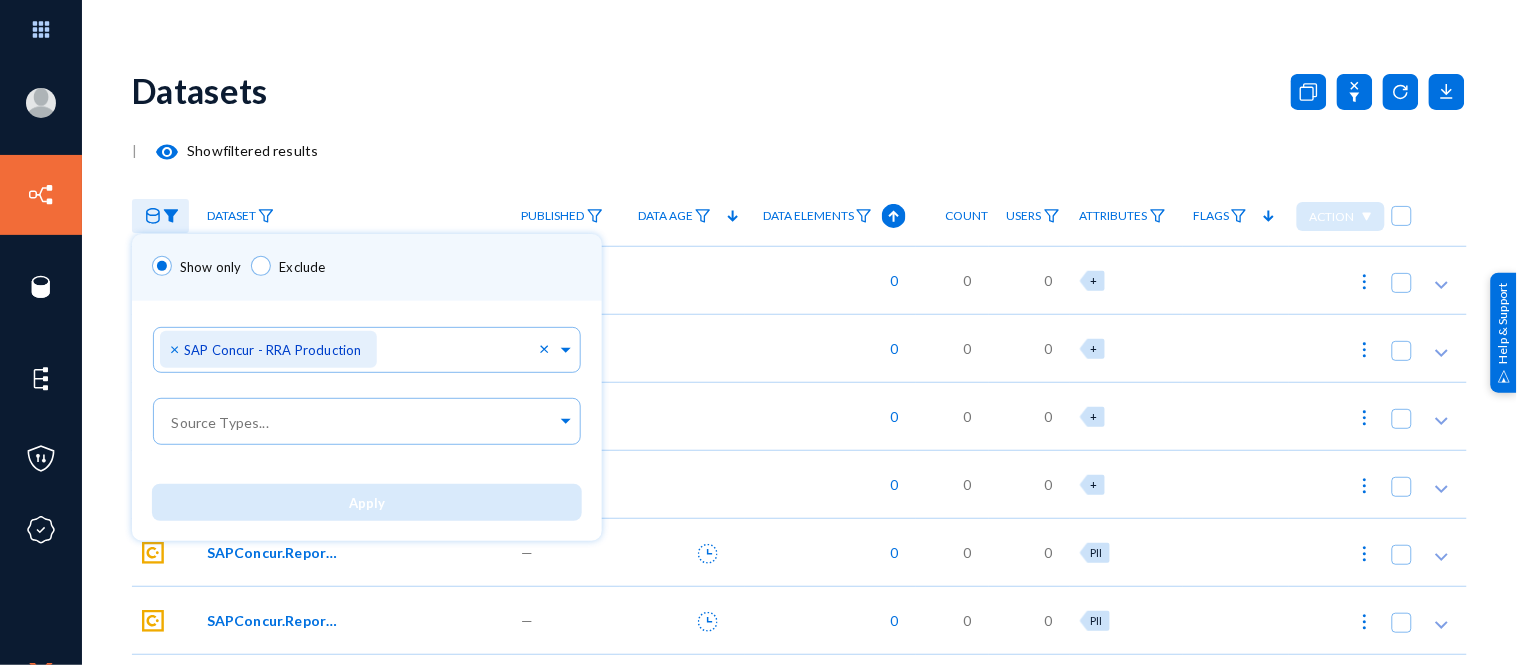 click at bounding box center (758, 332) 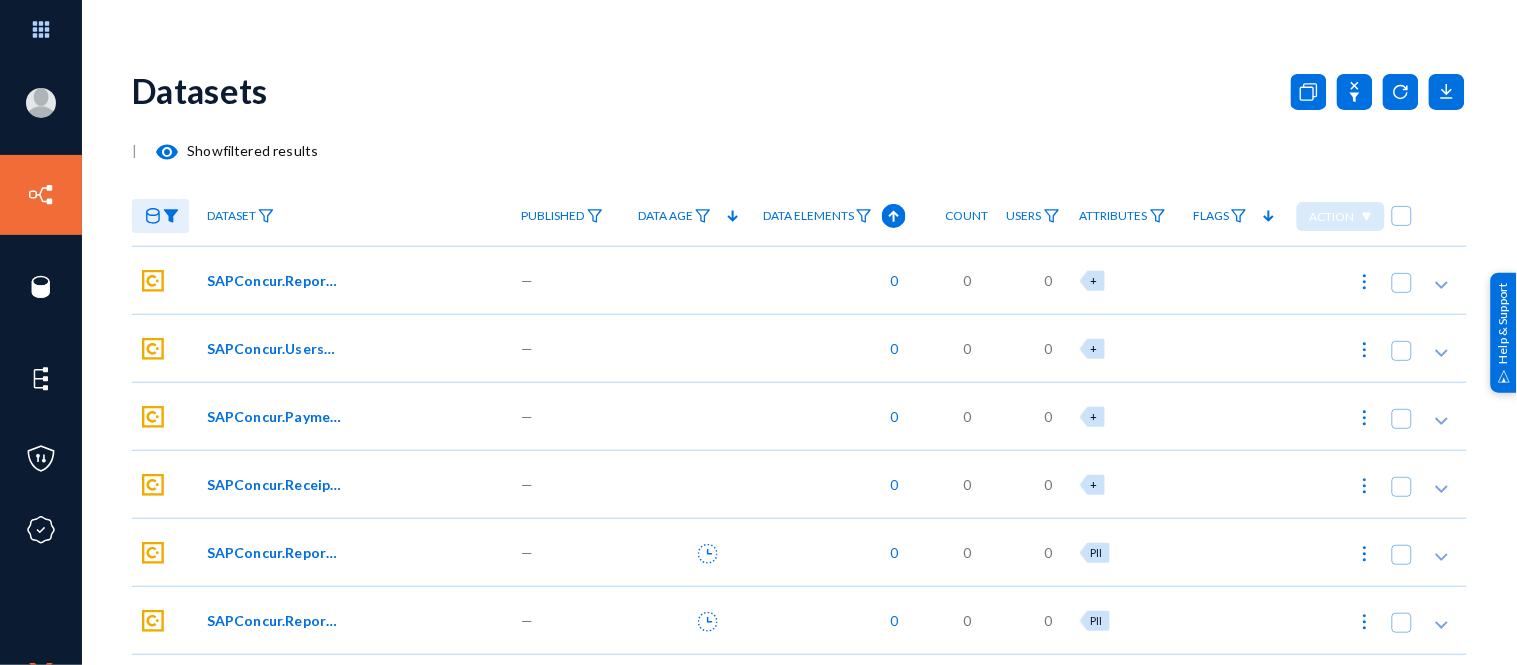 click on "SAPConcur.ReportDetailsExpenseEntryItemizationAllocationVATData" 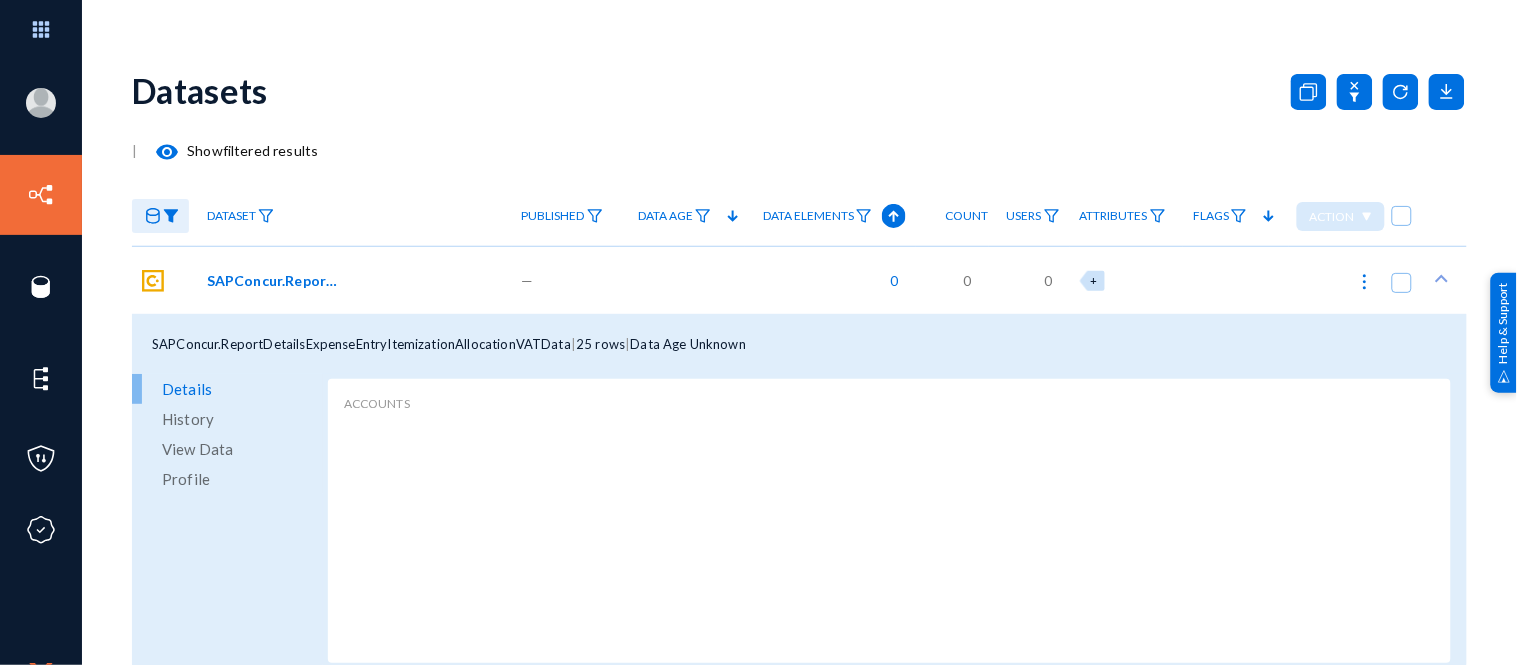click on "SAPConcur.ReportDetailsExpenseEntryItemizationAllocationVATData" 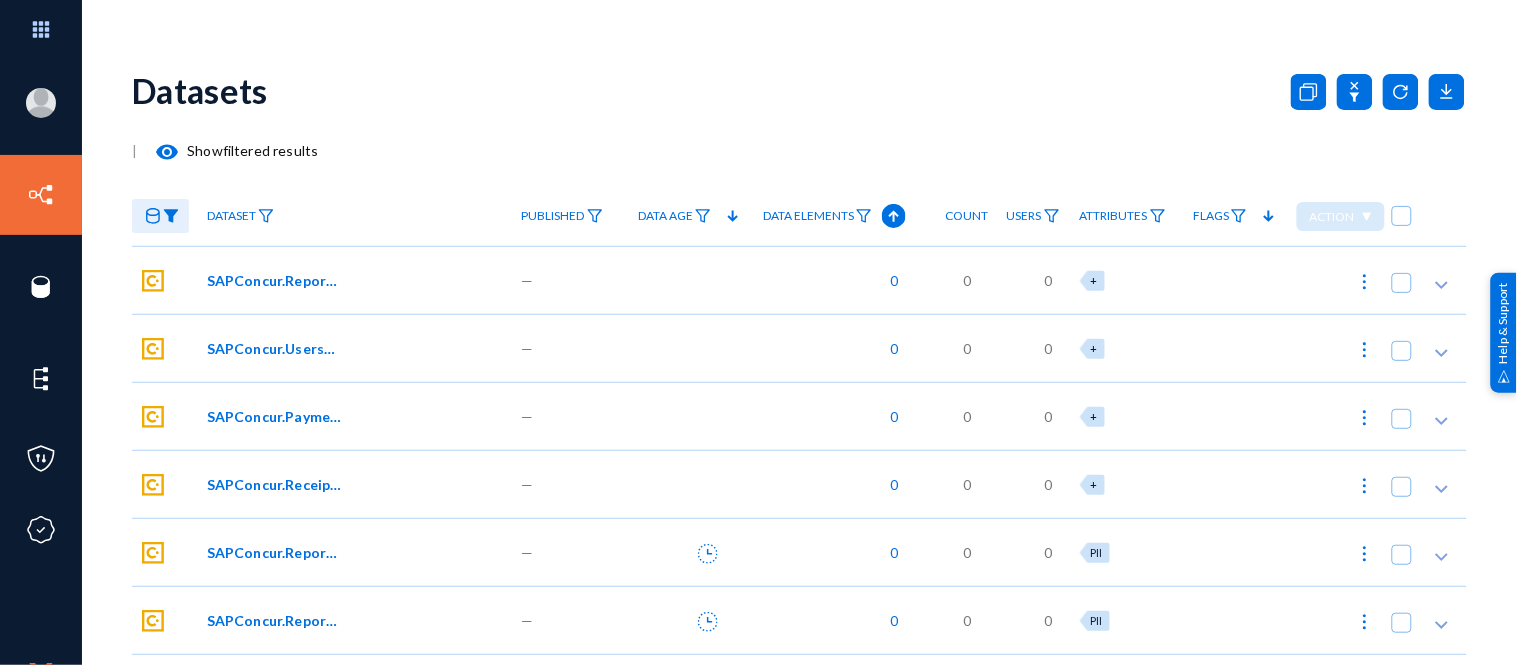 click 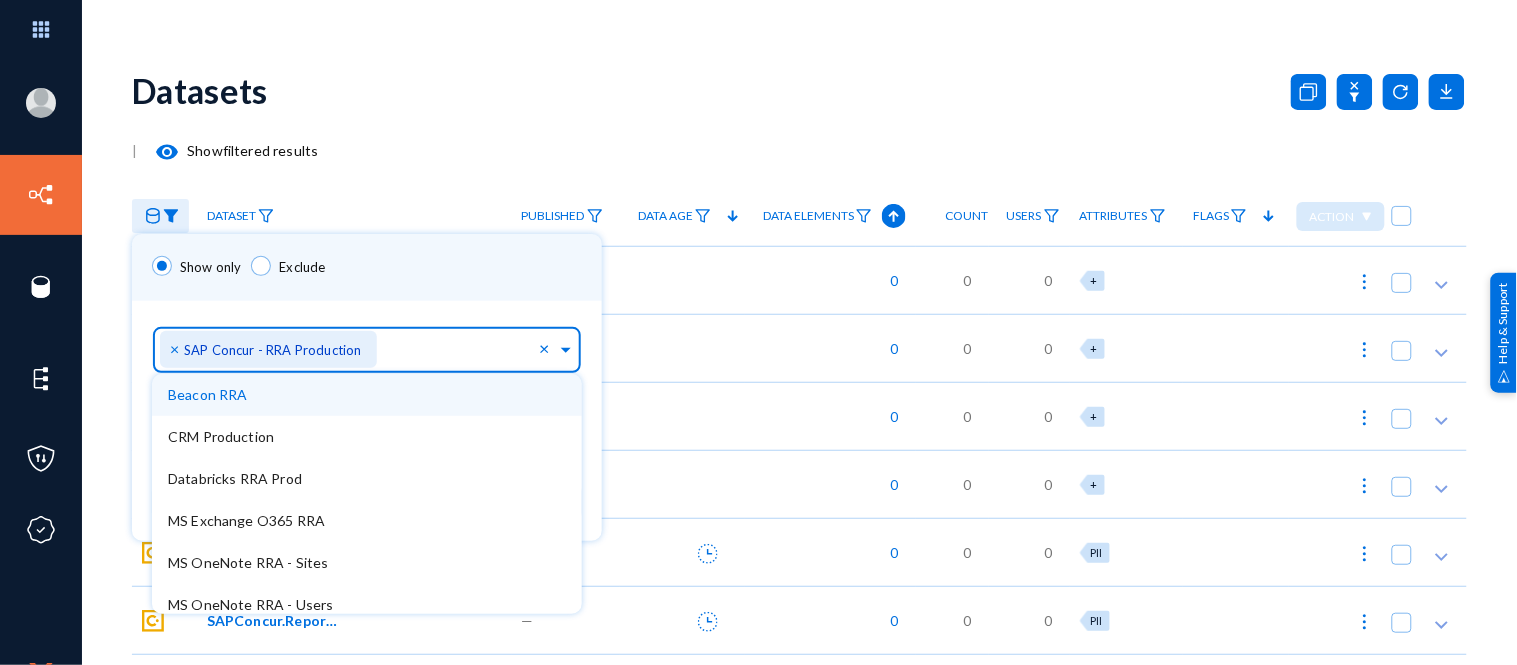 click on "× SAP Concur - RRA Production" at bounding box center (269, 349) 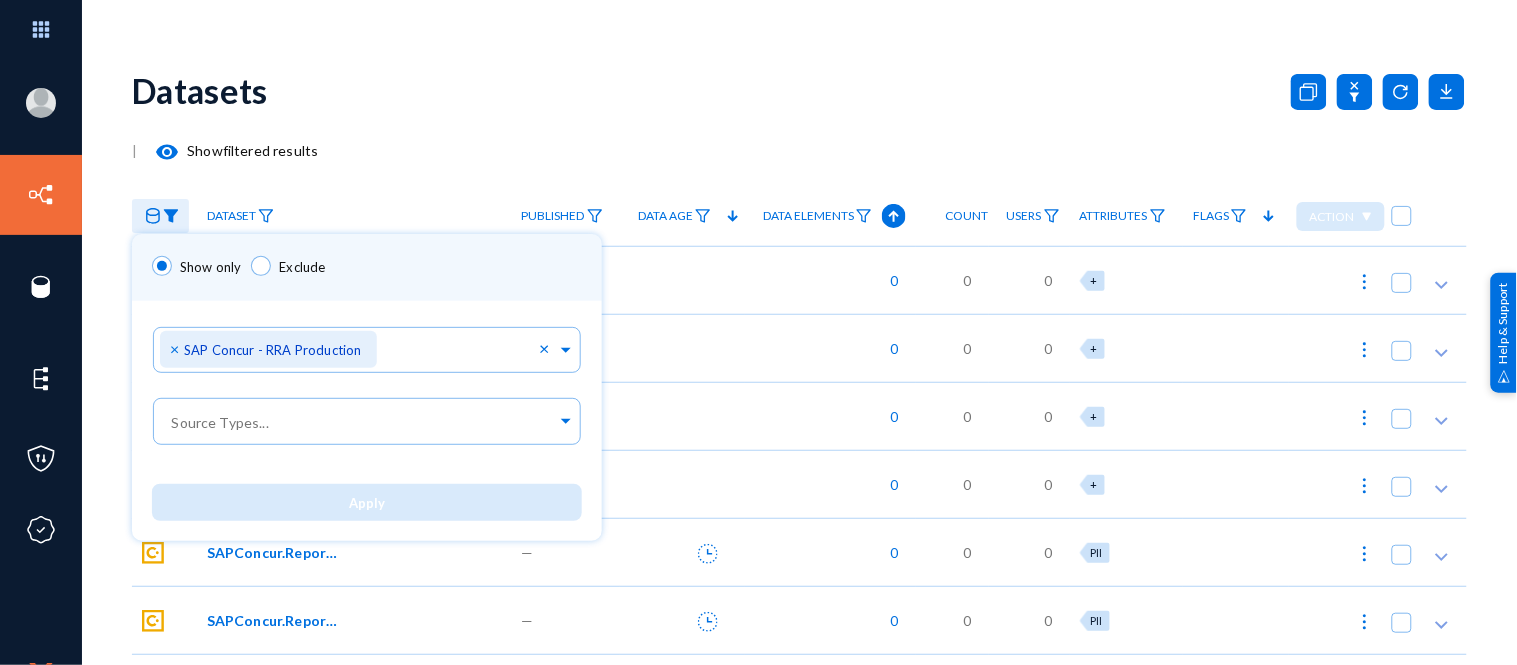 click at bounding box center [758, 332] 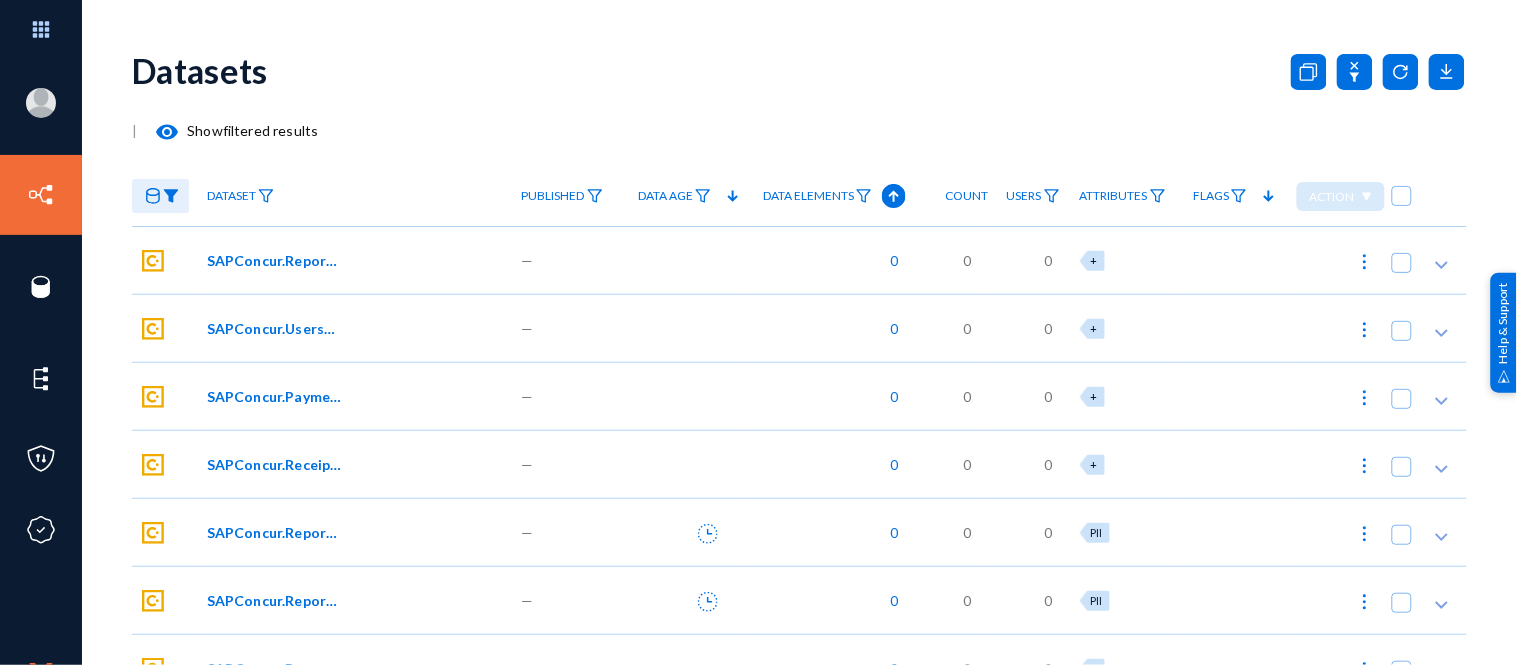 scroll, scrollTop: 0, scrollLeft: 0, axis: both 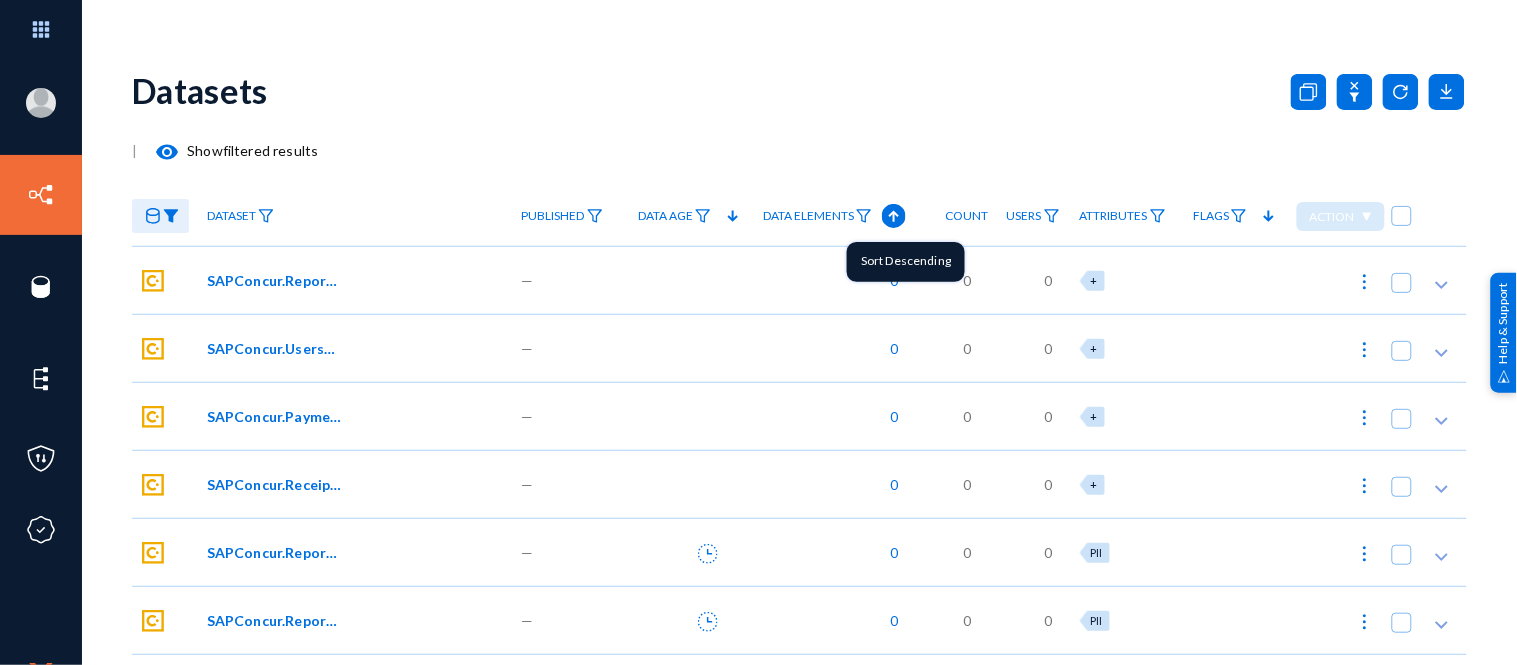 click 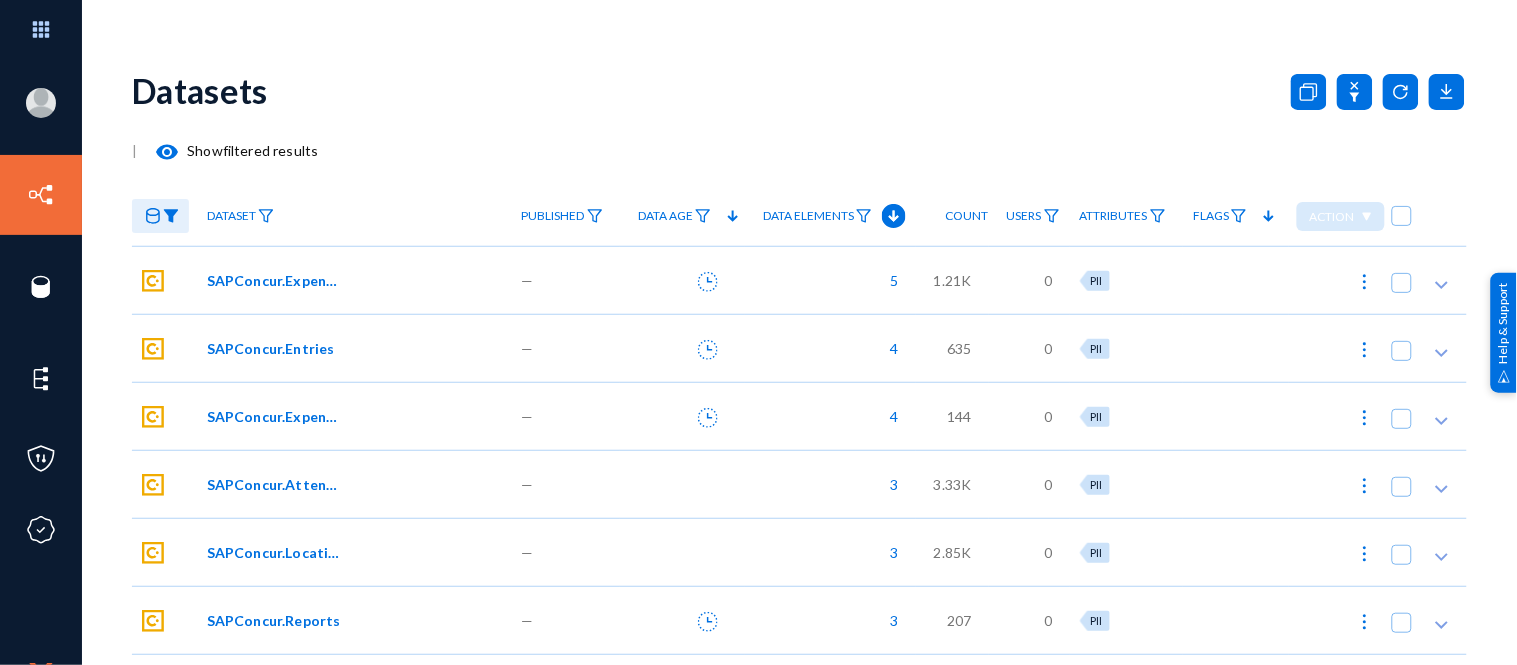 click on "SAPConcur.ExpenseDetails" 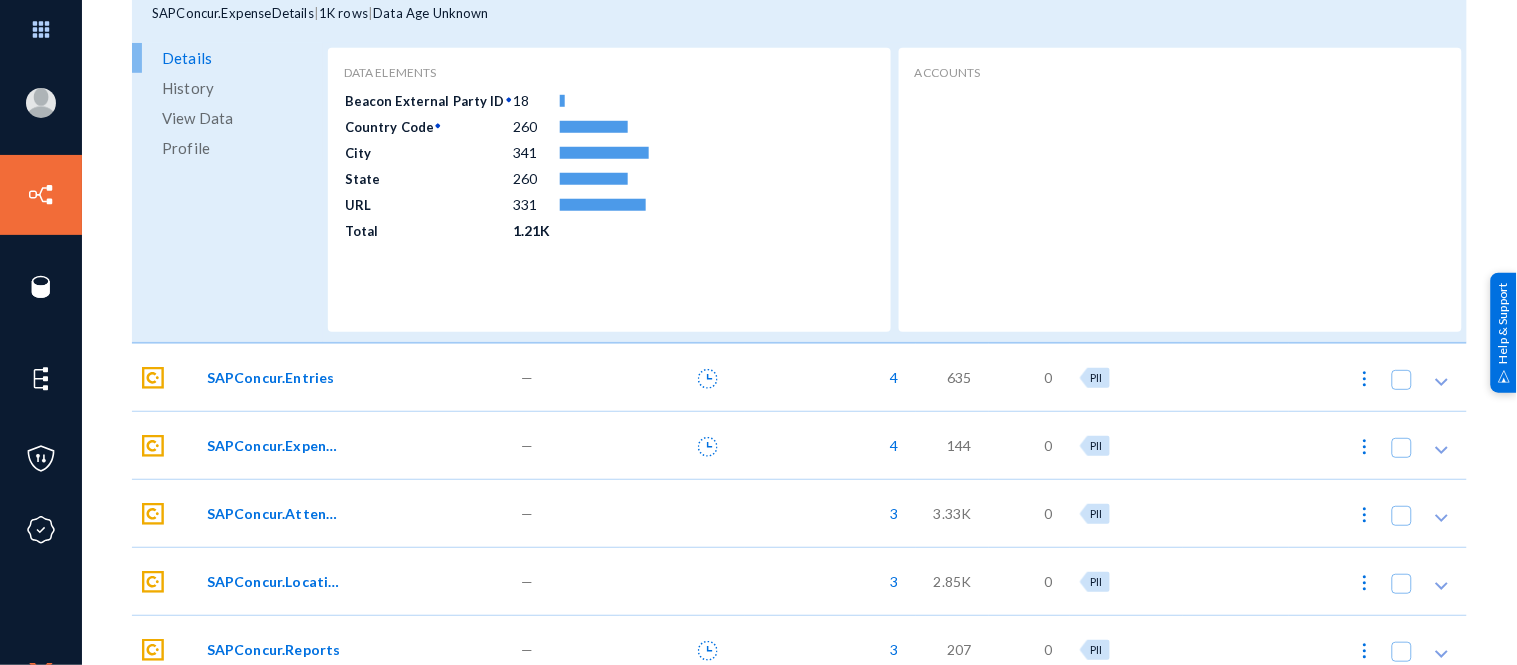scroll, scrollTop: 285, scrollLeft: 0, axis: vertical 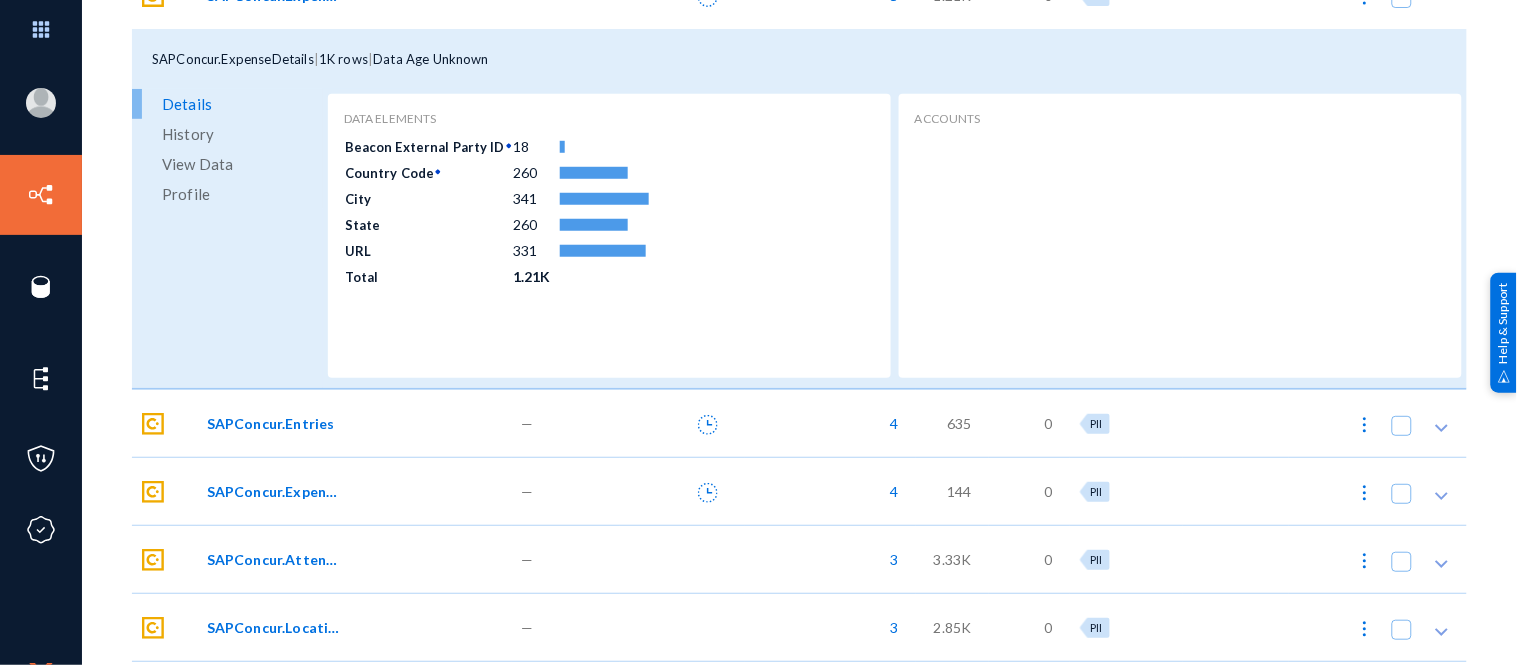 click on "View Data" 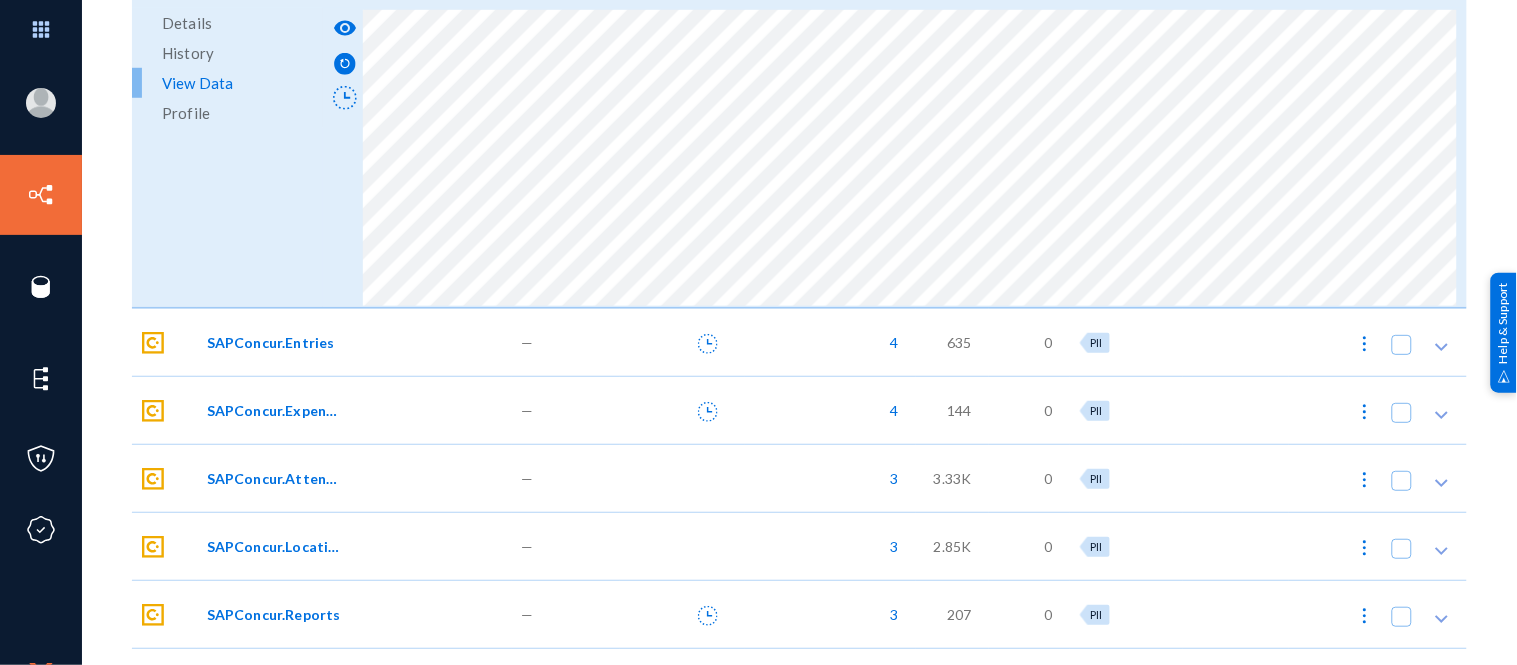scroll, scrollTop: 370, scrollLeft: 0, axis: vertical 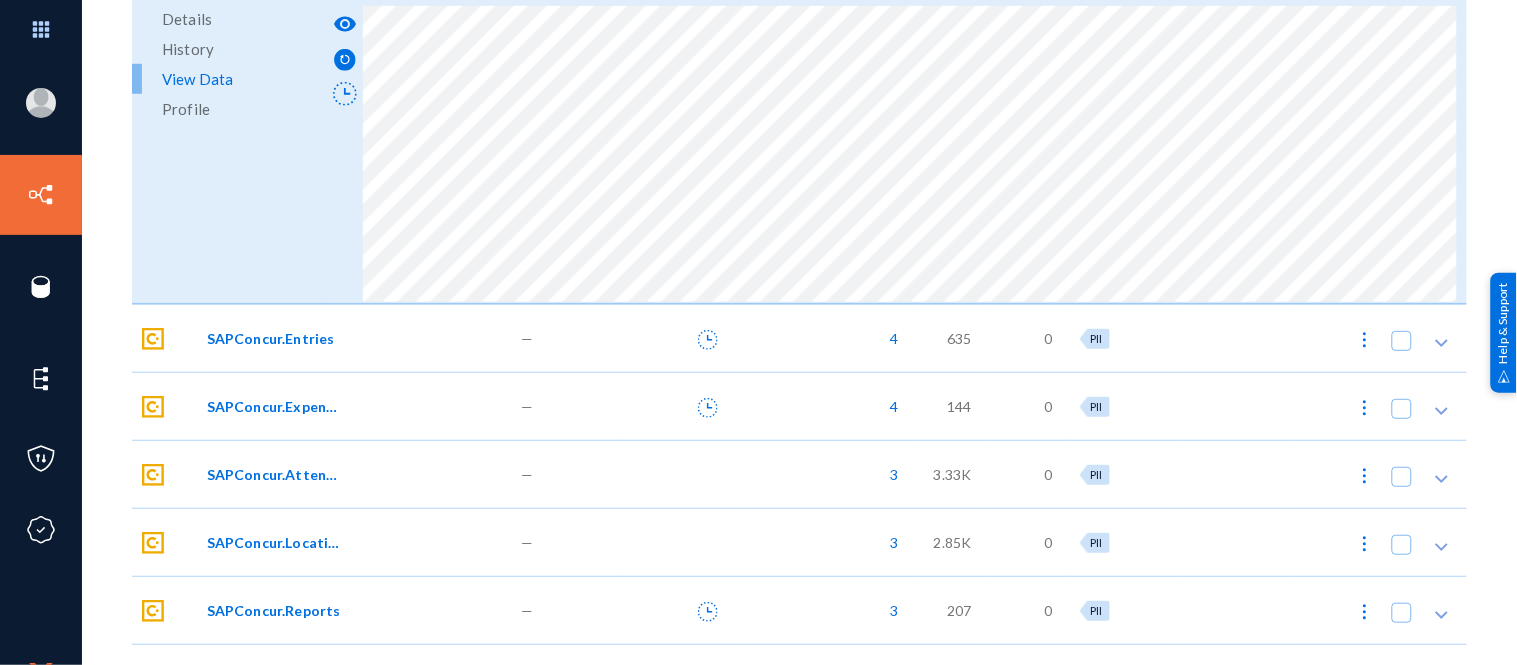 click on "SAPConcur.Expenses" 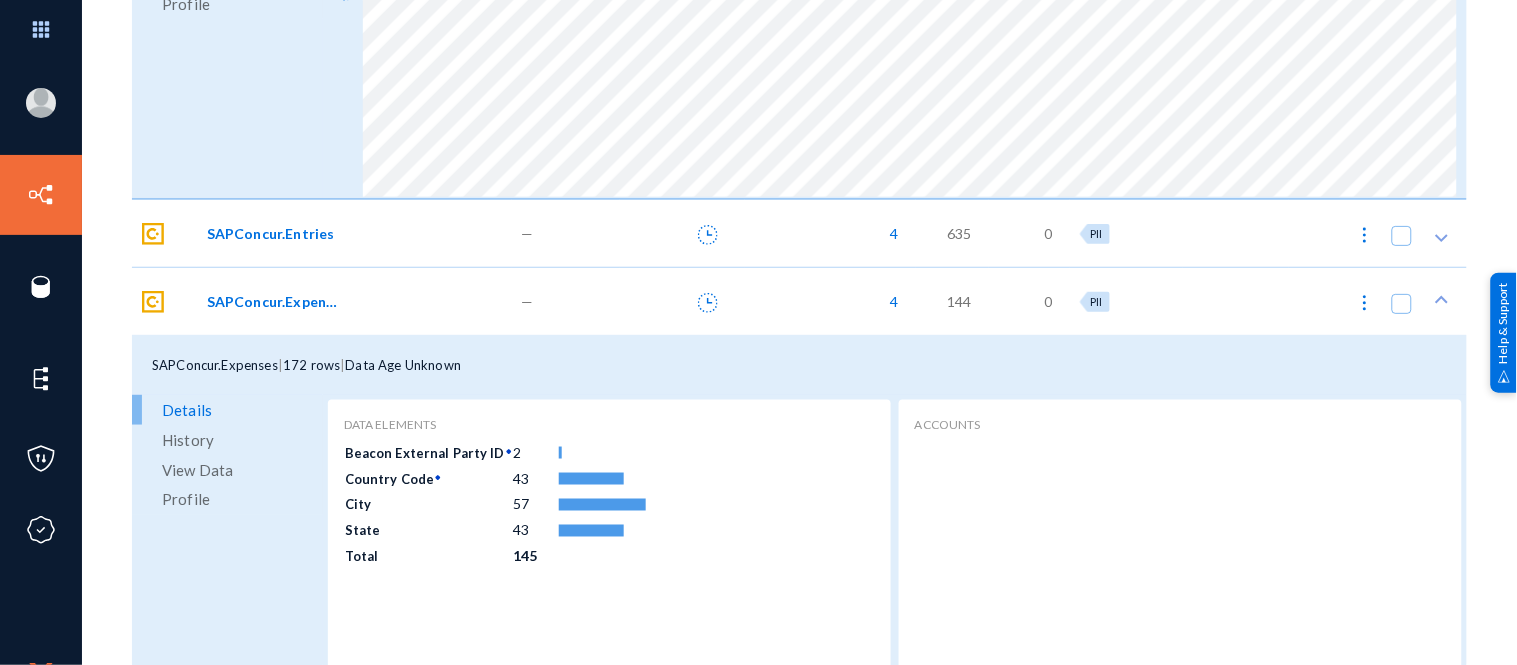 scroll, scrollTop: 478, scrollLeft: 0, axis: vertical 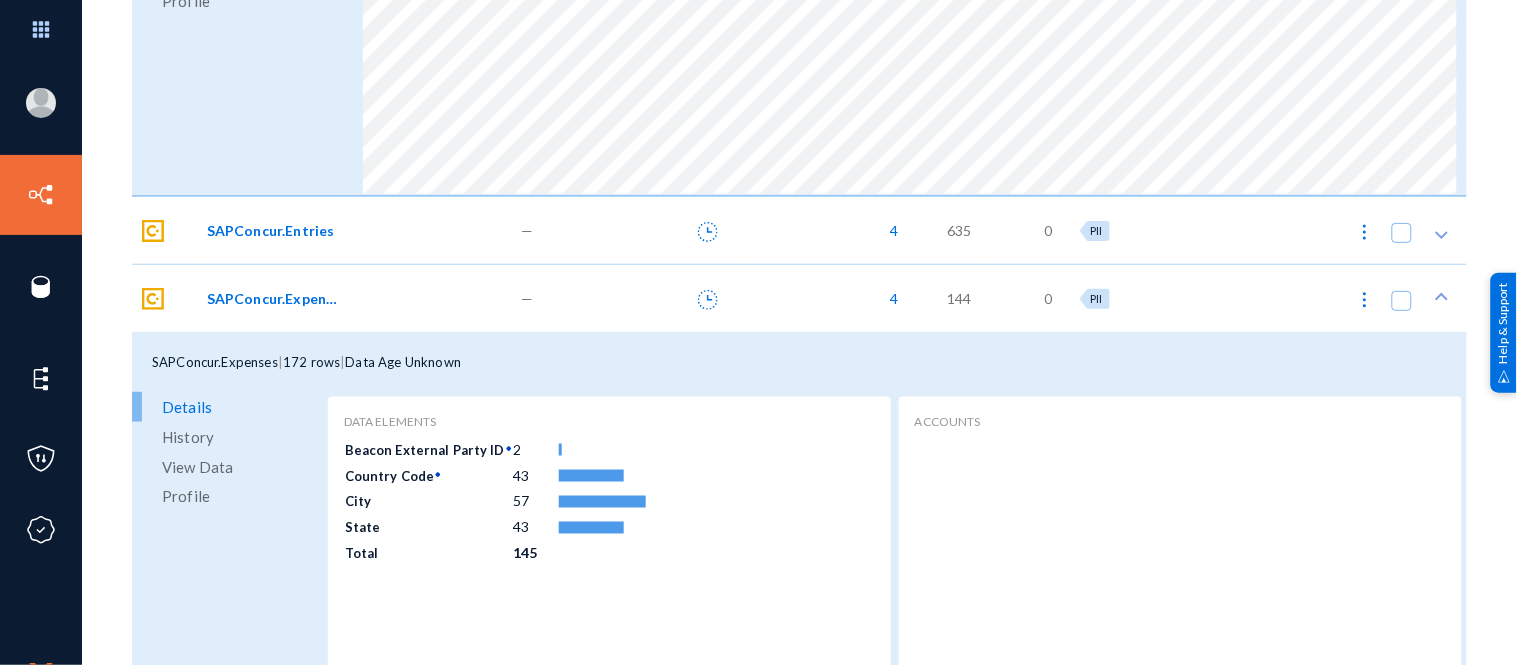 click on "View Data" 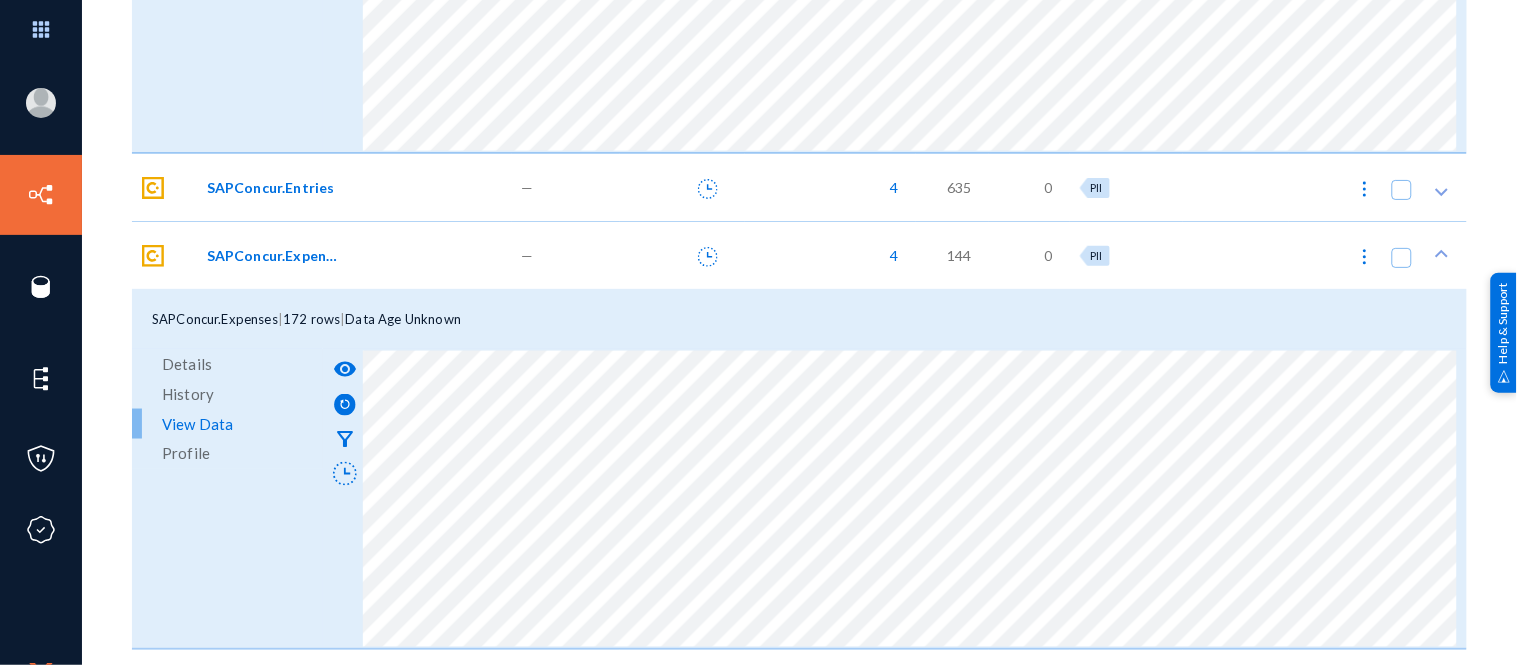 scroll, scrollTop: 63, scrollLeft: 0, axis: vertical 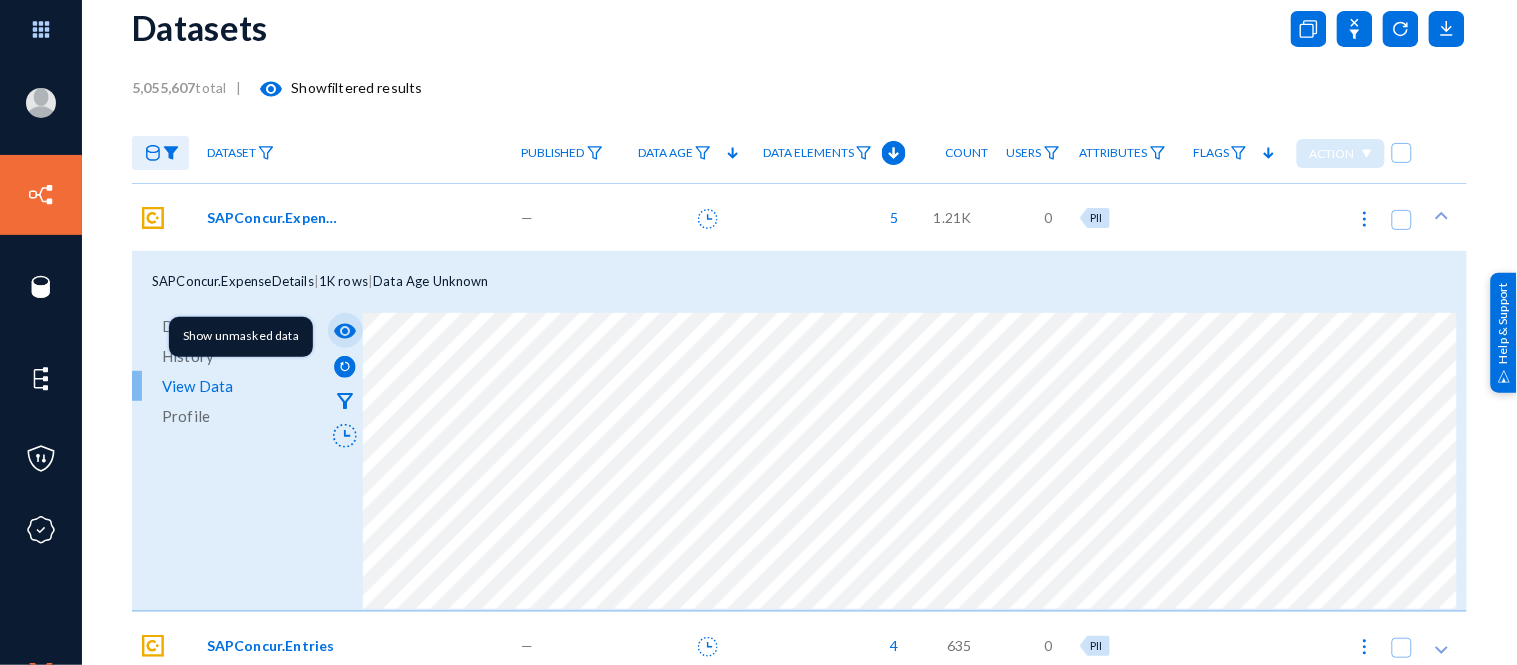 click on "visibility" 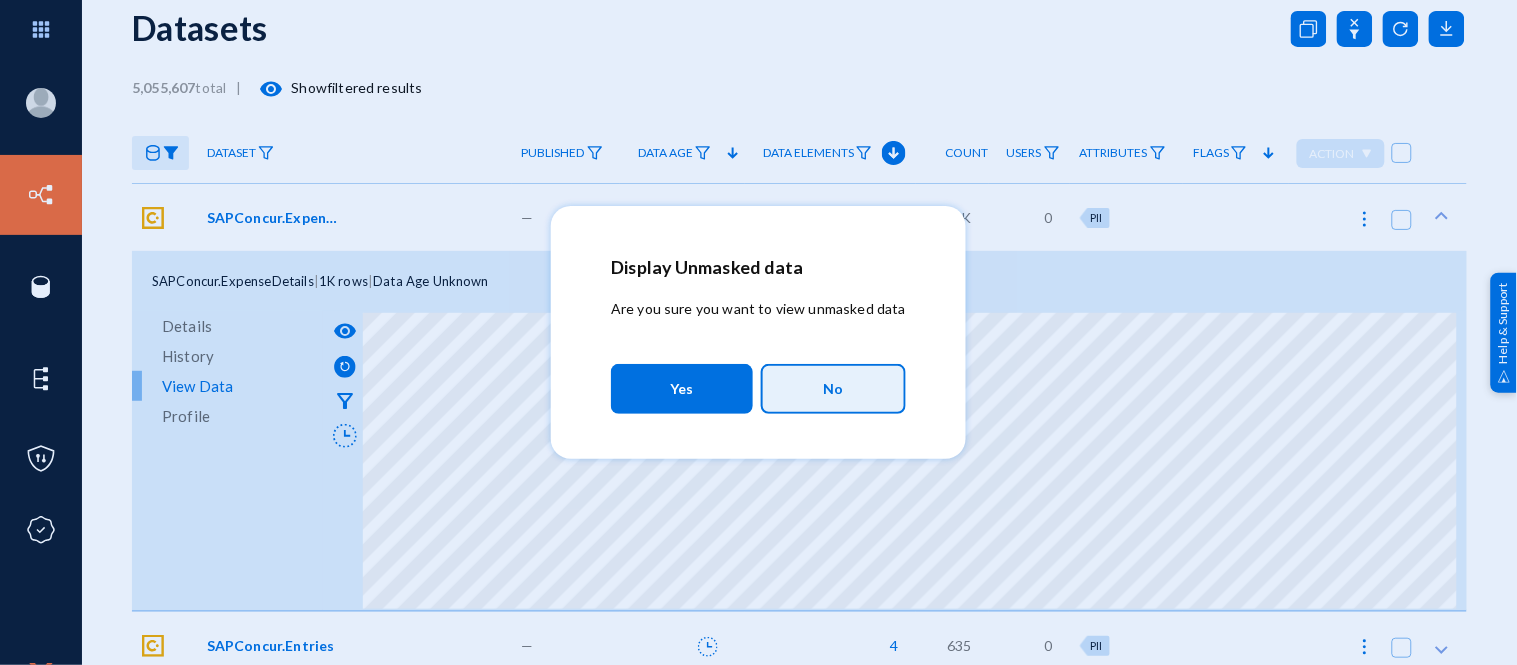 click on "No" at bounding box center [833, 389] 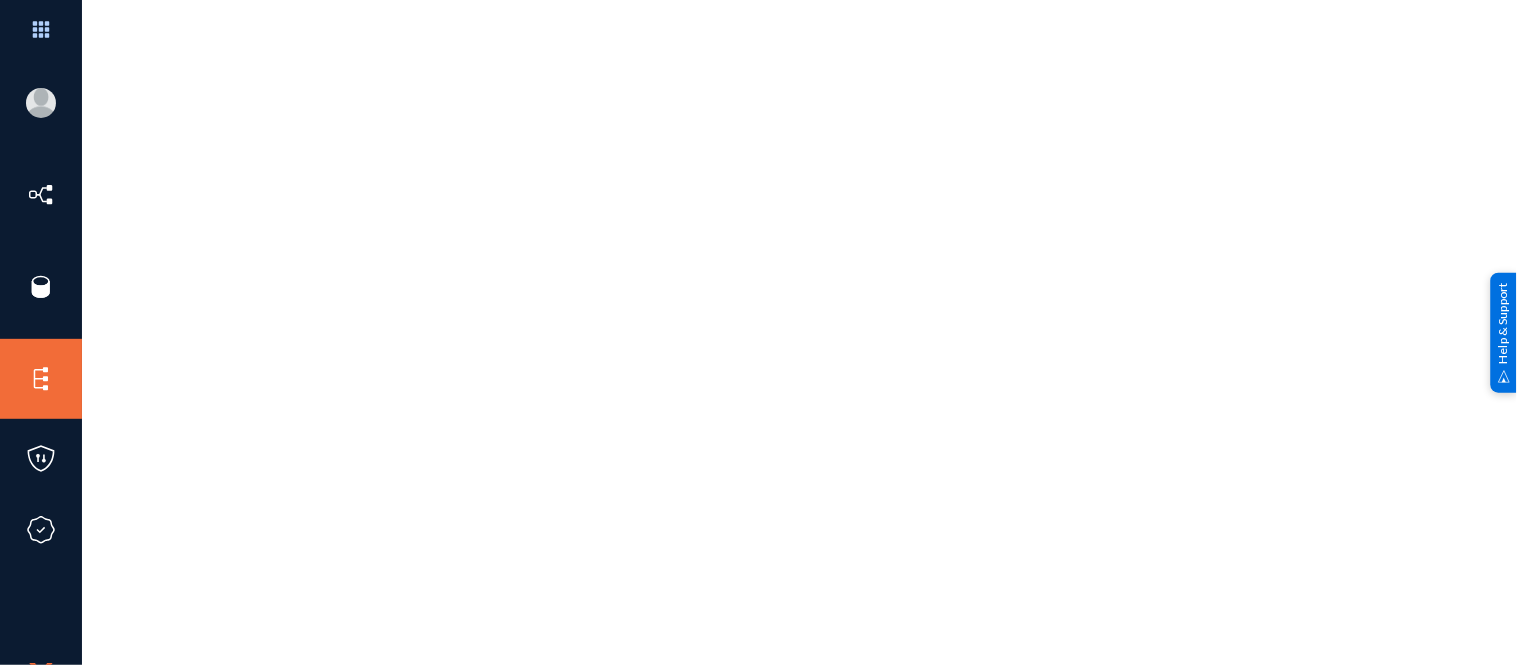 scroll, scrollTop: 0, scrollLeft: 0, axis: both 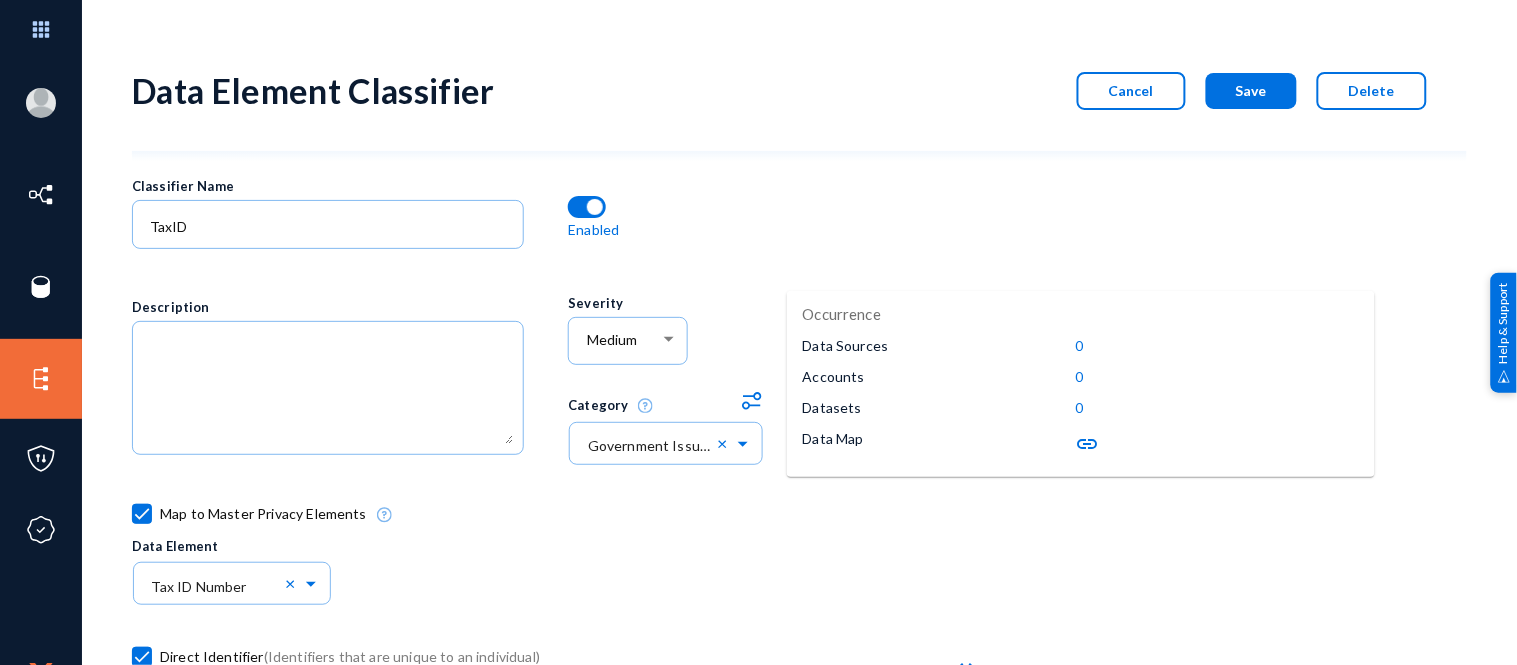 click on "Cancel" 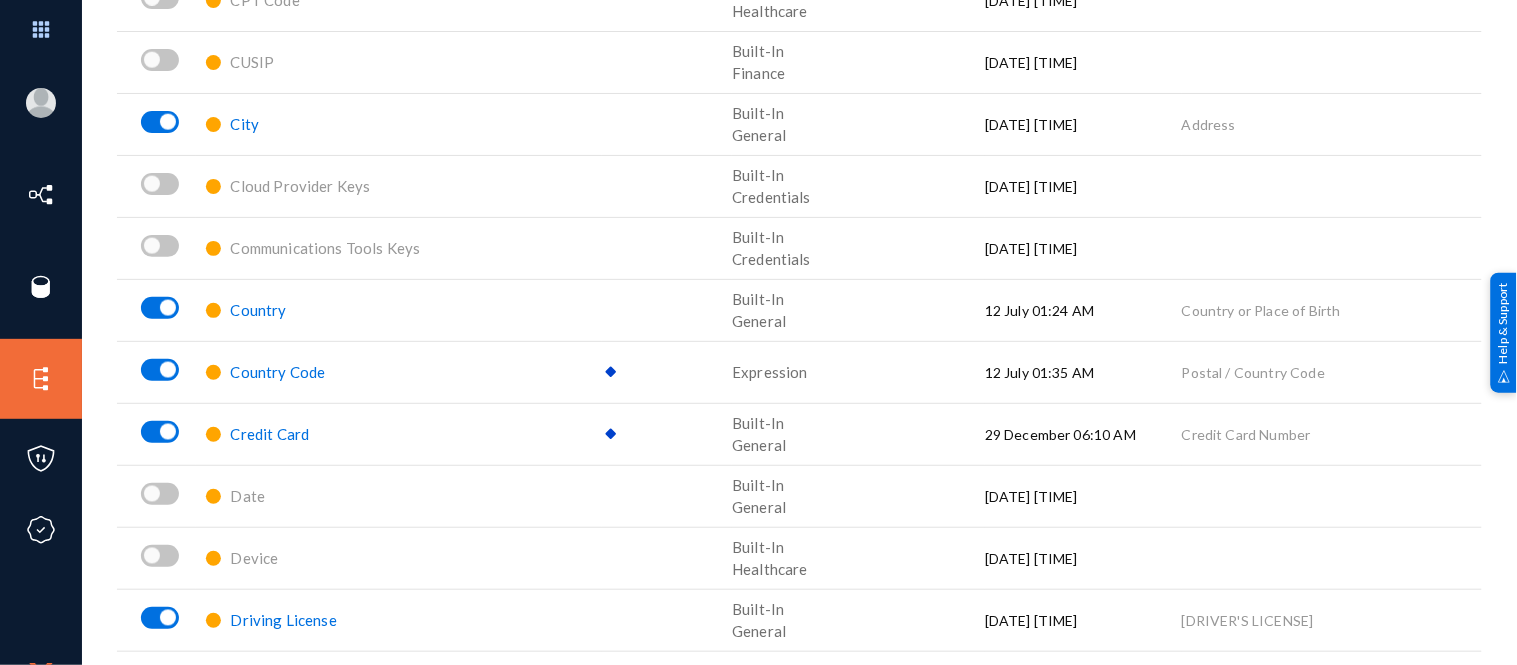 scroll, scrollTop: 597, scrollLeft: 0, axis: vertical 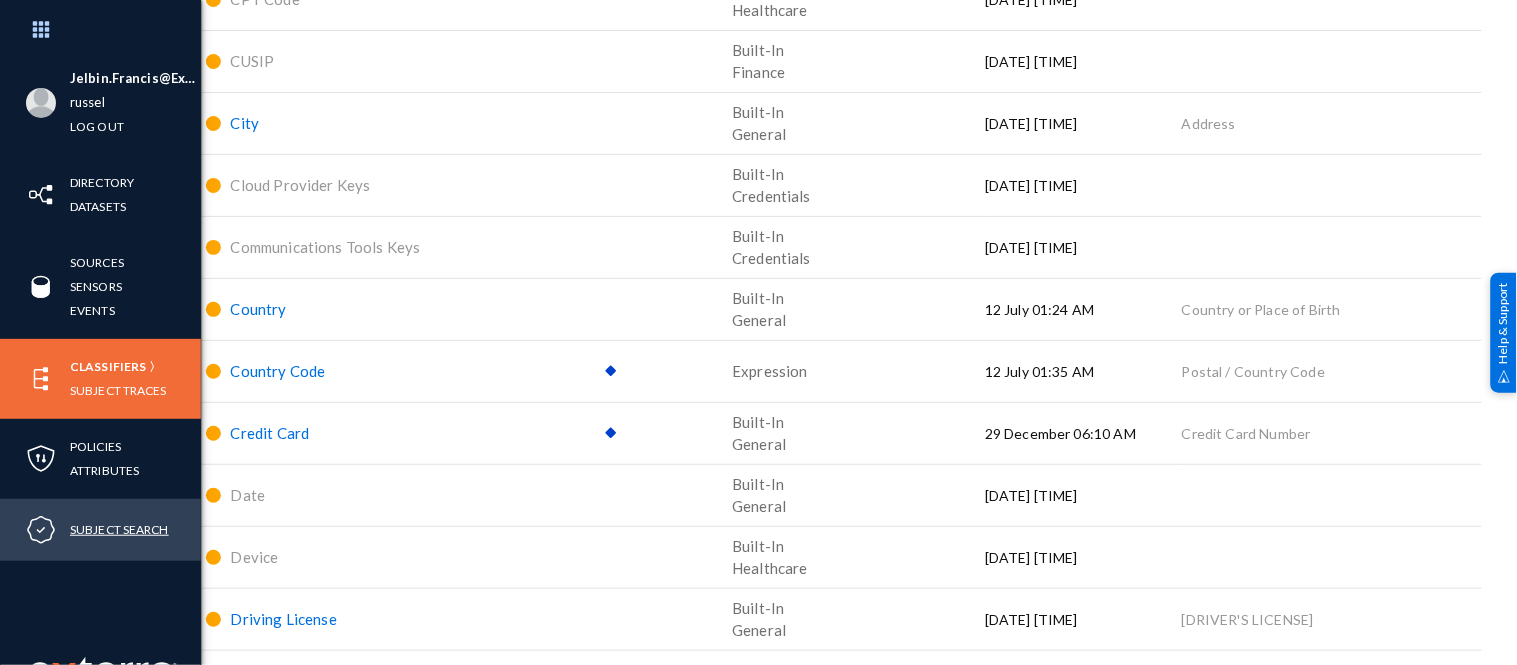 click on "Subject Search" at bounding box center [119, 529] 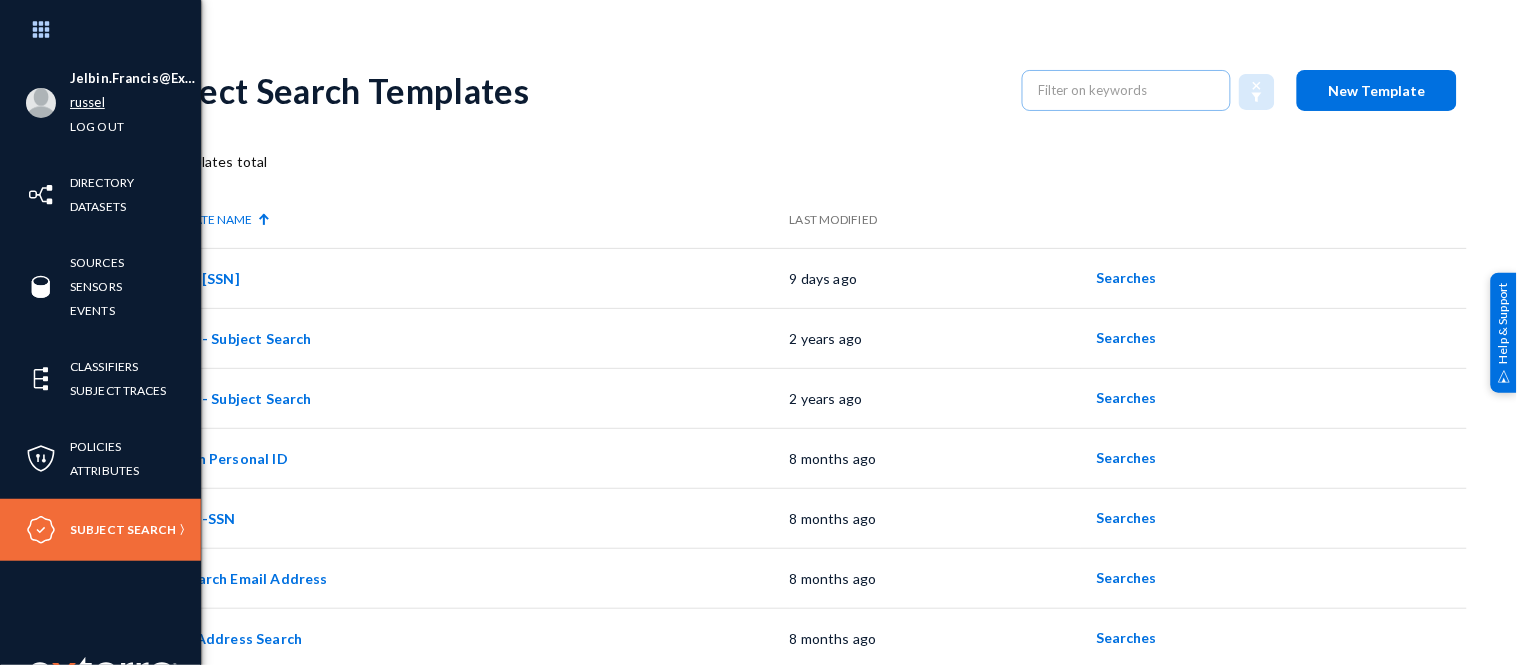 click on "russel" at bounding box center (87, 102) 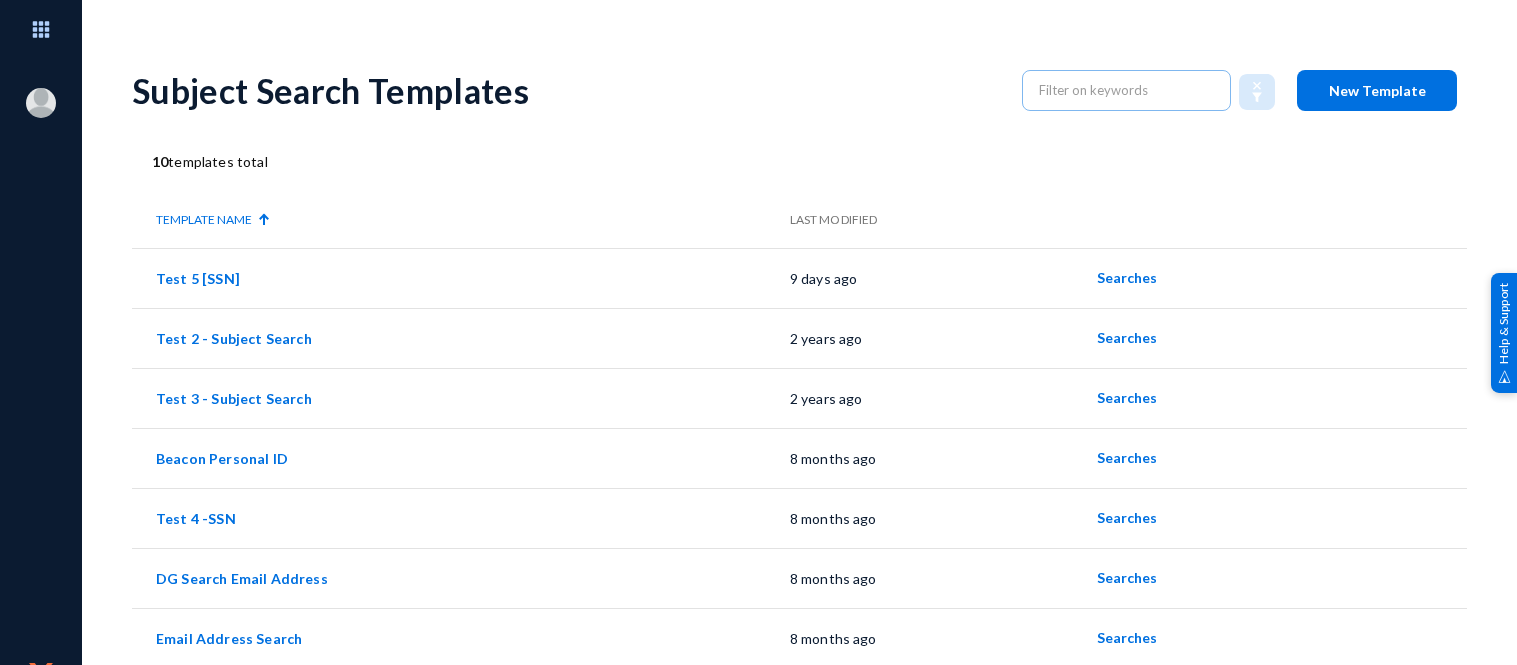 scroll, scrollTop: 0, scrollLeft: 0, axis: both 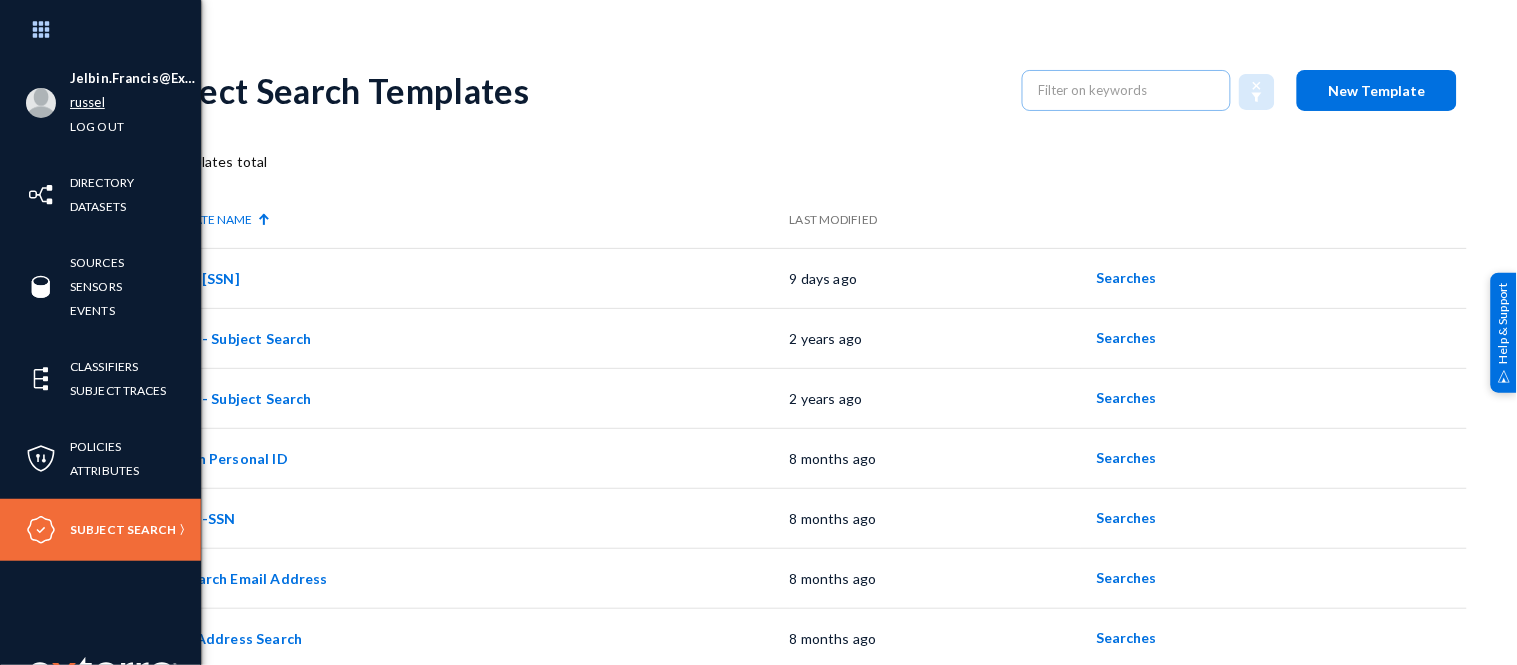 click on "russel" at bounding box center [87, 102] 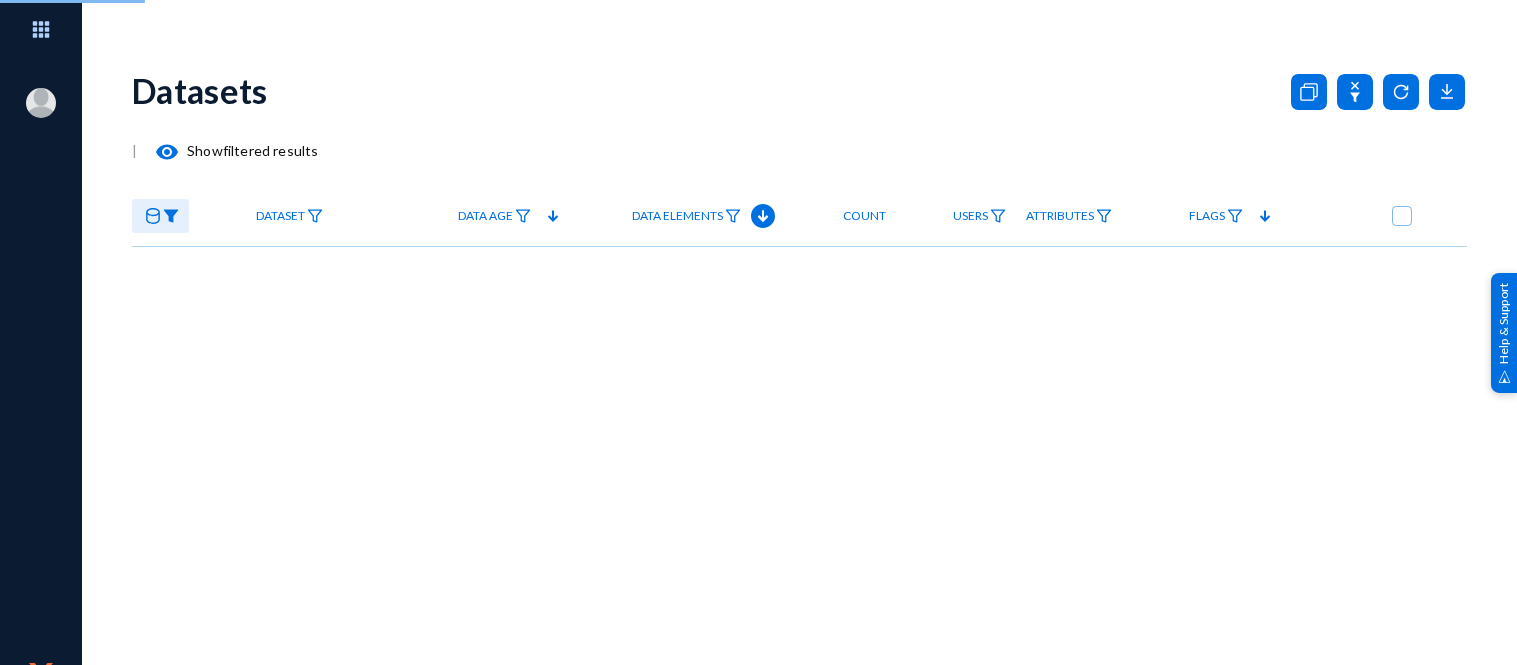 scroll, scrollTop: 0, scrollLeft: 0, axis: both 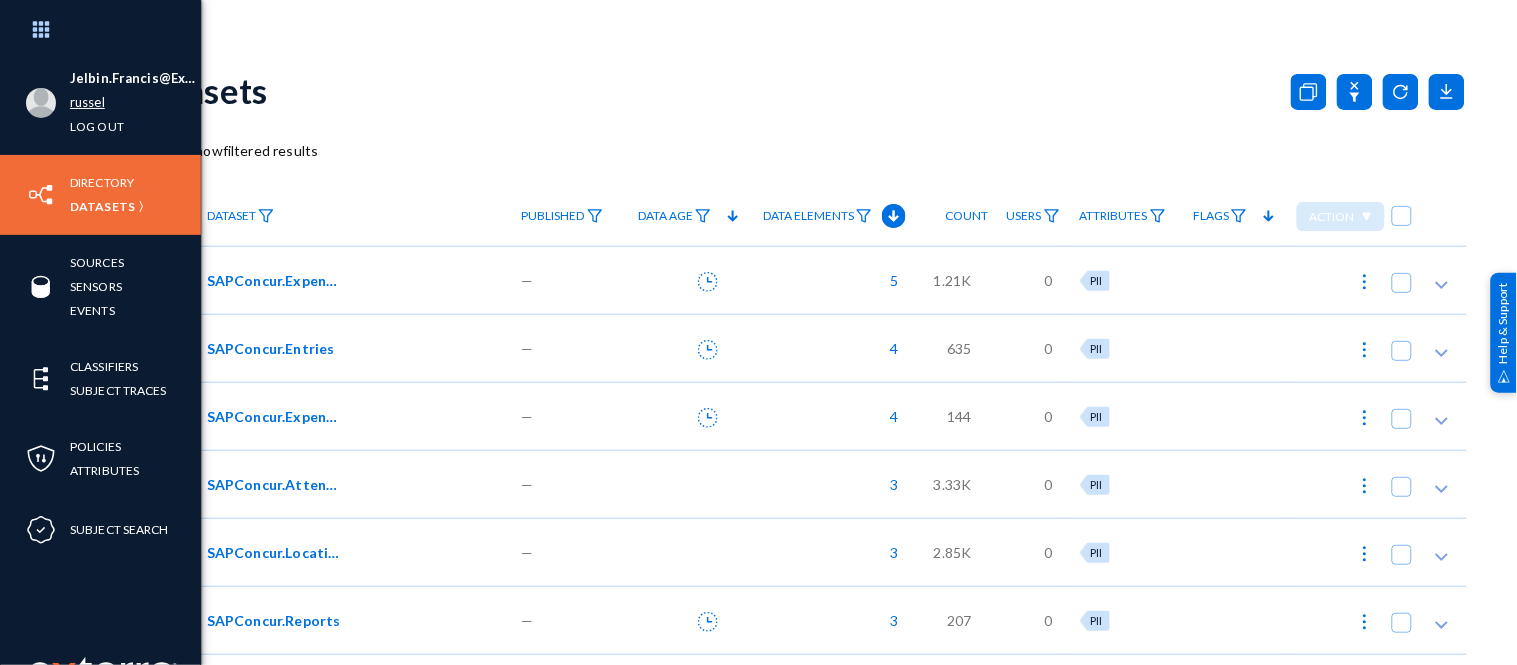 click on "russel" at bounding box center (87, 102) 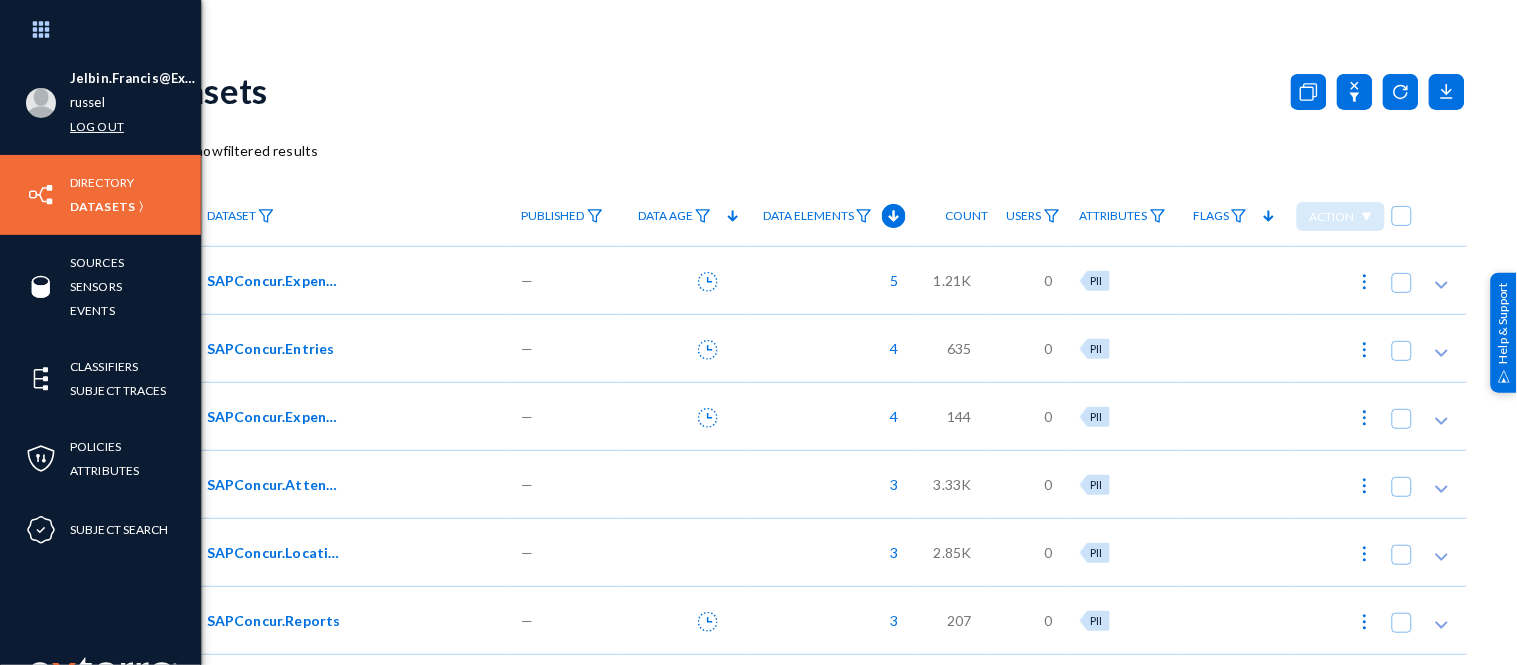 click on "Log out" at bounding box center [97, 126] 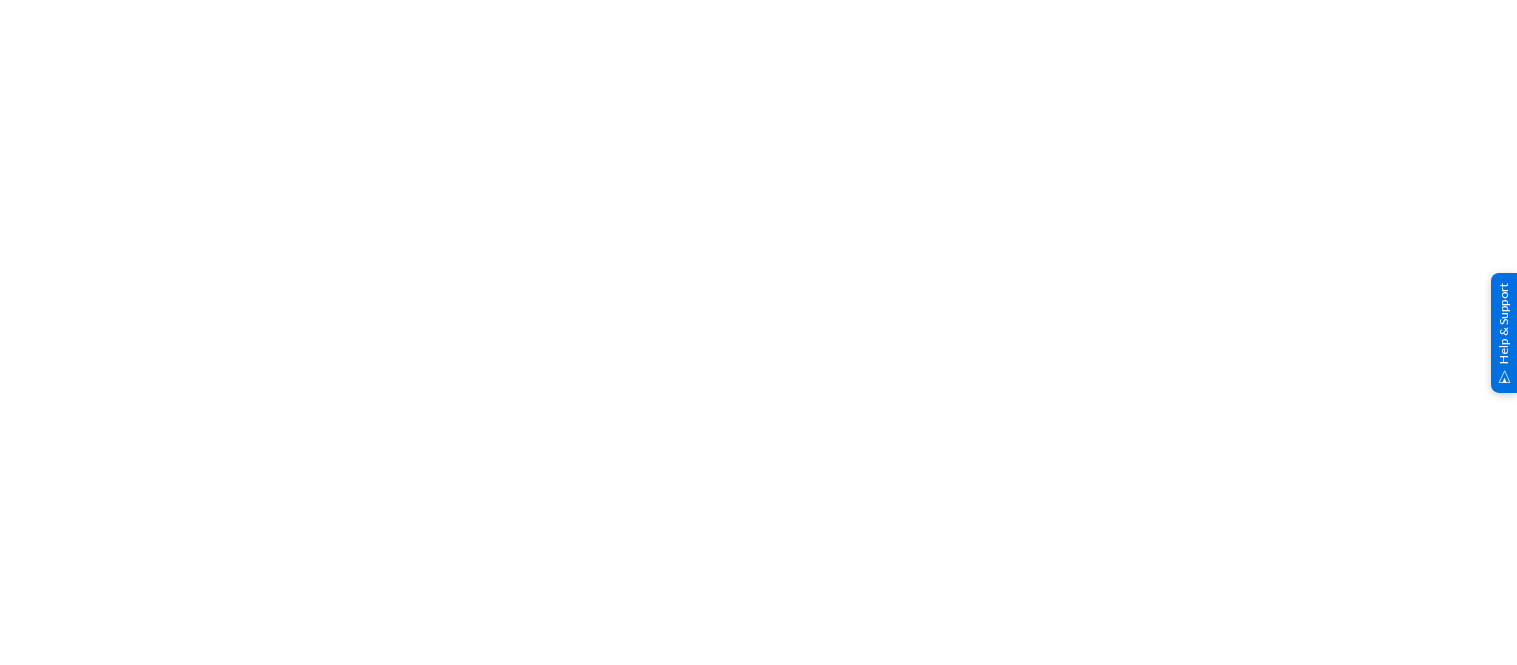 scroll, scrollTop: 0, scrollLeft: 0, axis: both 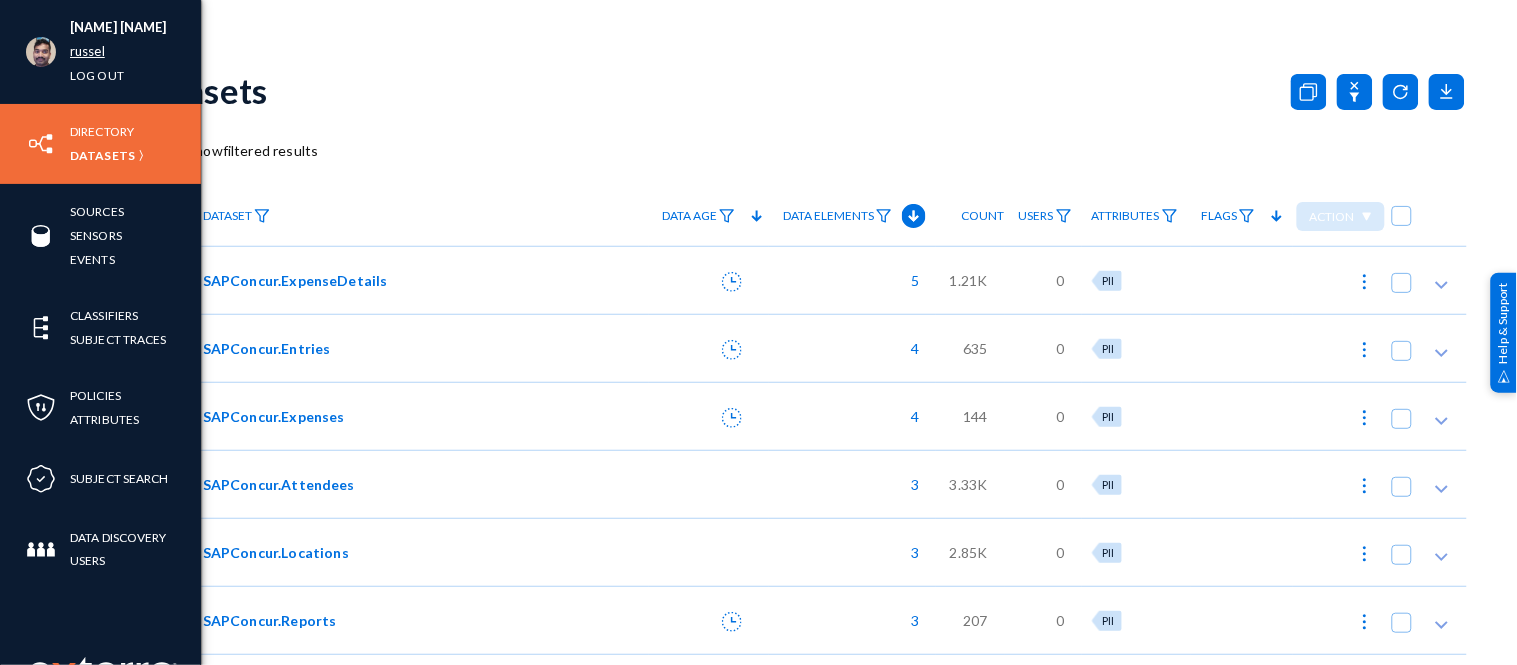 click on "russel" at bounding box center (87, 51) 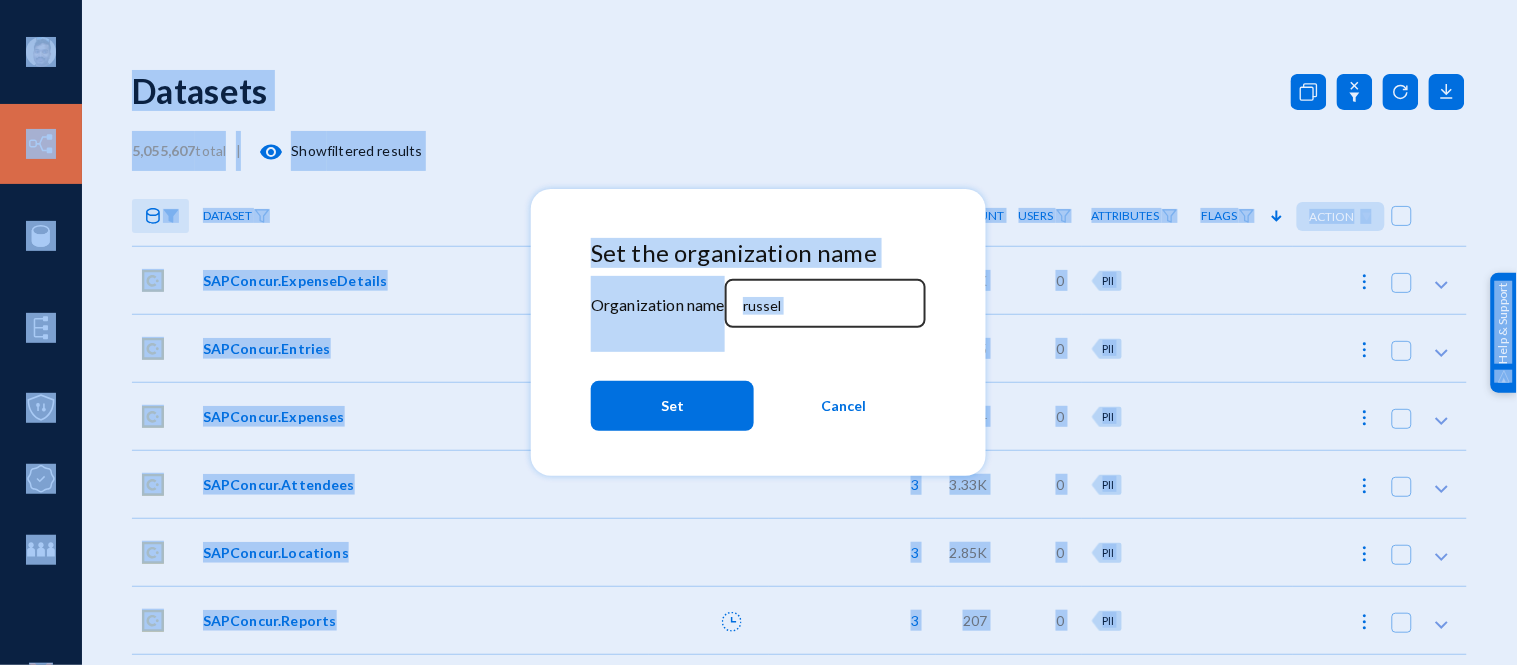 click on "russel" 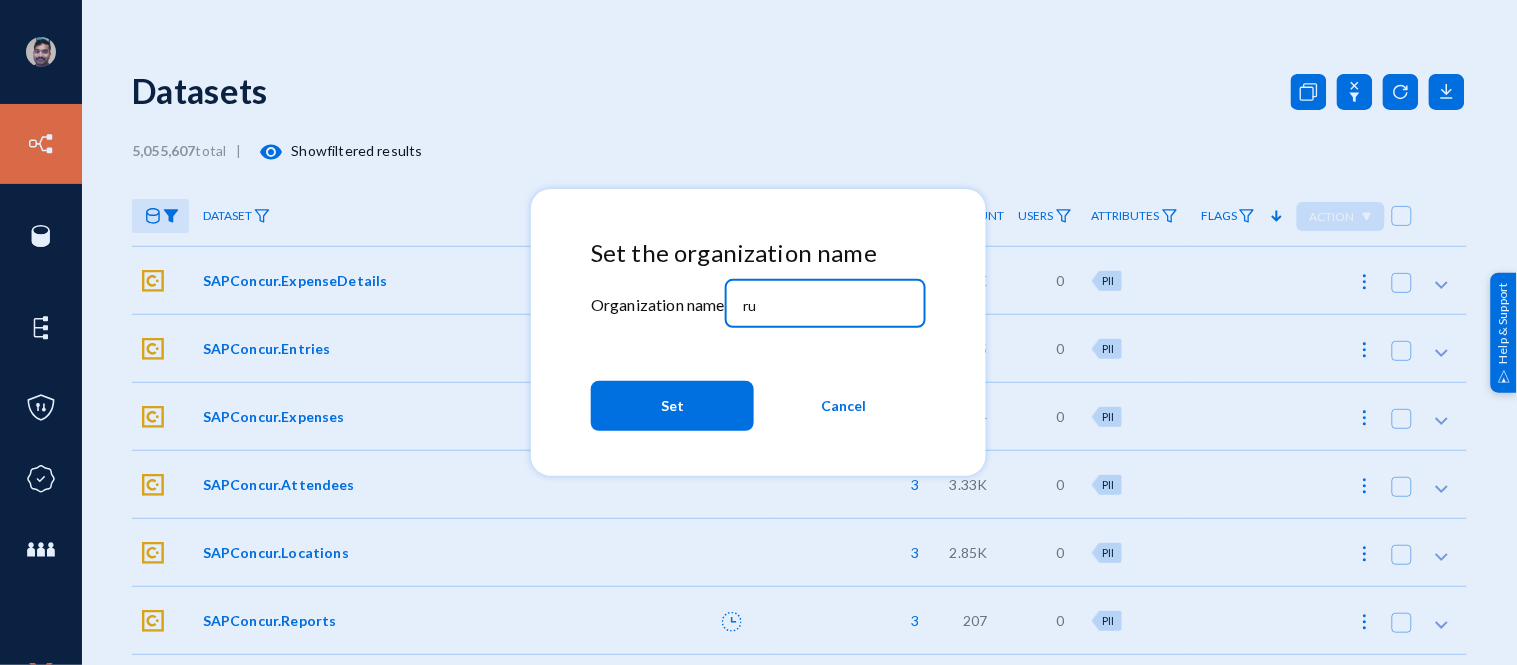 type on "r" 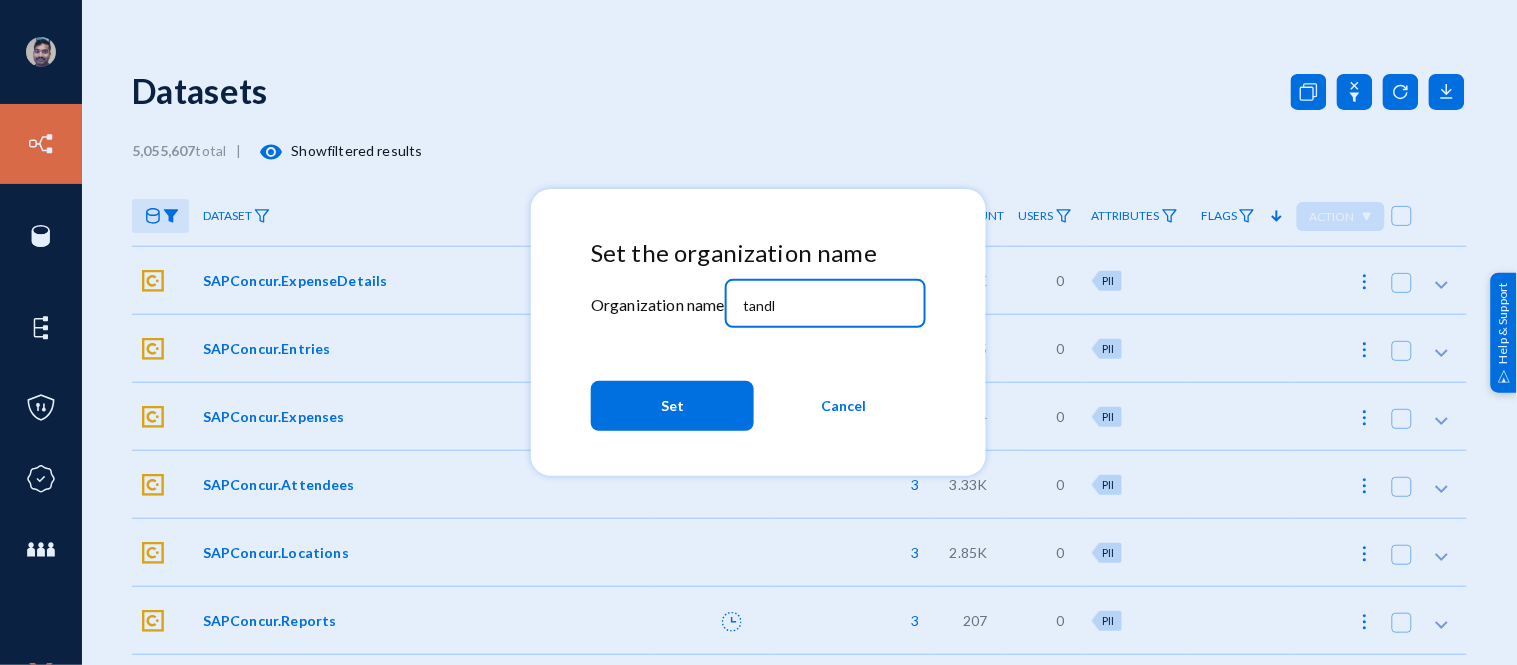 type on "tandl" 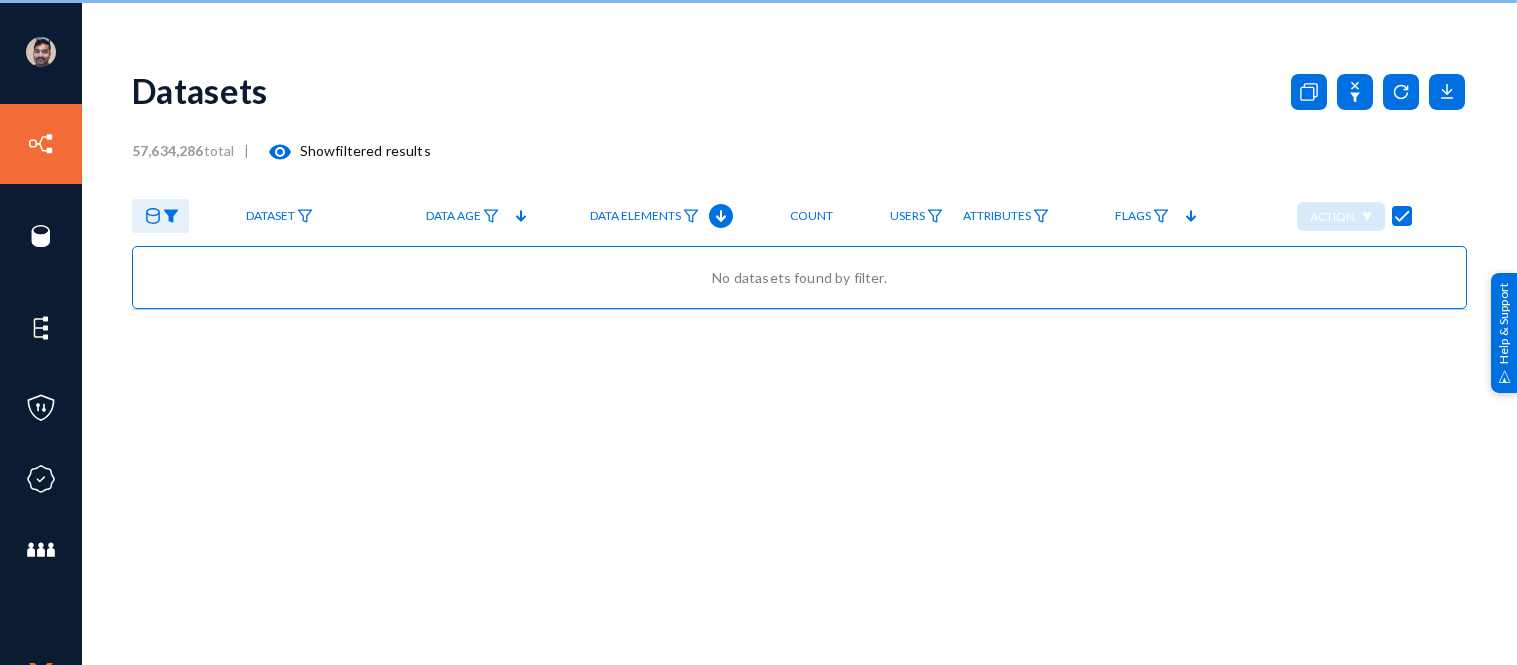 scroll, scrollTop: 0, scrollLeft: 0, axis: both 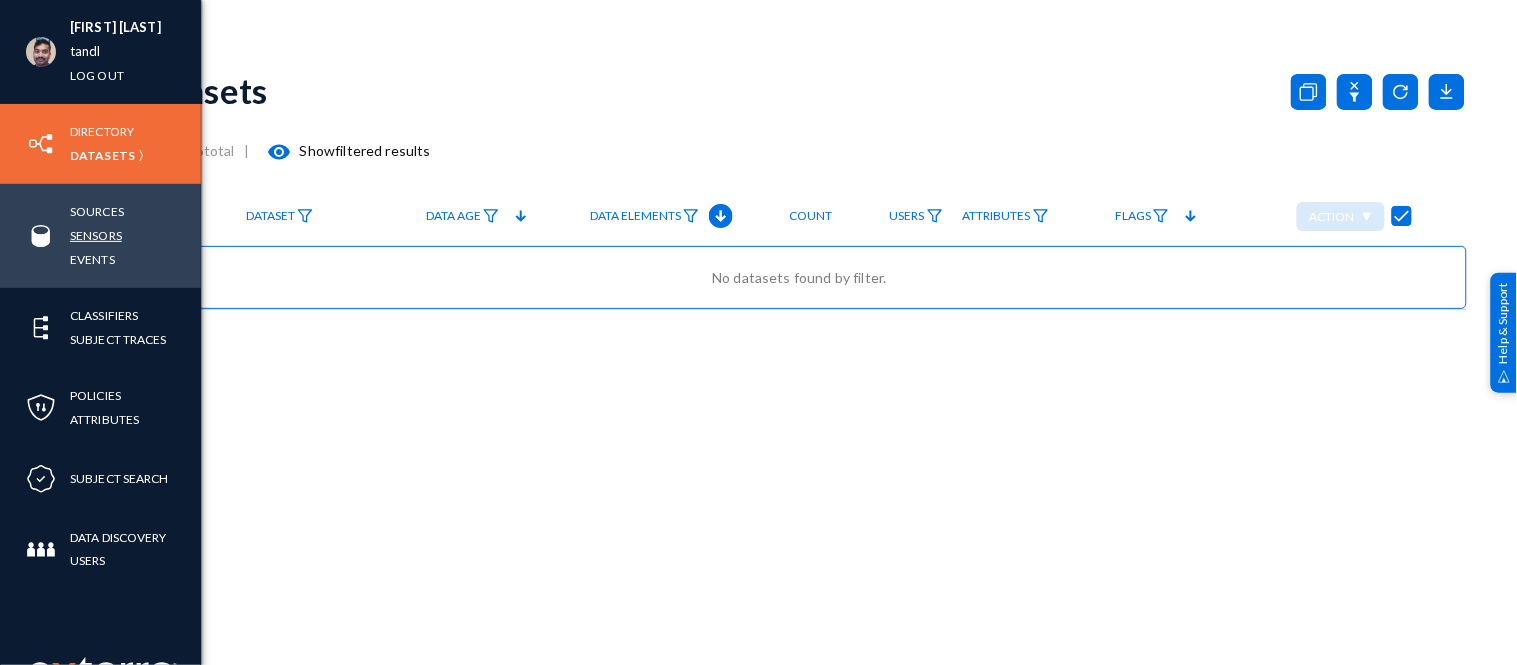 click on "Sensors" at bounding box center (96, 235) 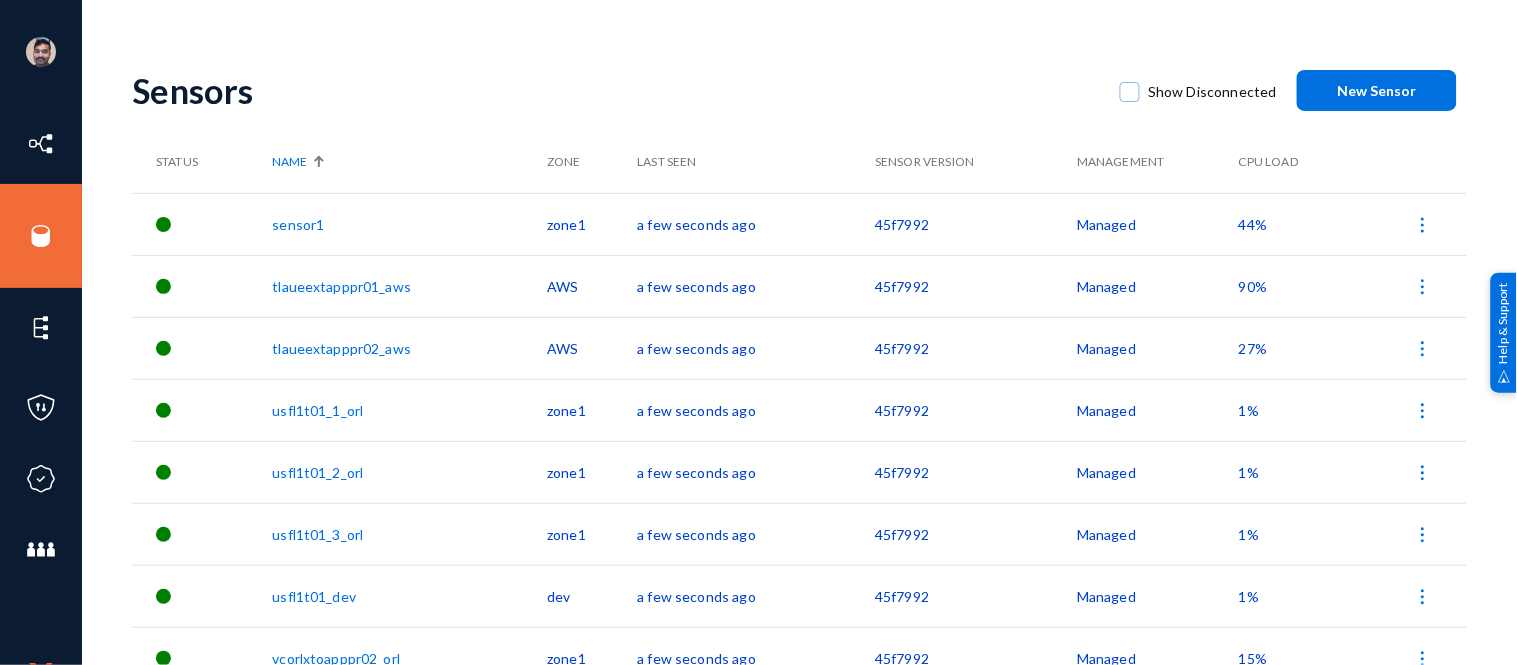 scroll, scrollTop: 24, scrollLeft: 0, axis: vertical 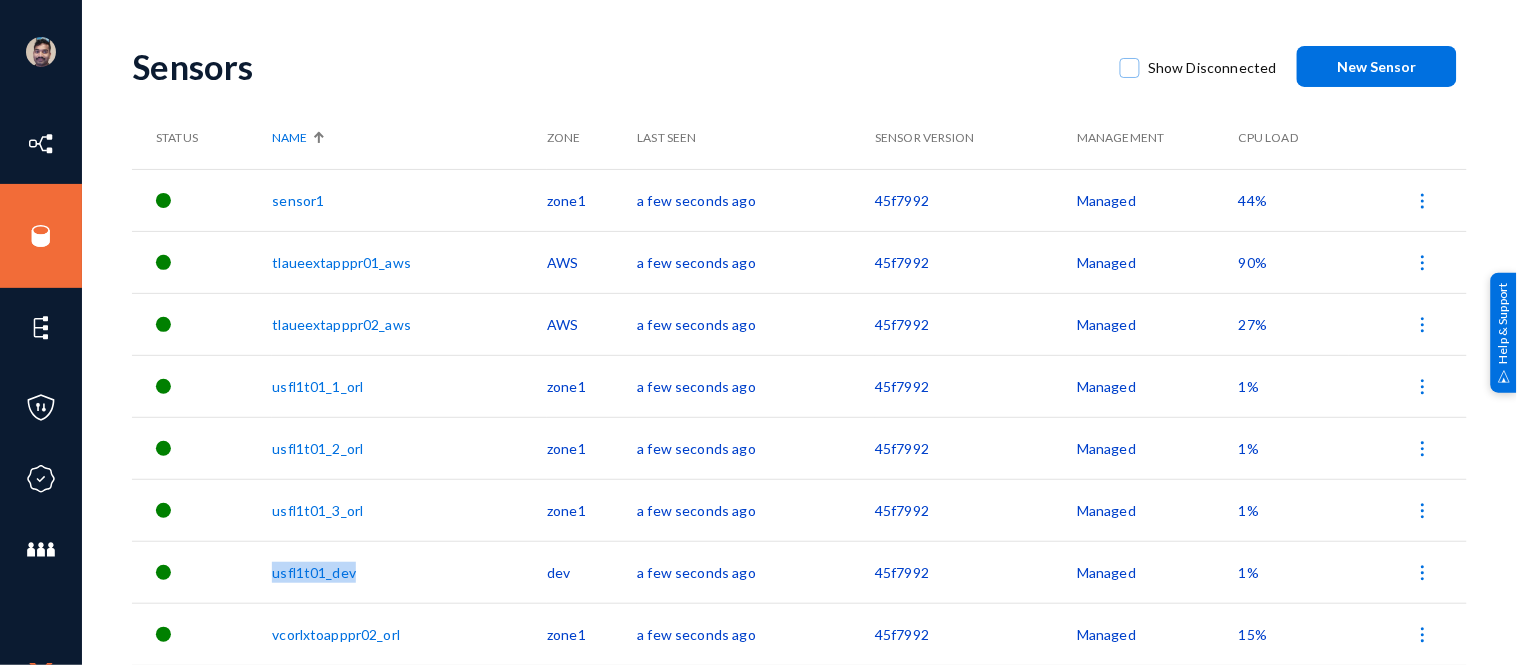 drag, startPoint x: 367, startPoint y: 571, endPoint x: 277, endPoint y: 574, distance: 90.04999 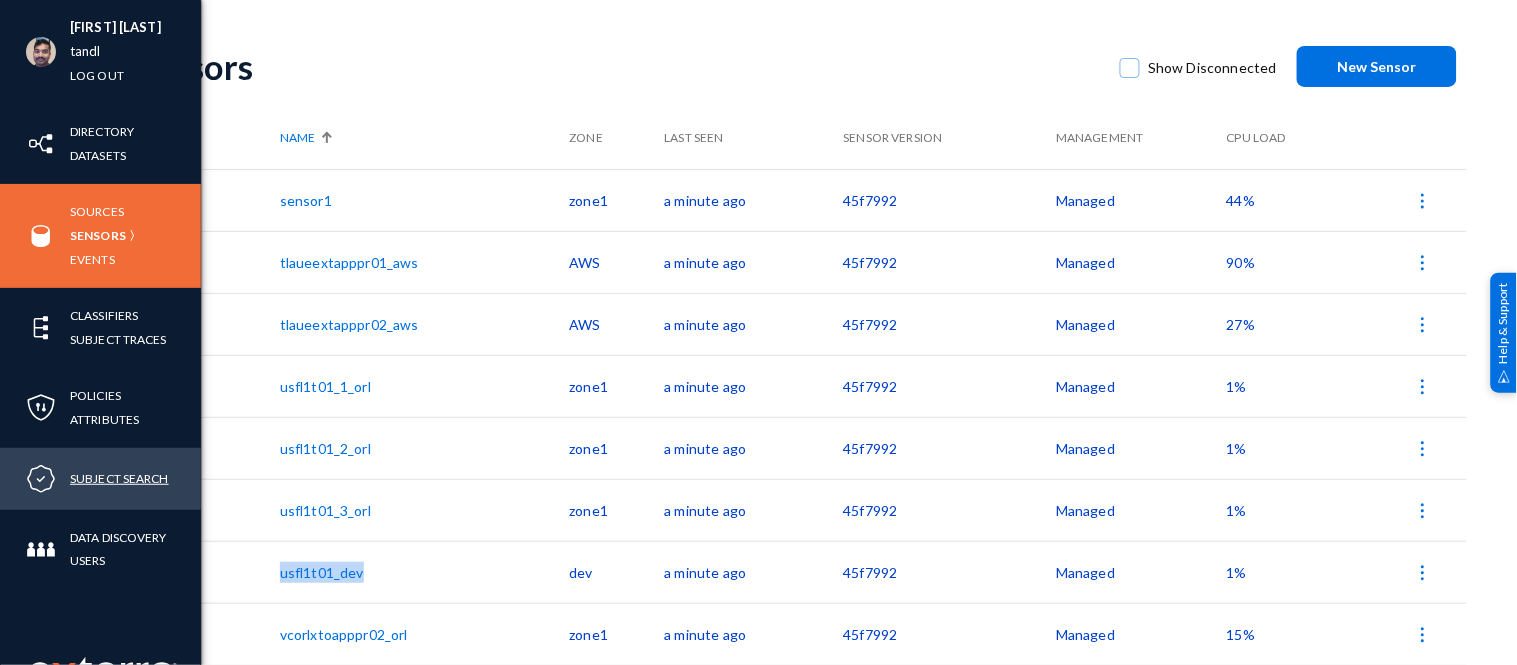 click on "Subject Search" at bounding box center [119, 478] 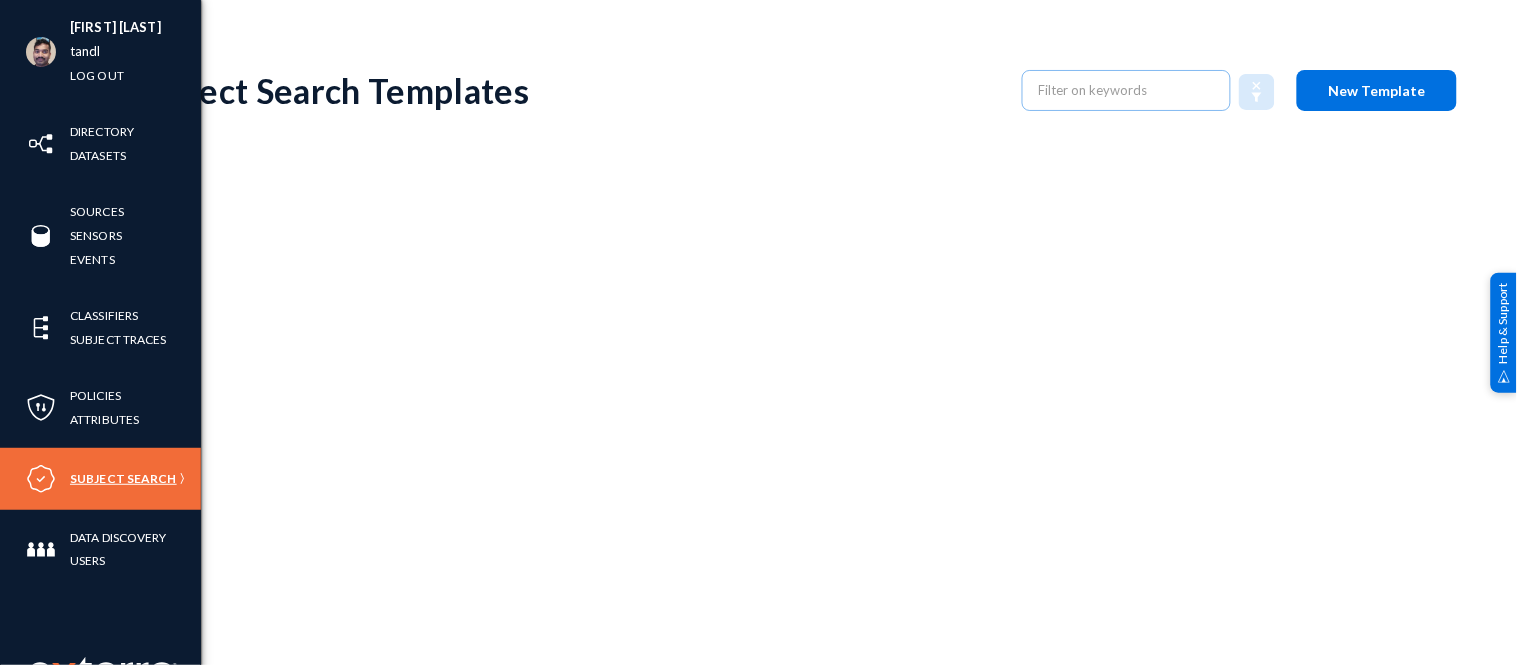 scroll, scrollTop: 0, scrollLeft: 0, axis: both 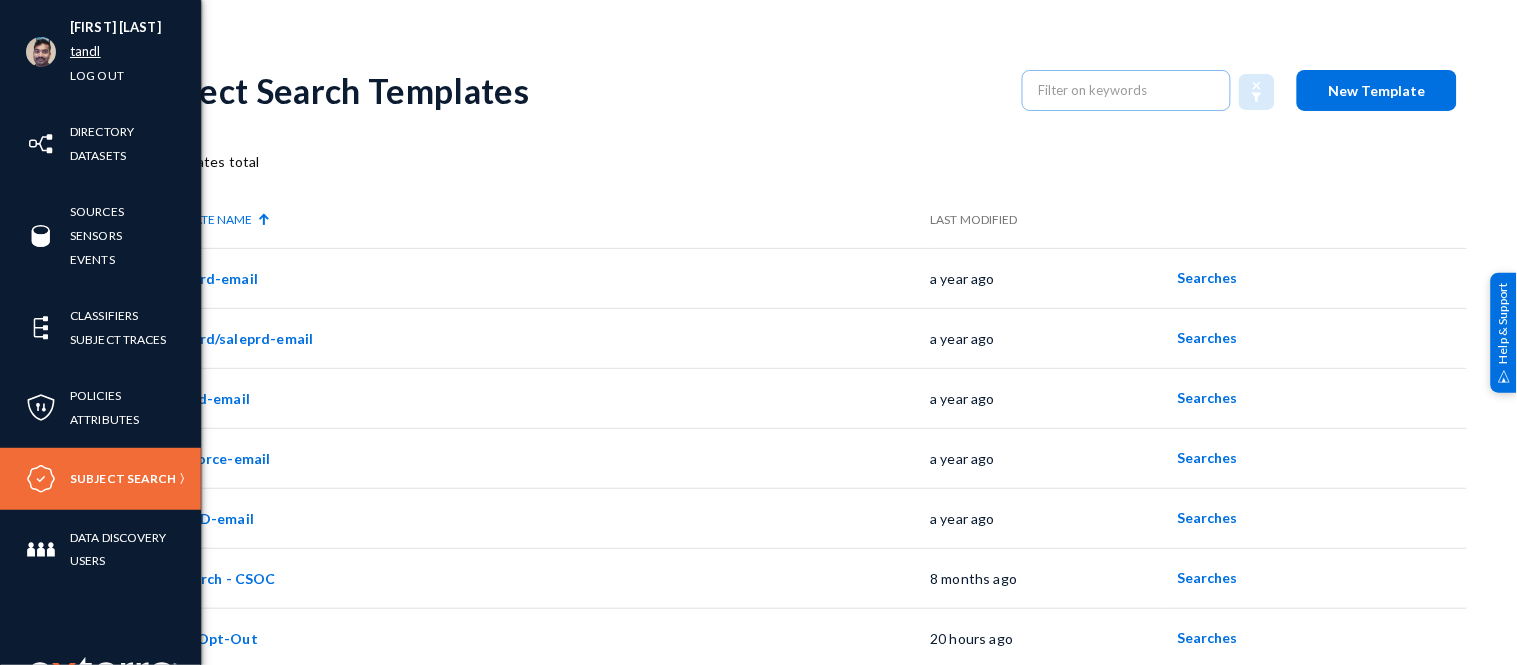 click on "tandl" at bounding box center [85, 51] 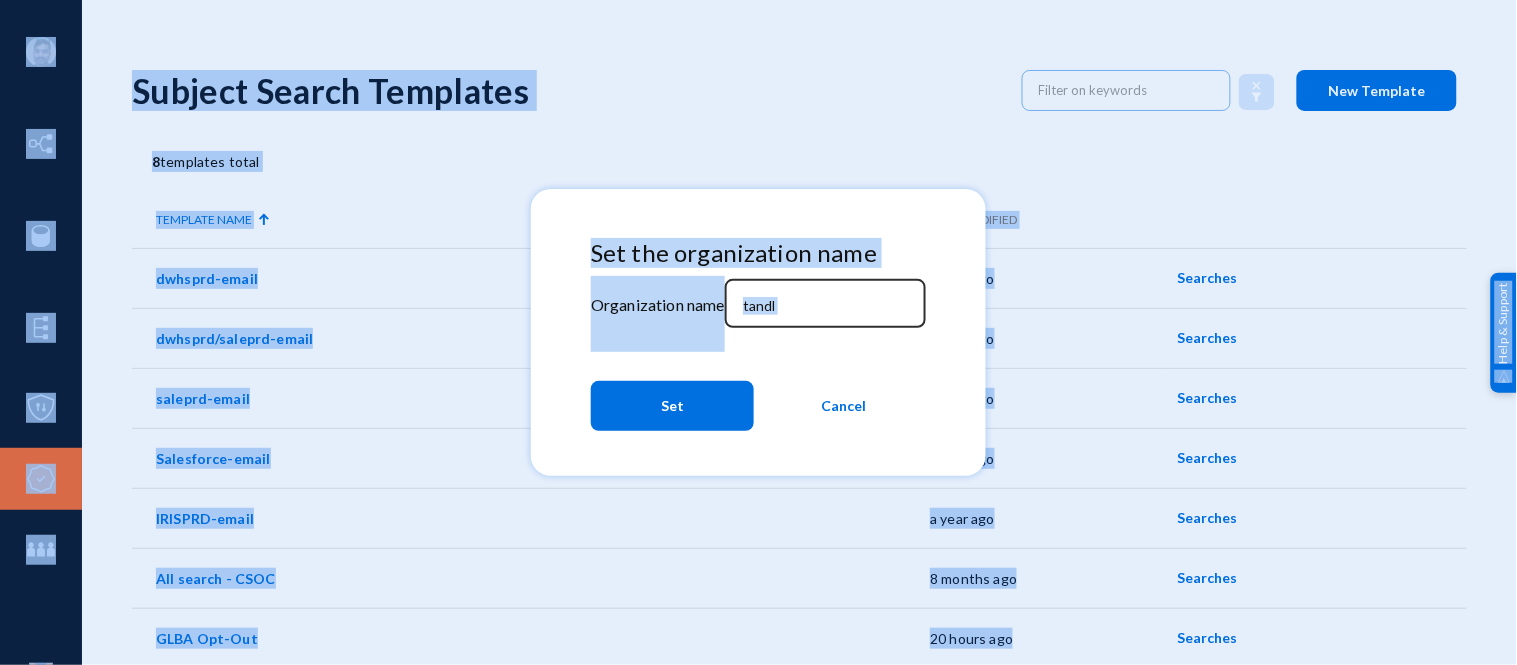 click on "tandl" at bounding box center (829, 306) 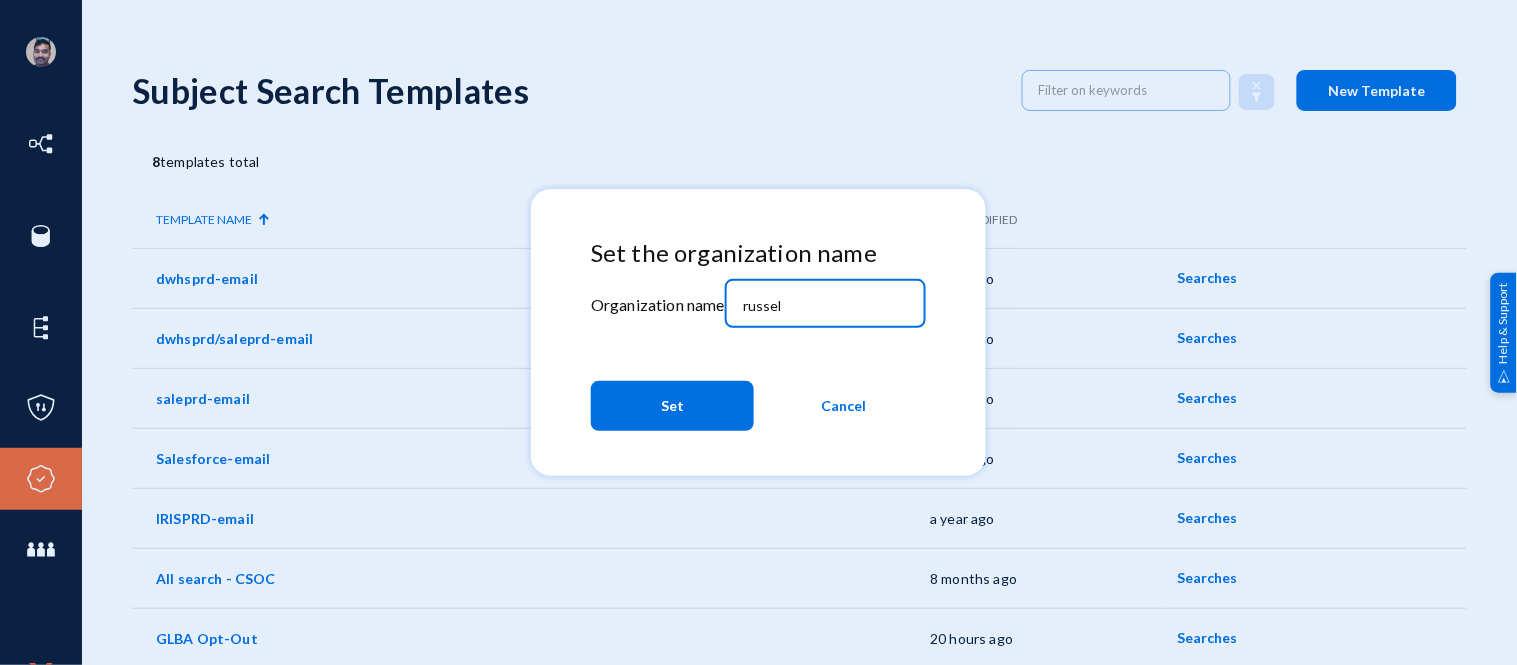 type on "russel" 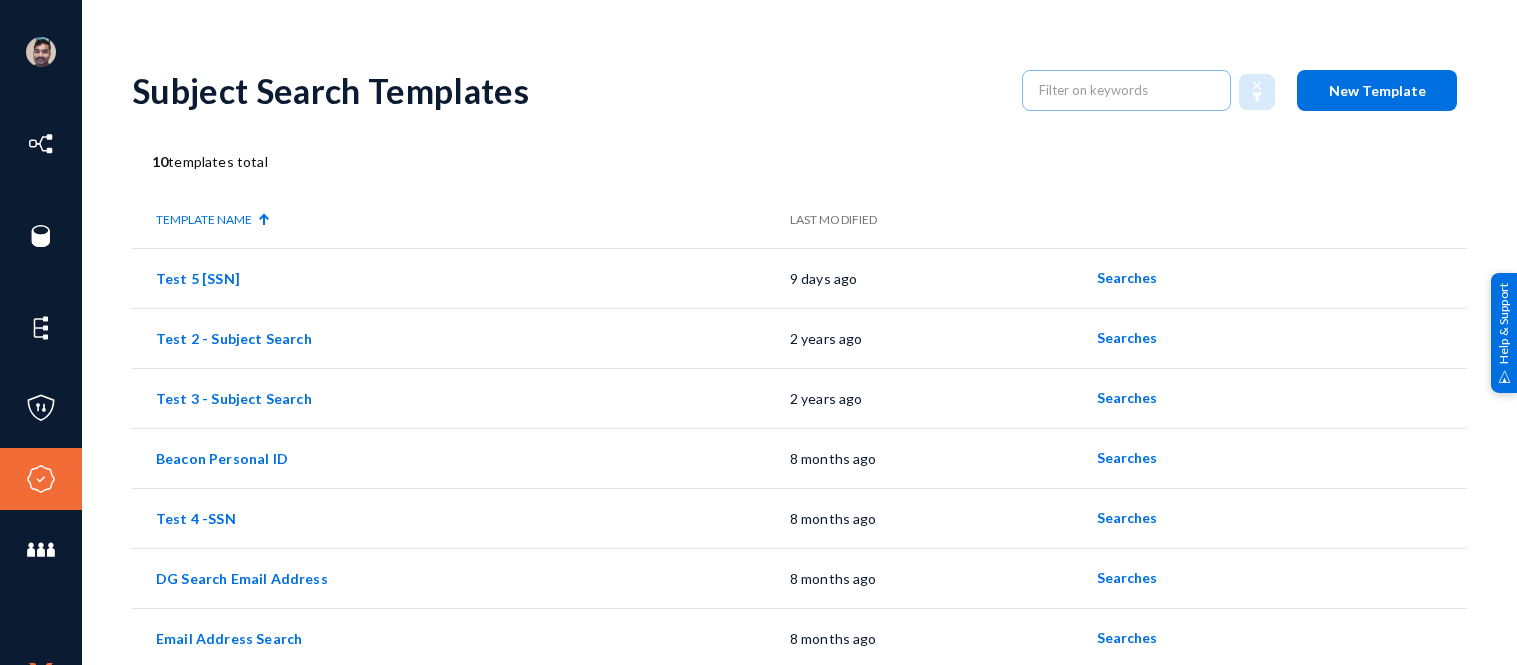 scroll, scrollTop: 0, scrollLeft: 0, axis: both 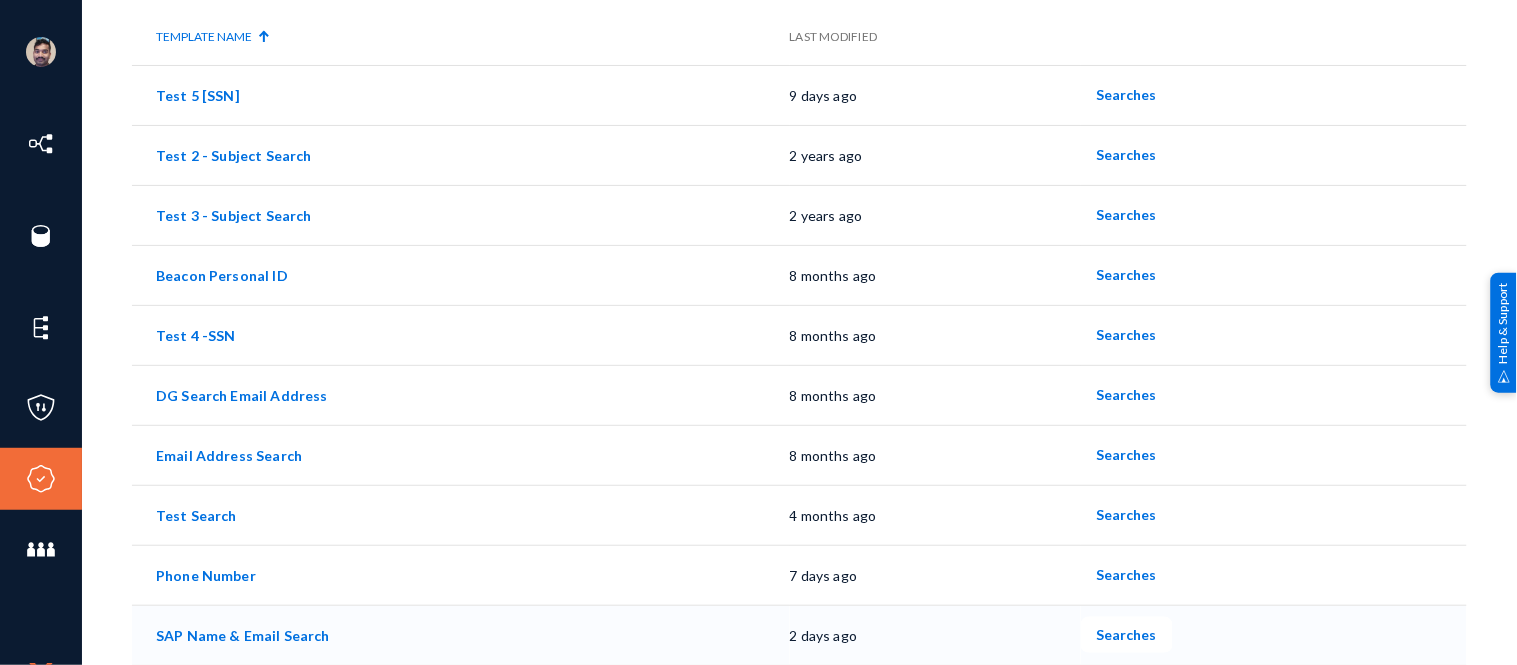 click on "Searches" 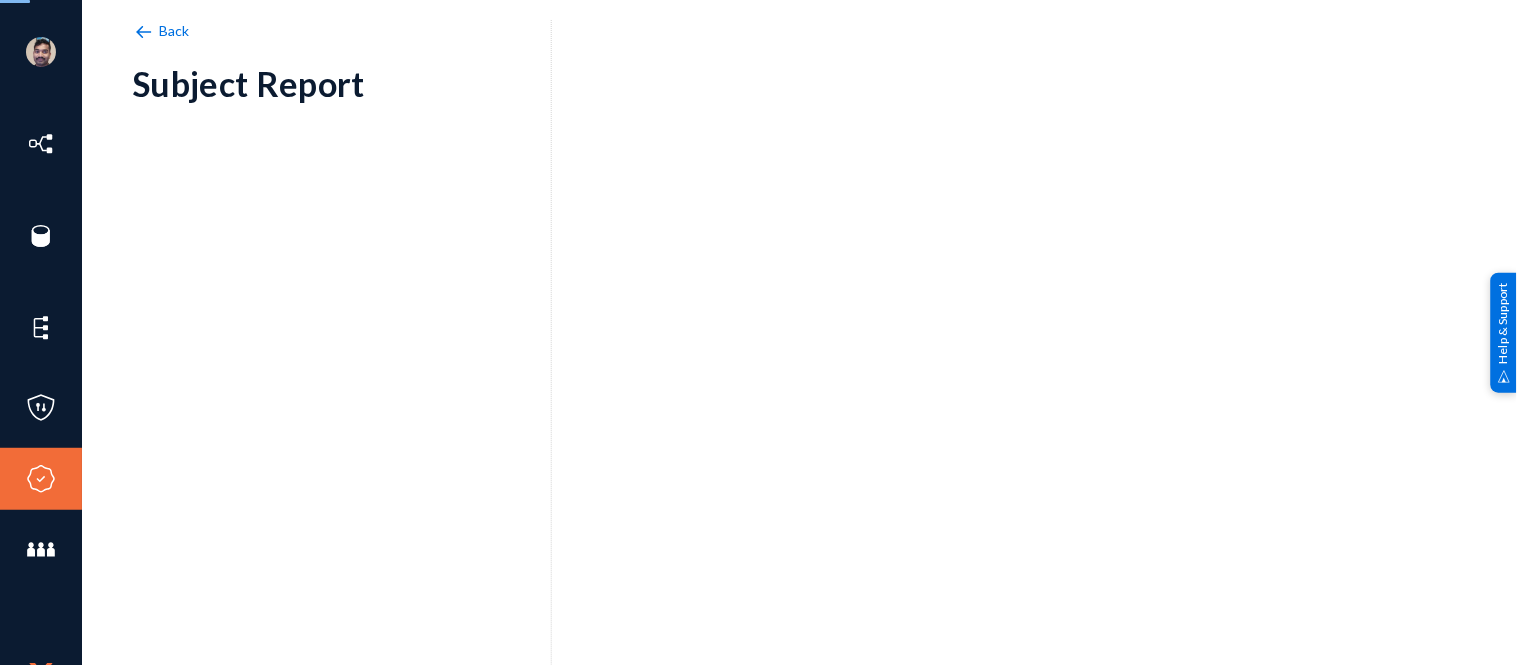 scroll, scrollTop: 0, scrollLeft: 0, axis: both 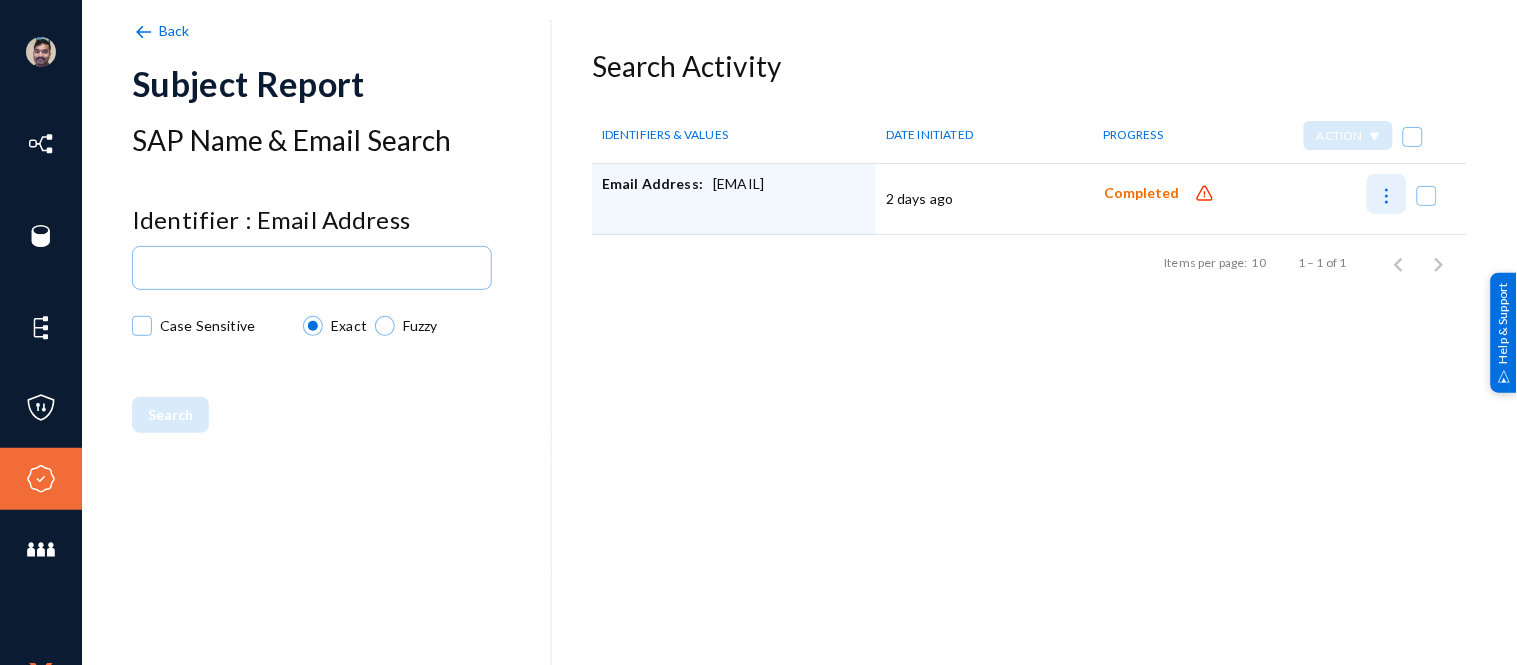 click 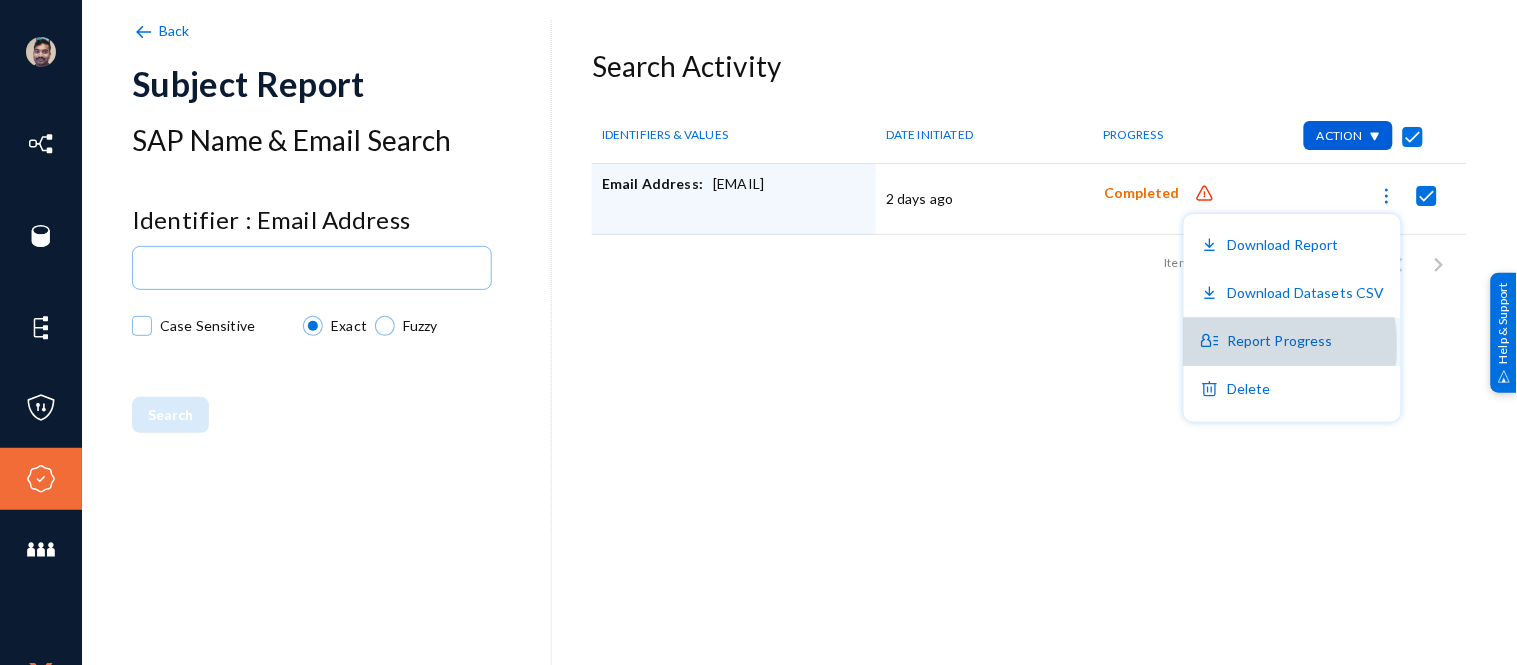 click on "Report Progress" at bounding box center (1292, 342) 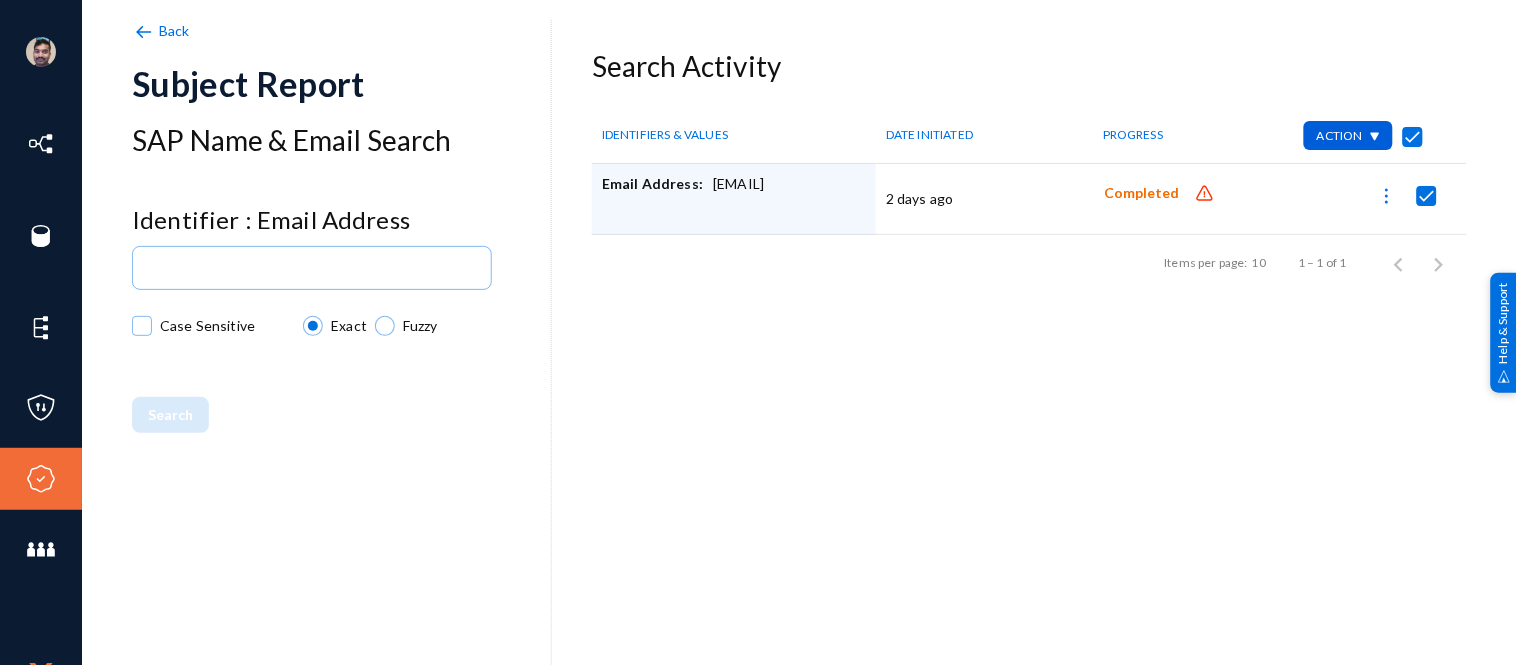checkbox on "false" 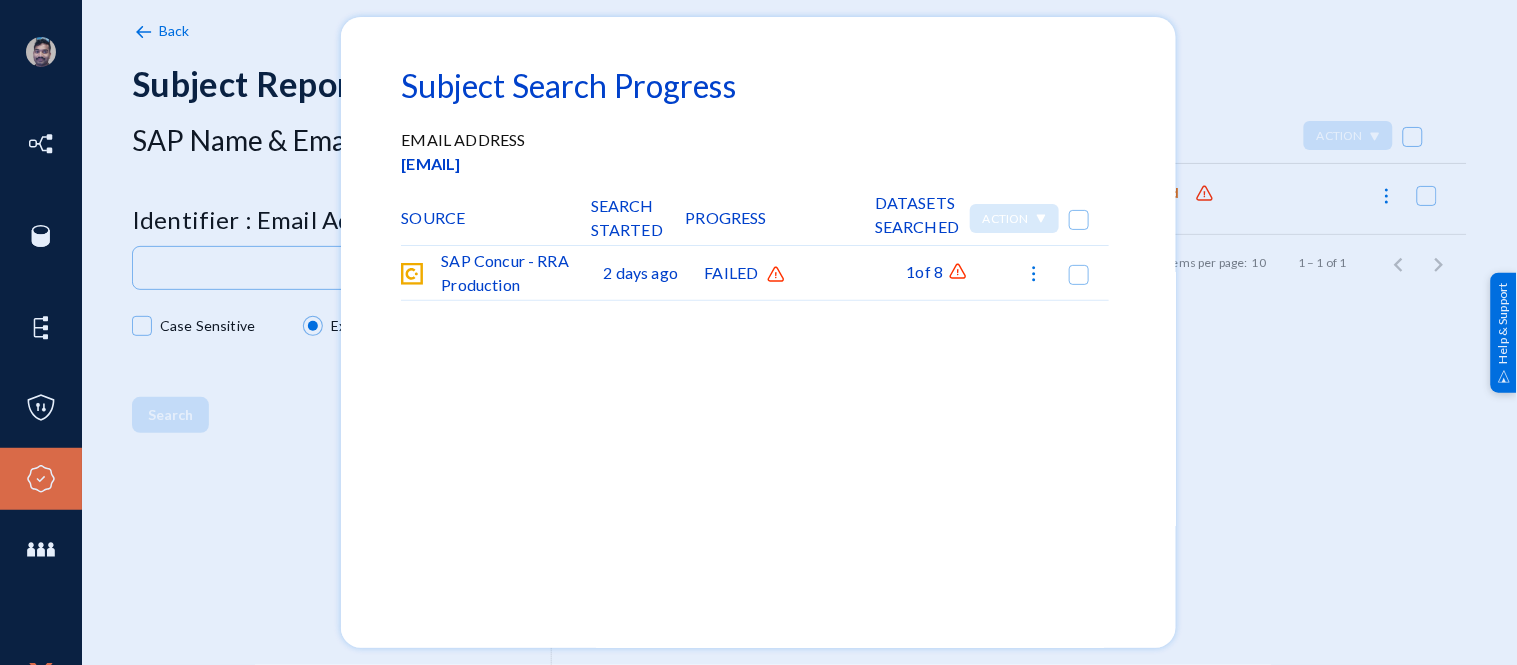 click at bounding box center [758, 332] 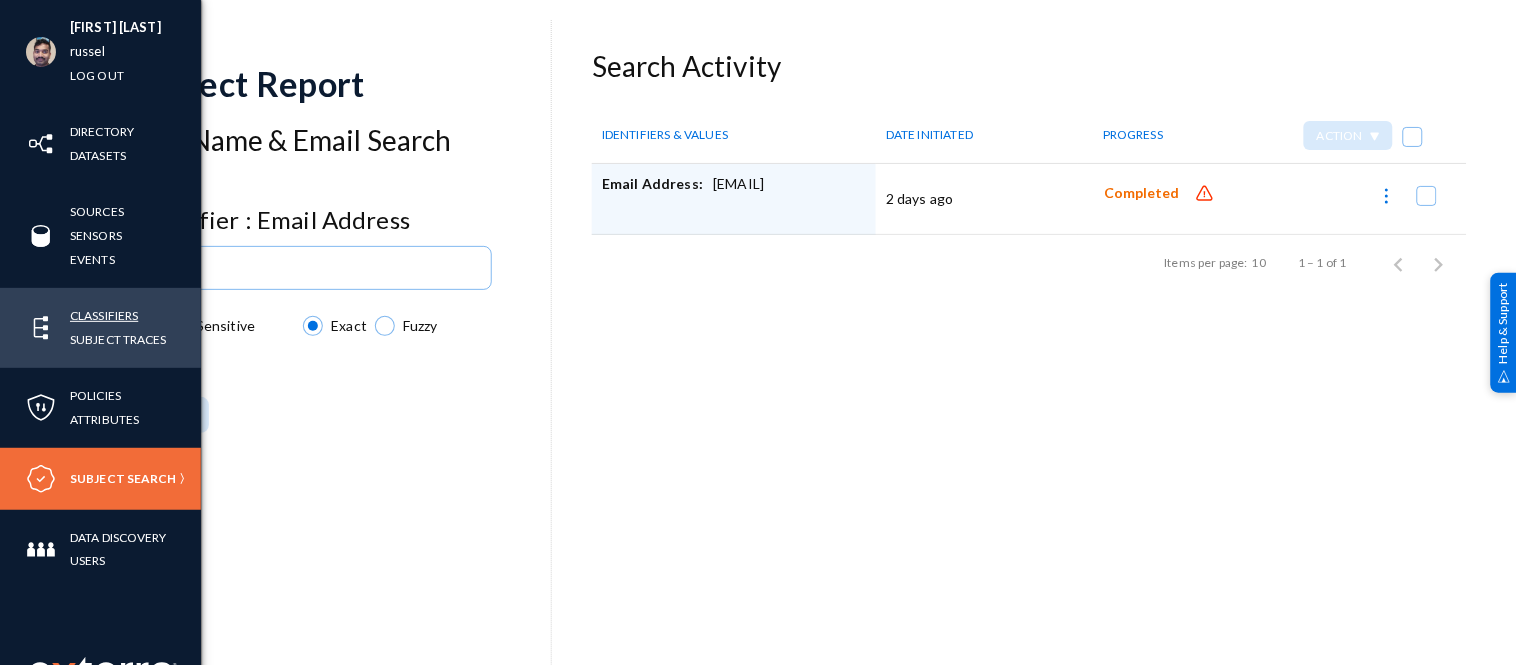 click on "Classifiers" at bounding box center (104, 315) 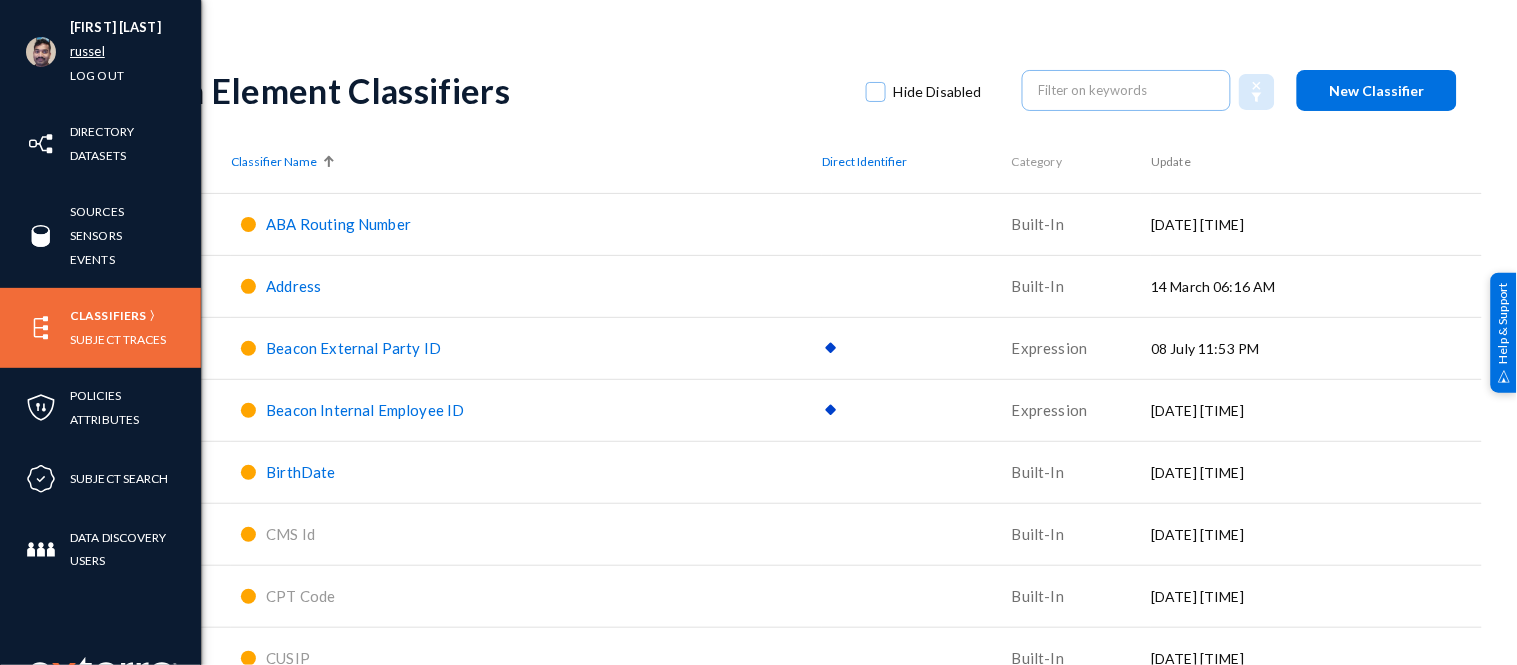 click on "russel" at bounding box center [87, 51] 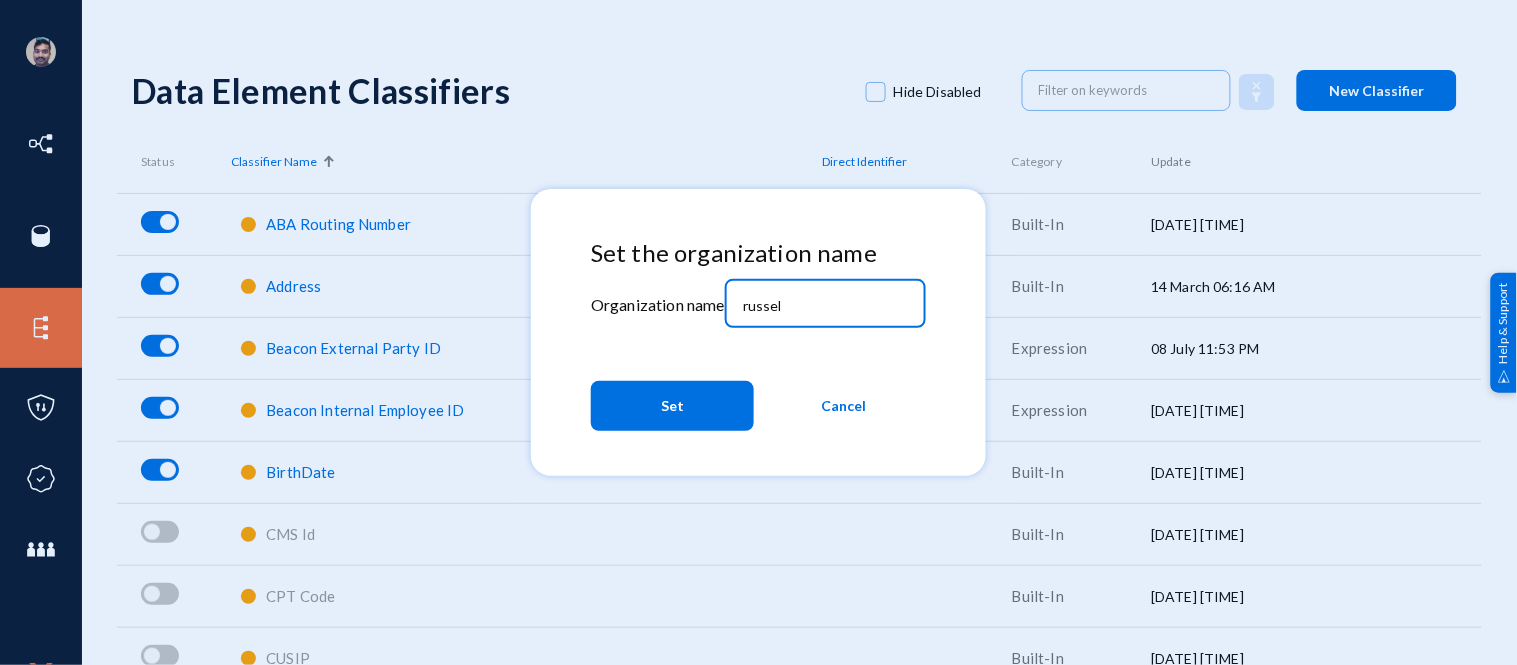 click on "russel" at bounding box center (829, 306) 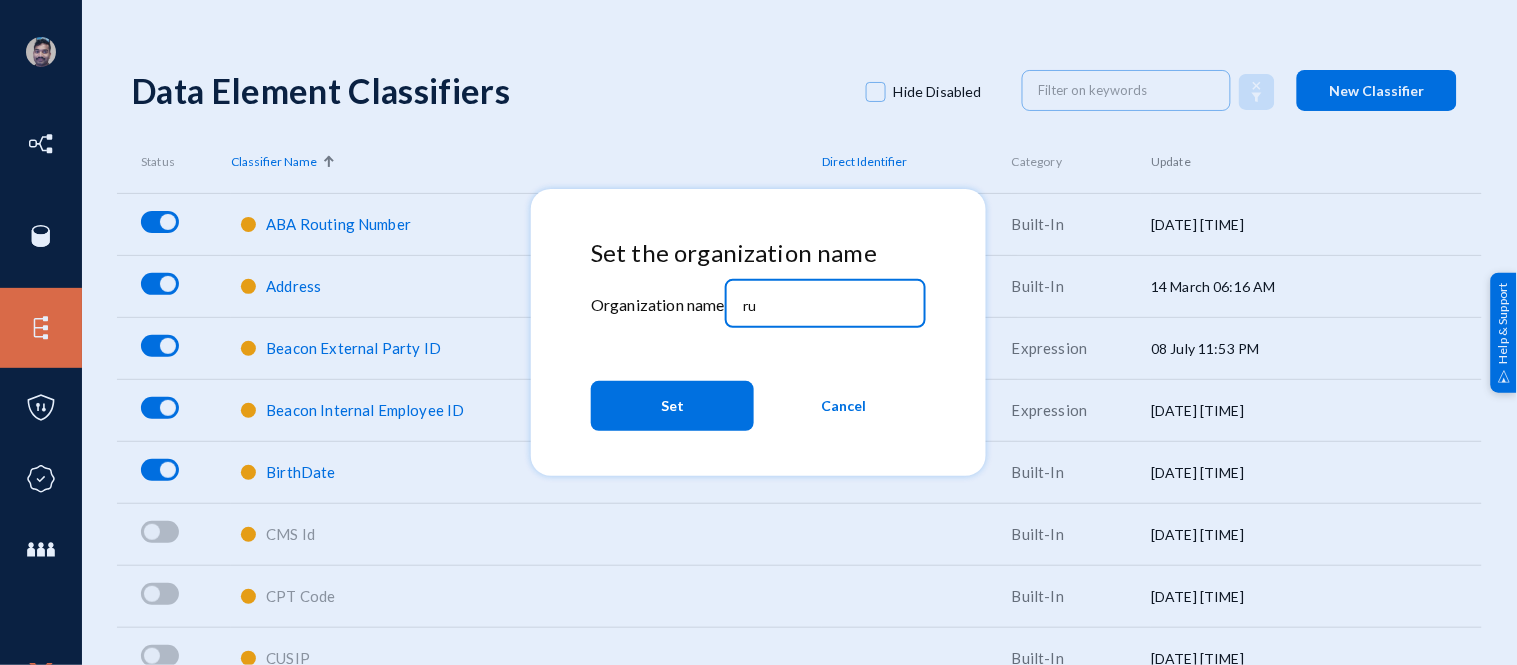 type on "r" 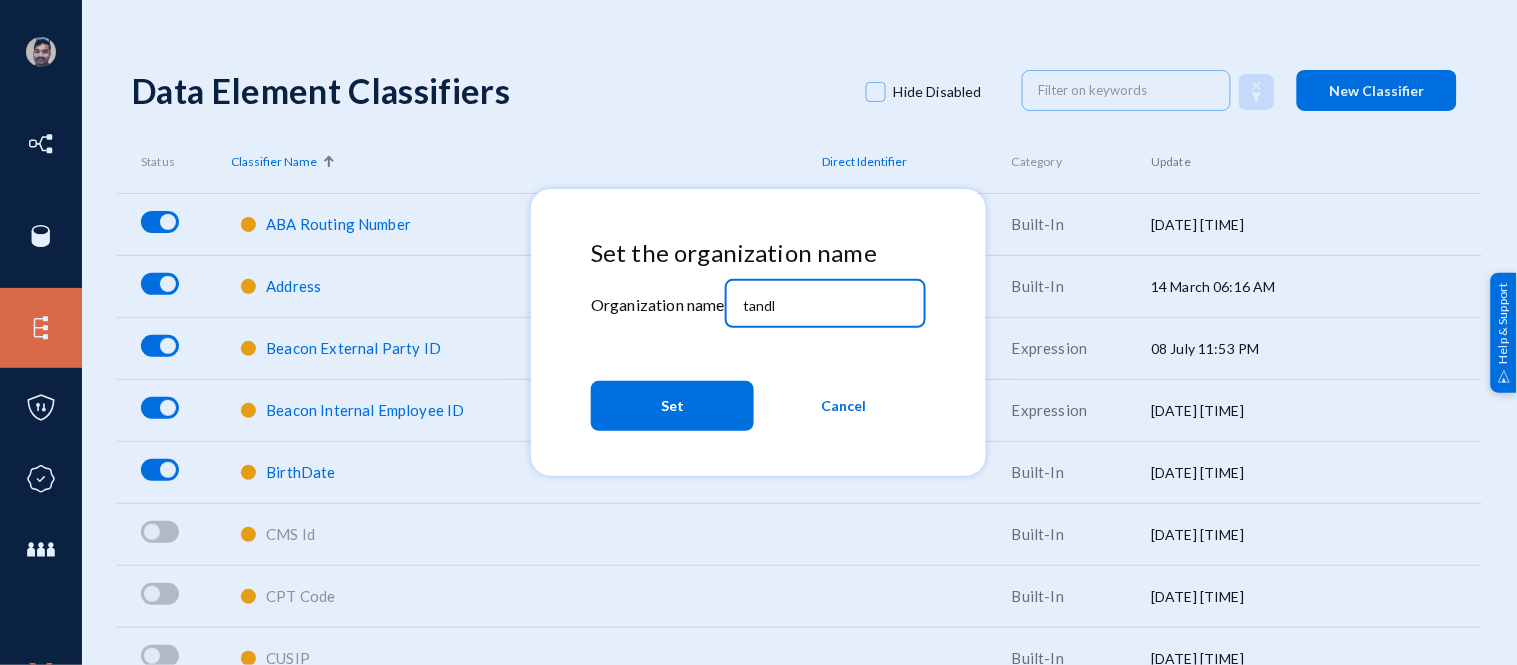 type on "tandl" 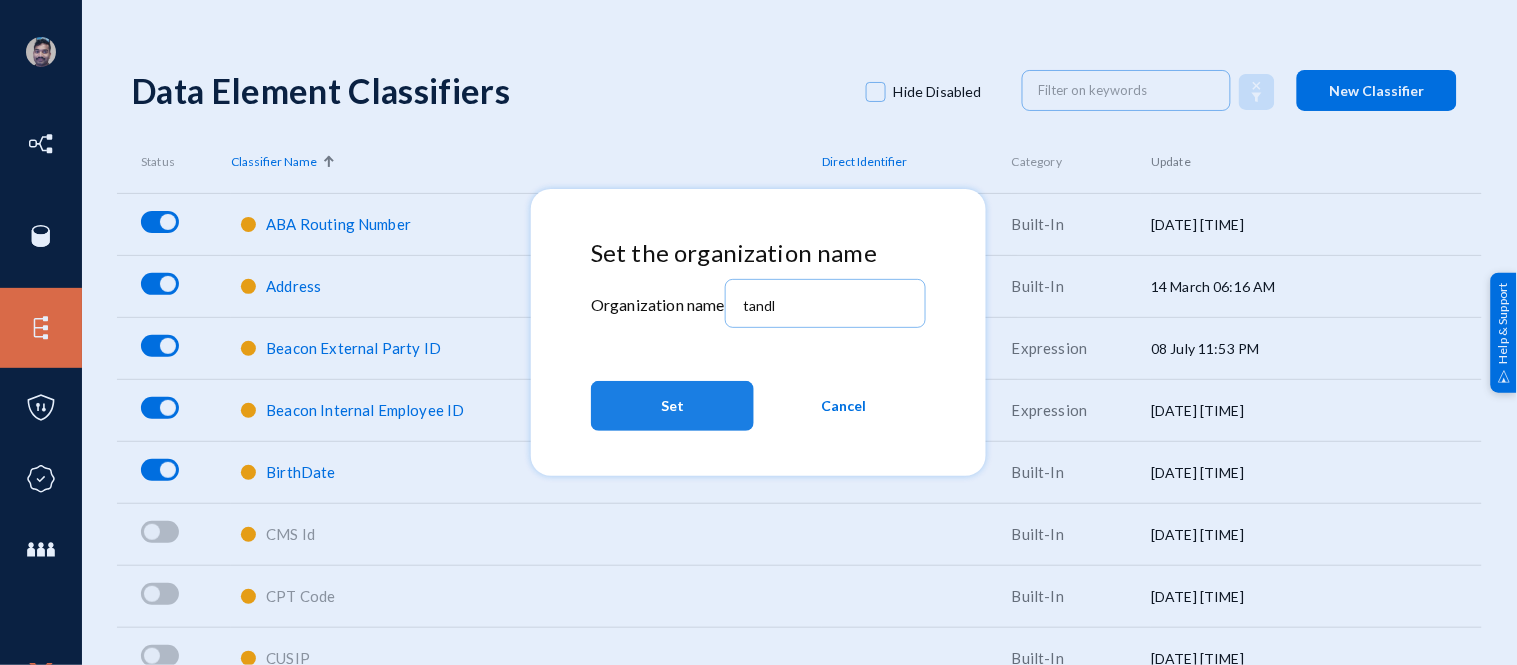 click on "Set" 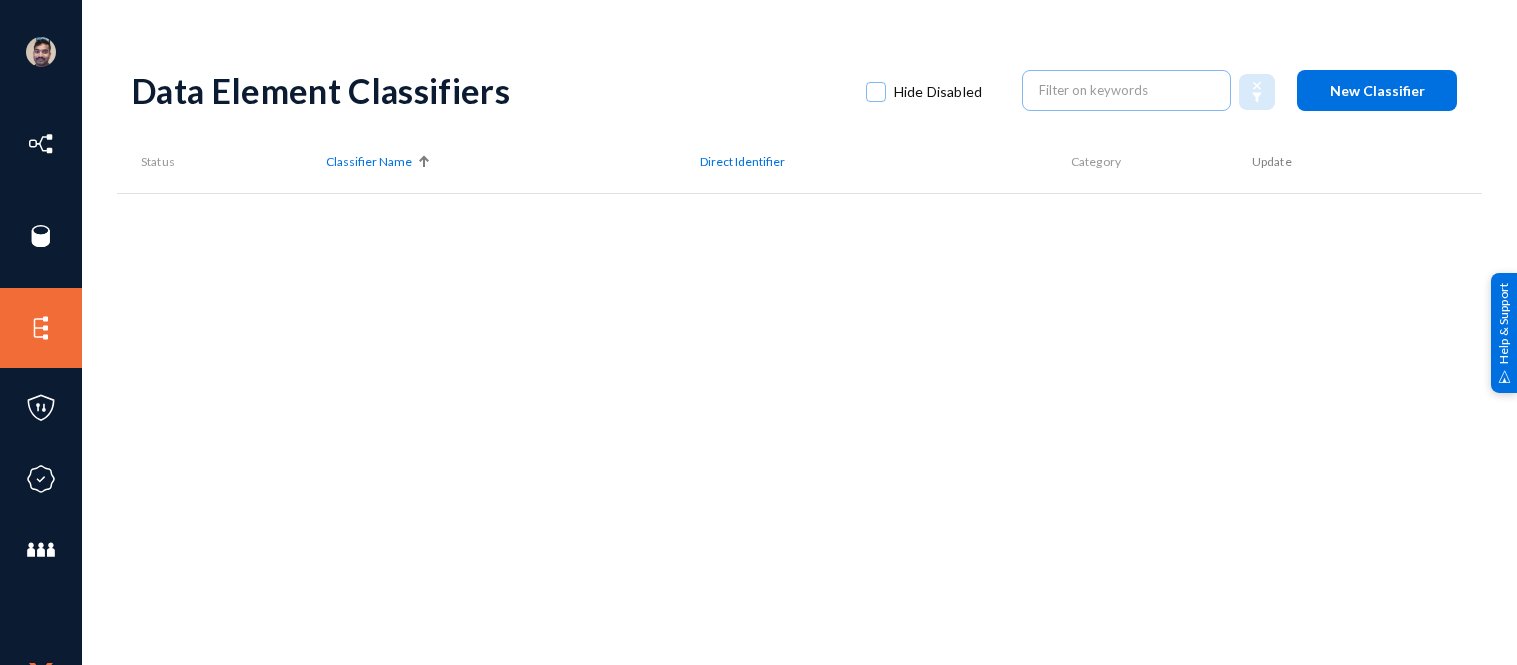 scroll, scrollTop: 0, scrollLeft: 0, axis: both 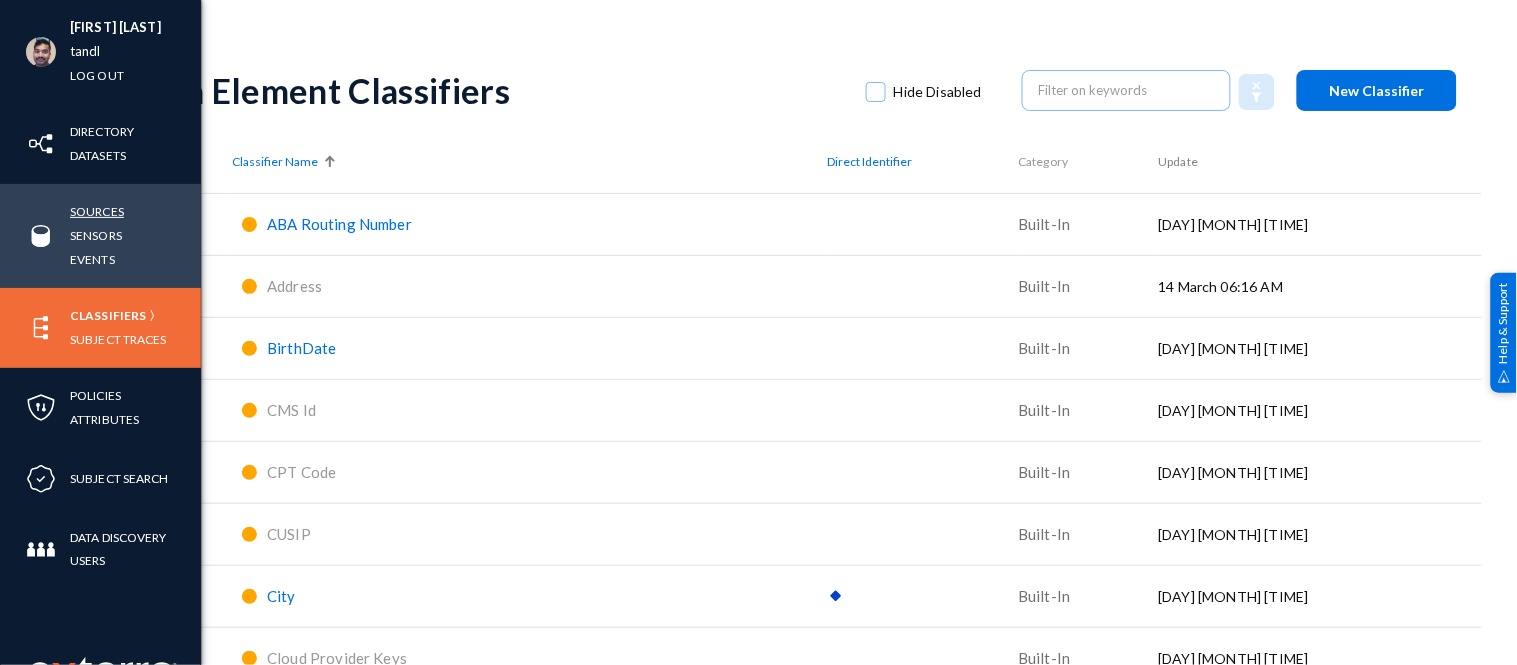 click on "Sources" at bounding box center [97, 211] 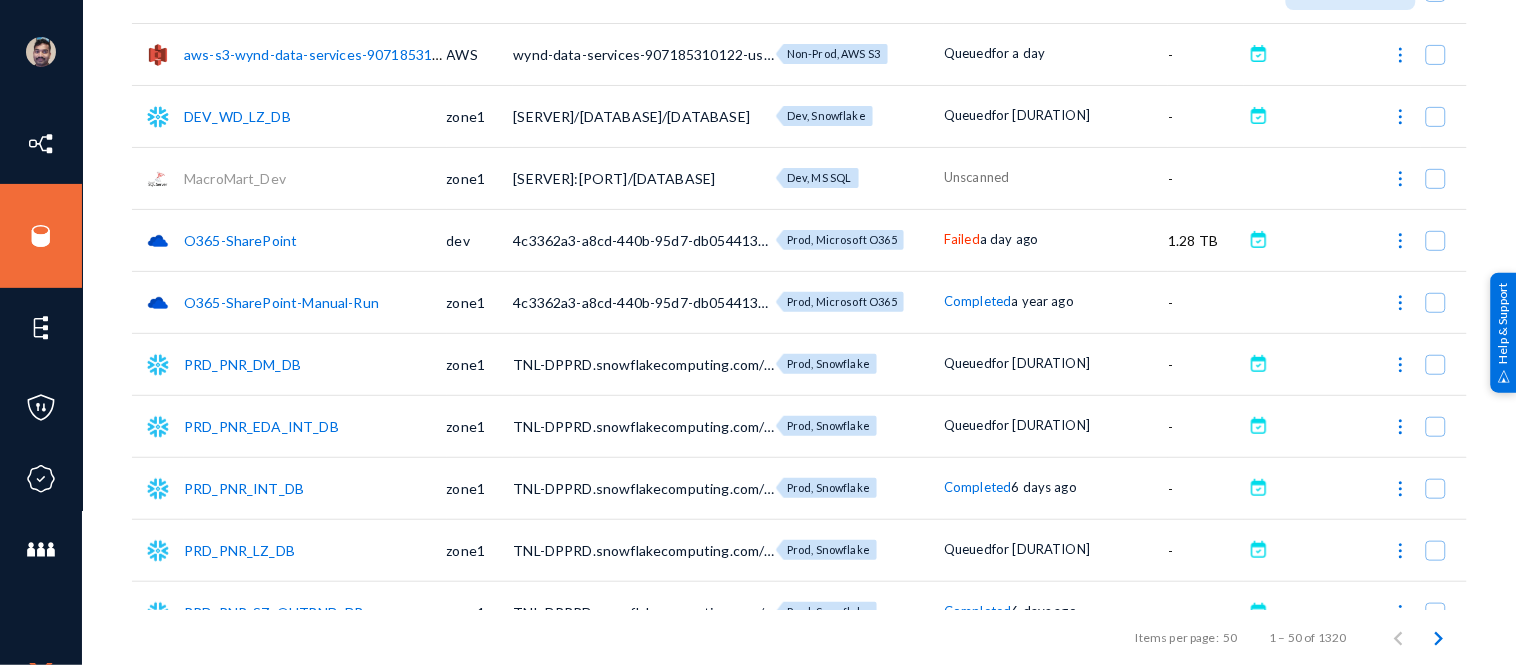 scroll, scrollTop: 0, scrollLeft: 0, axis: both 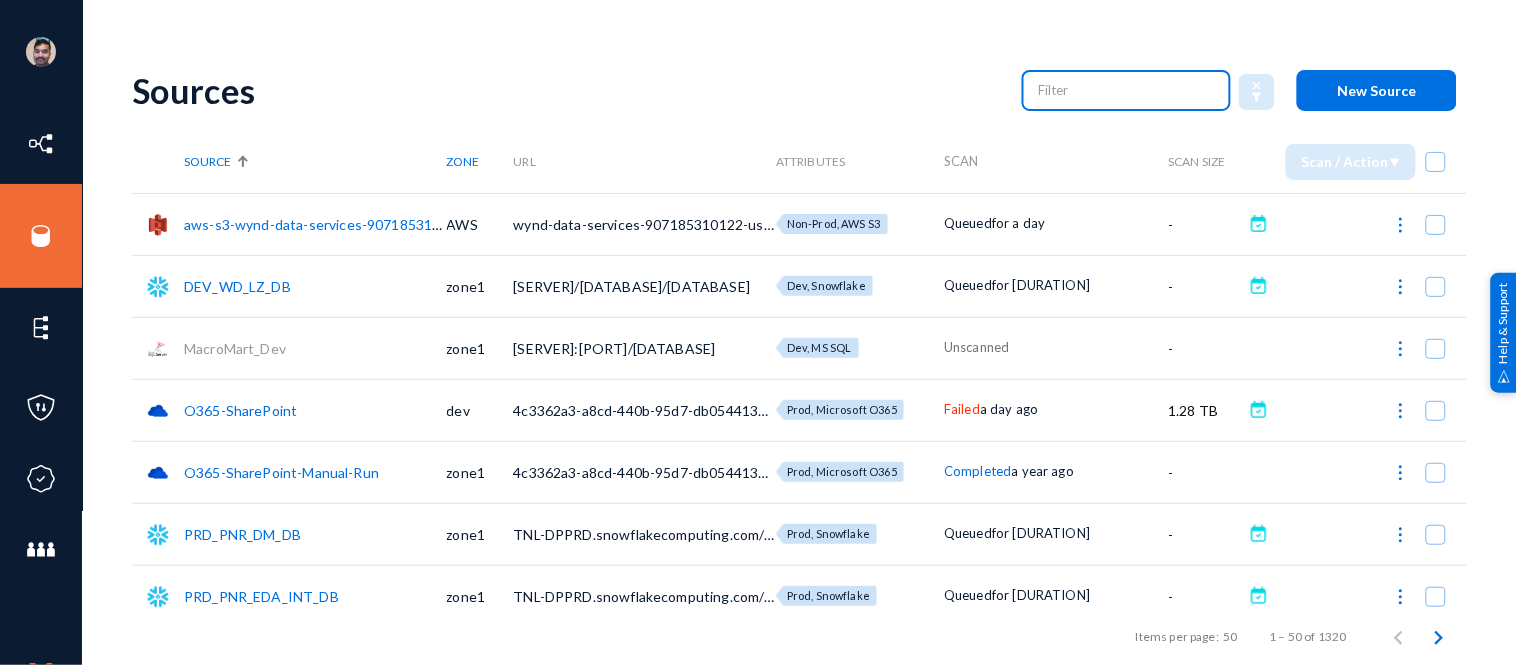 click at bounding box center (1127, 90) 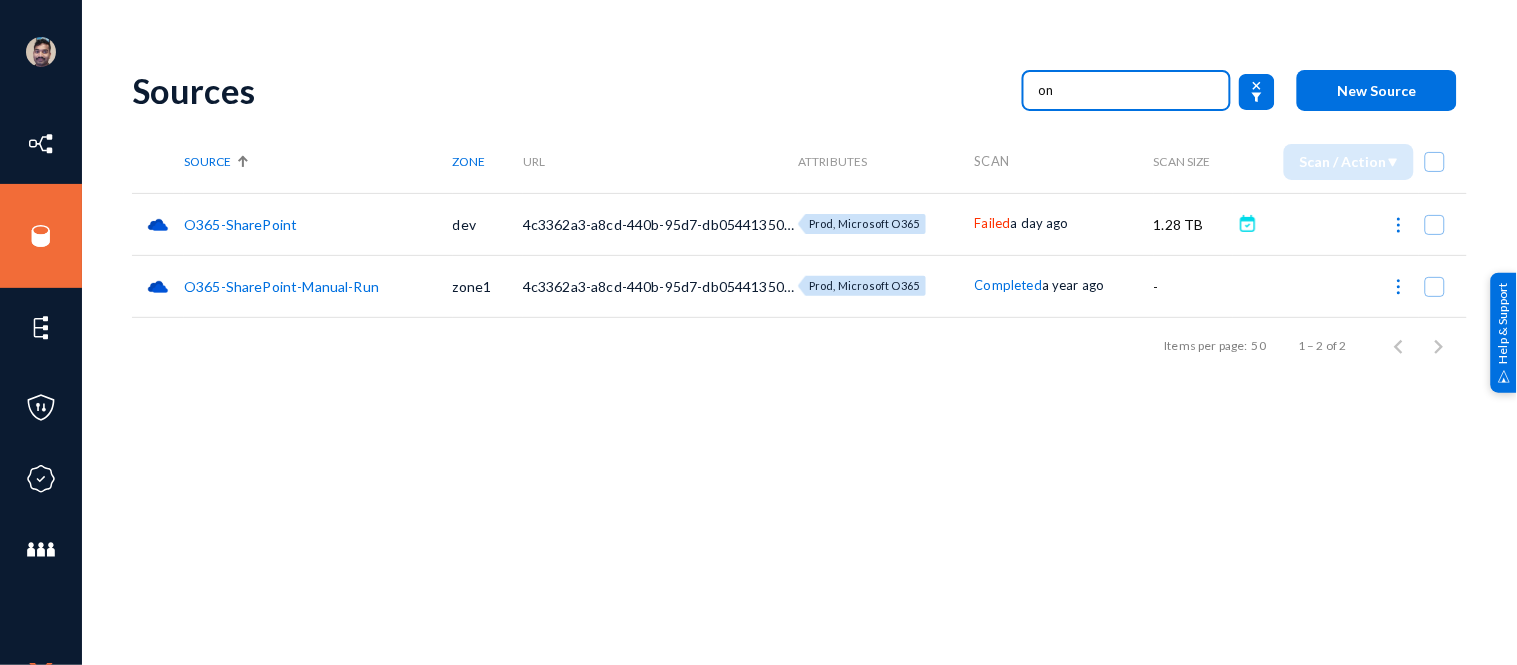 type on "o" 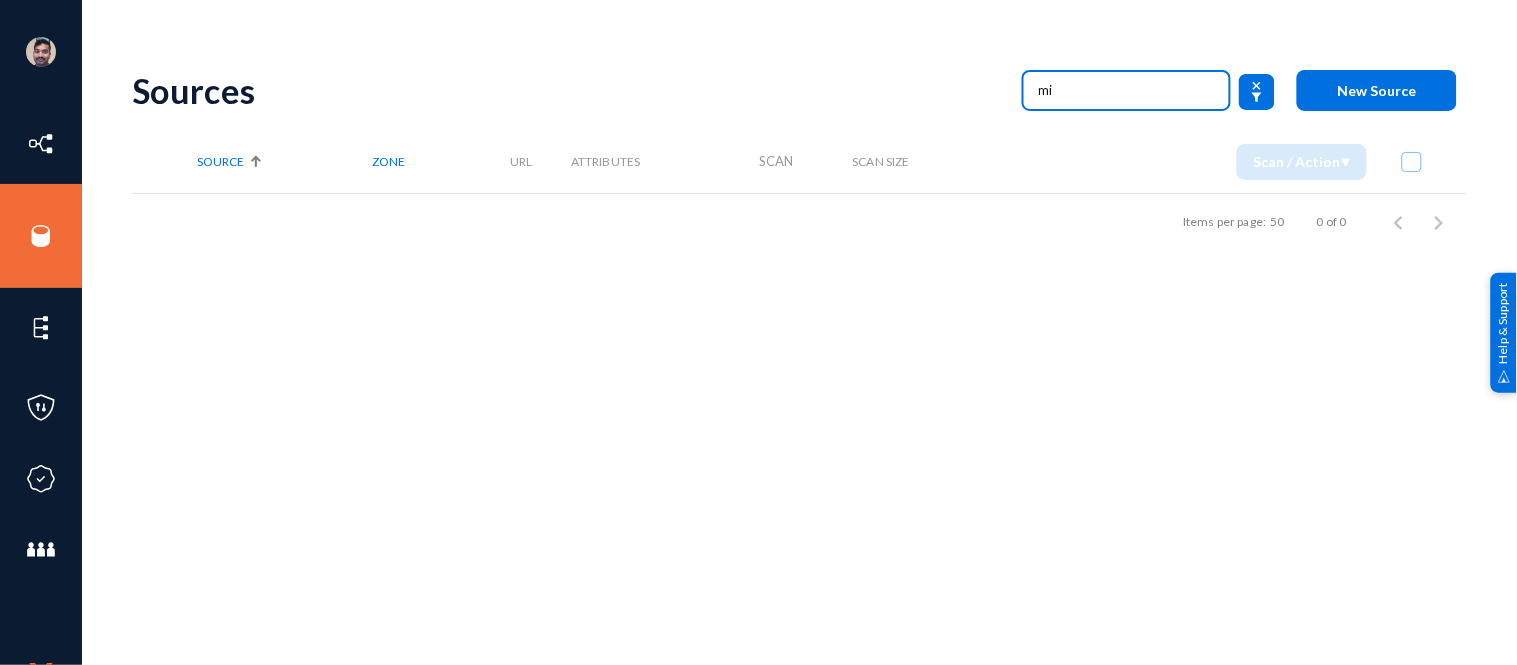 type on "m" 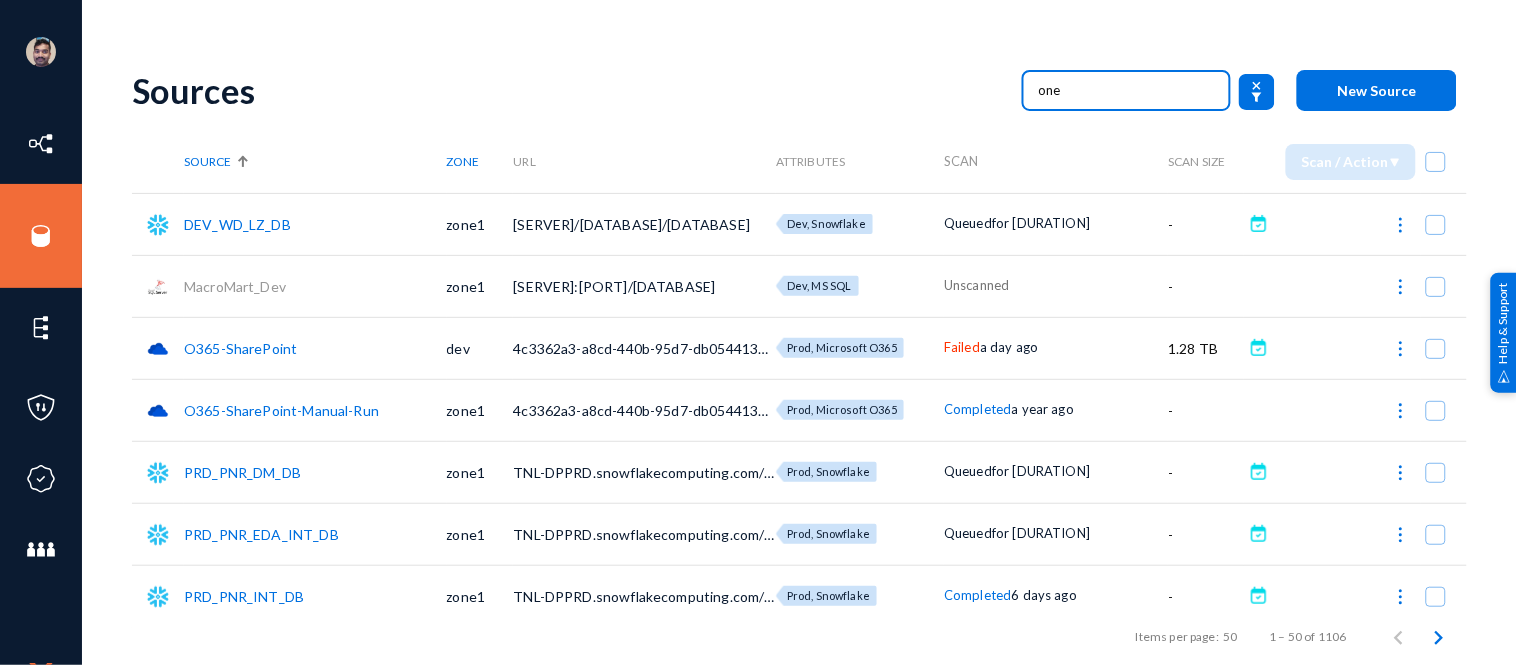type on "one" 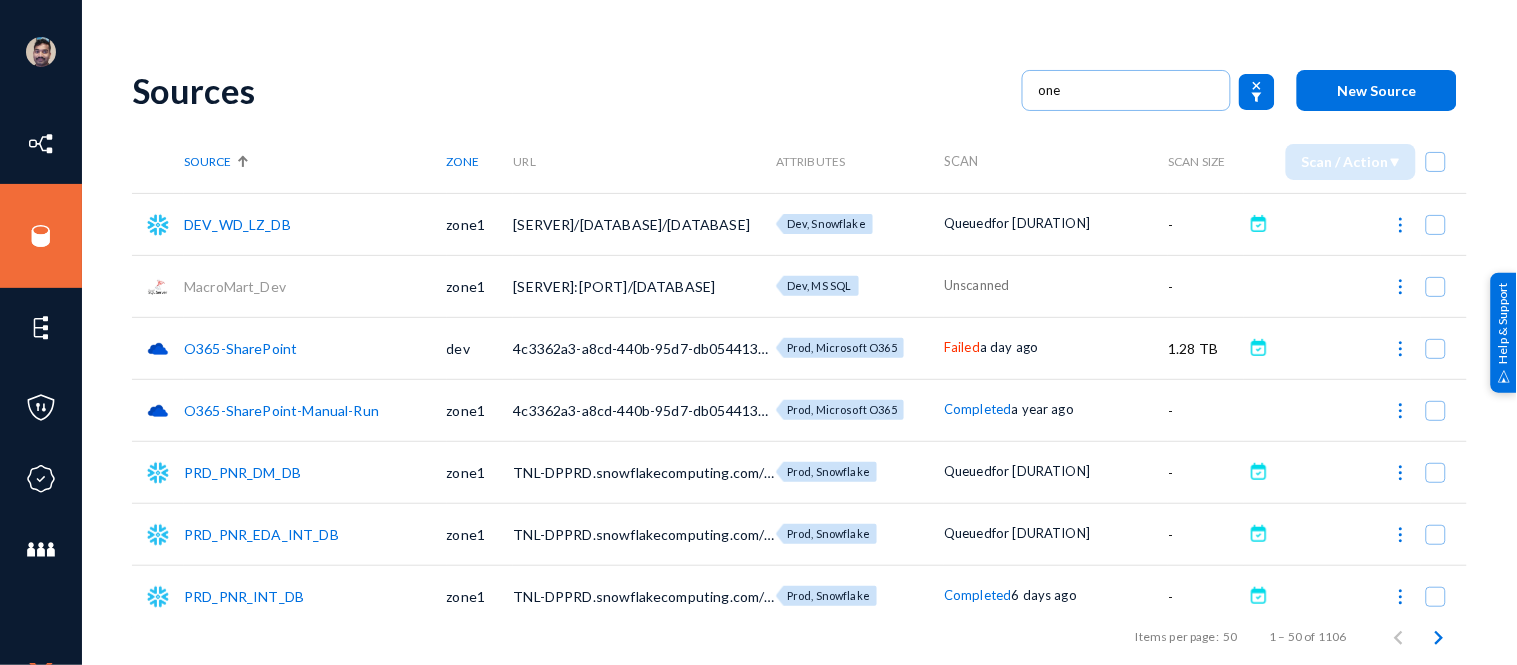 click on "O365-SharePoint" 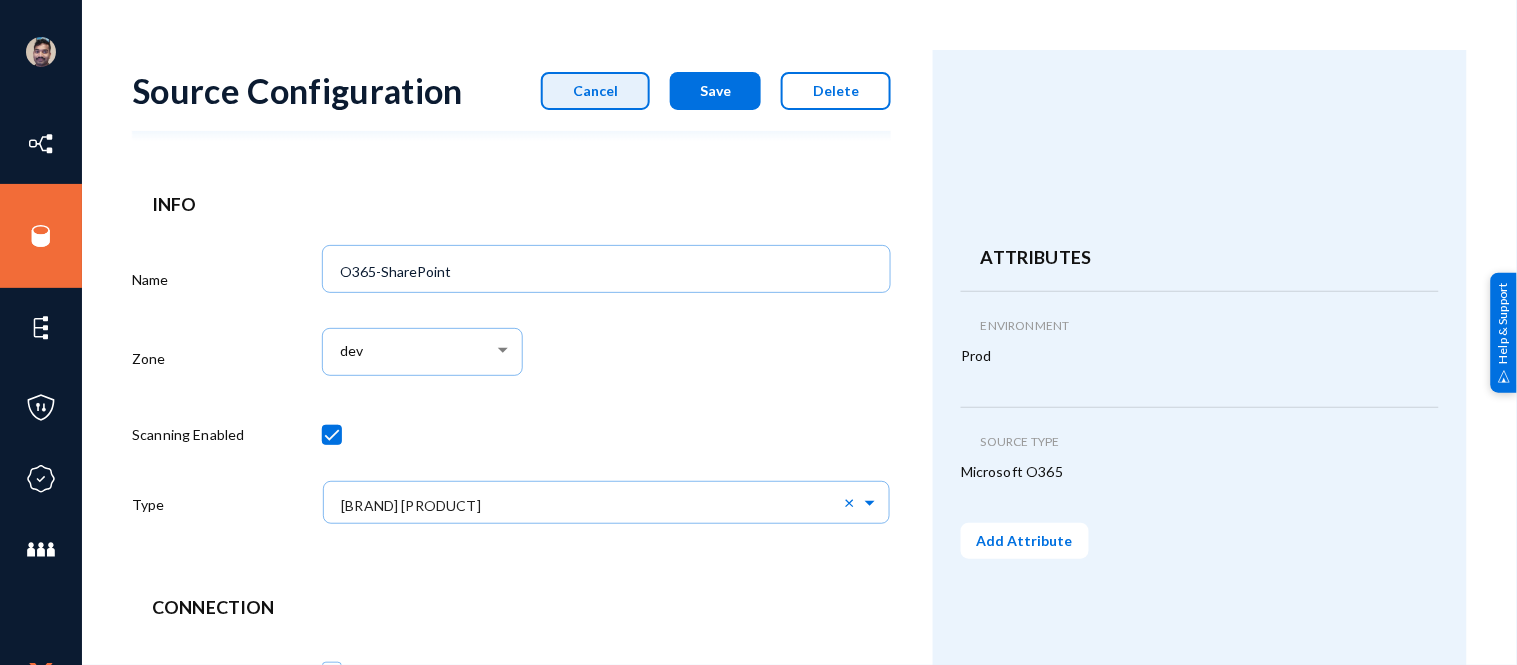 click on "Cancel" 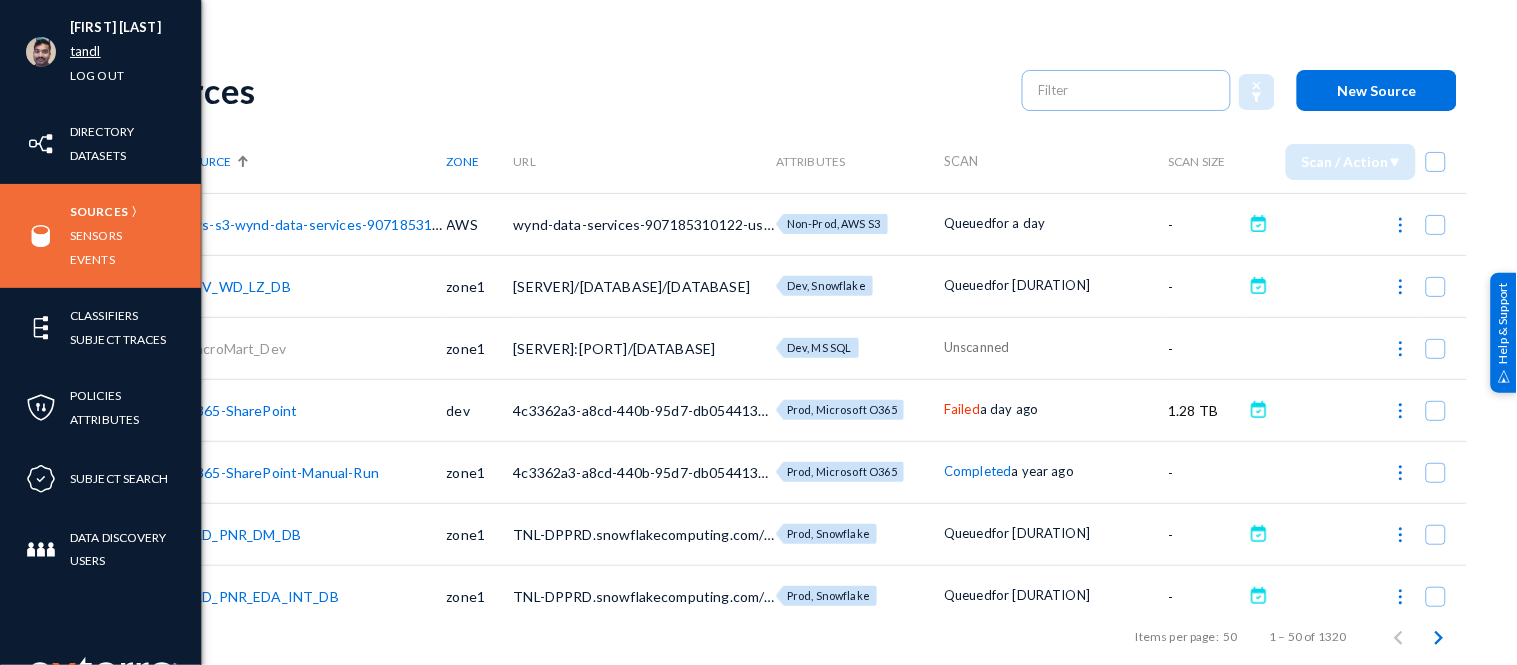 click on "tandl" at bounding box center (85, 51) 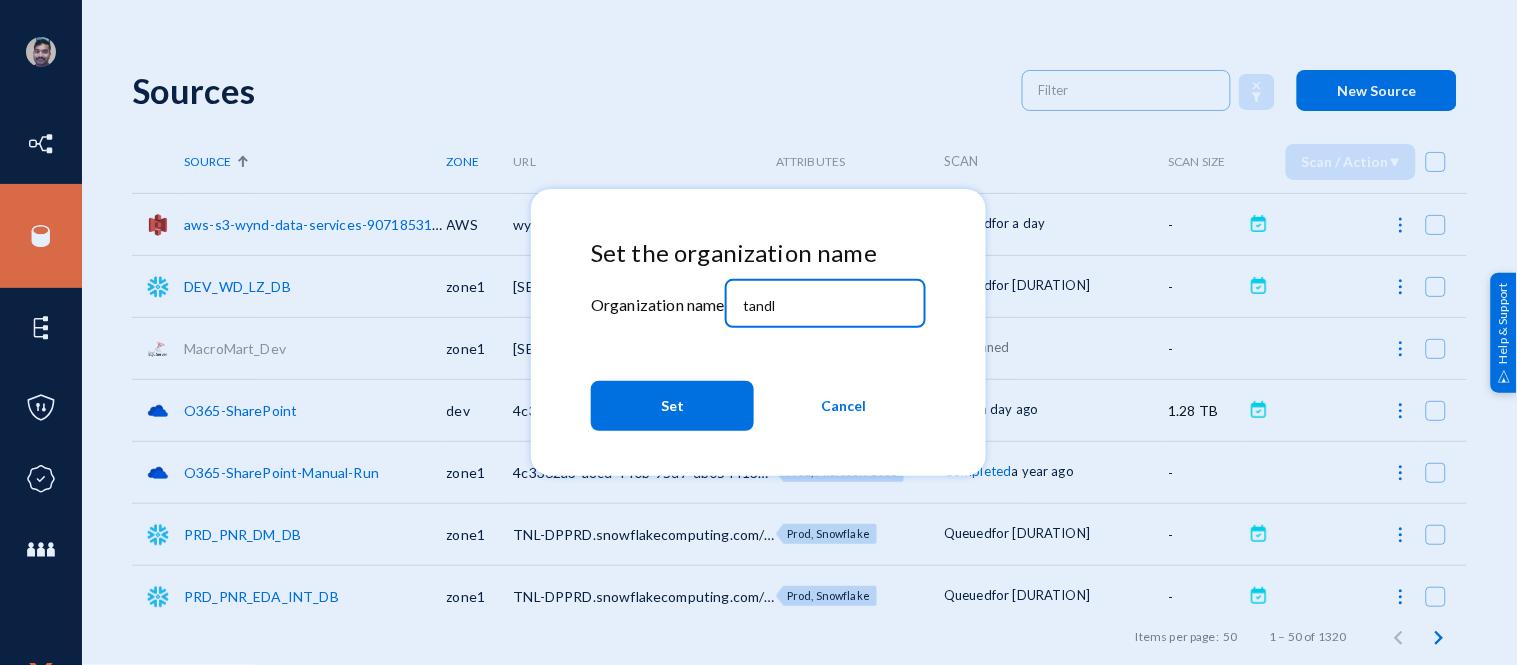 click on "tandl" at bounding box center (829, 306) 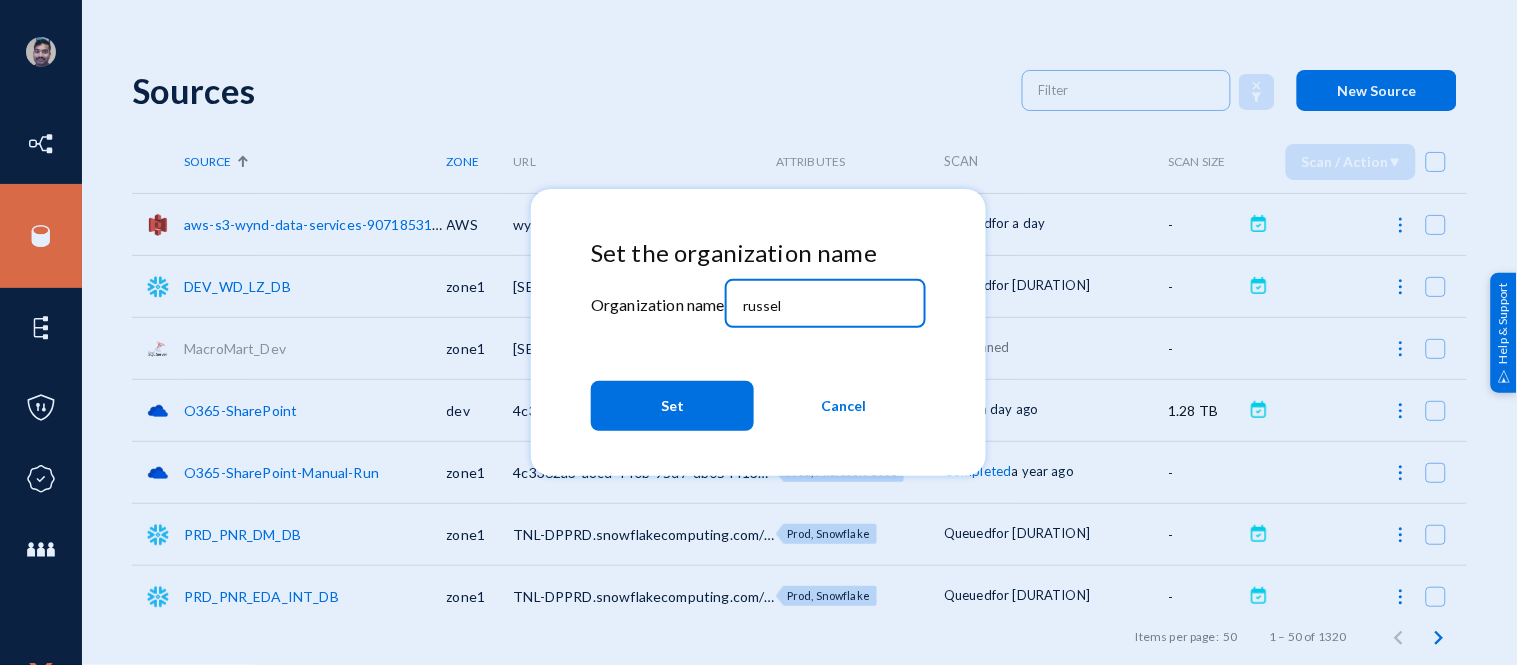 type on "russel" 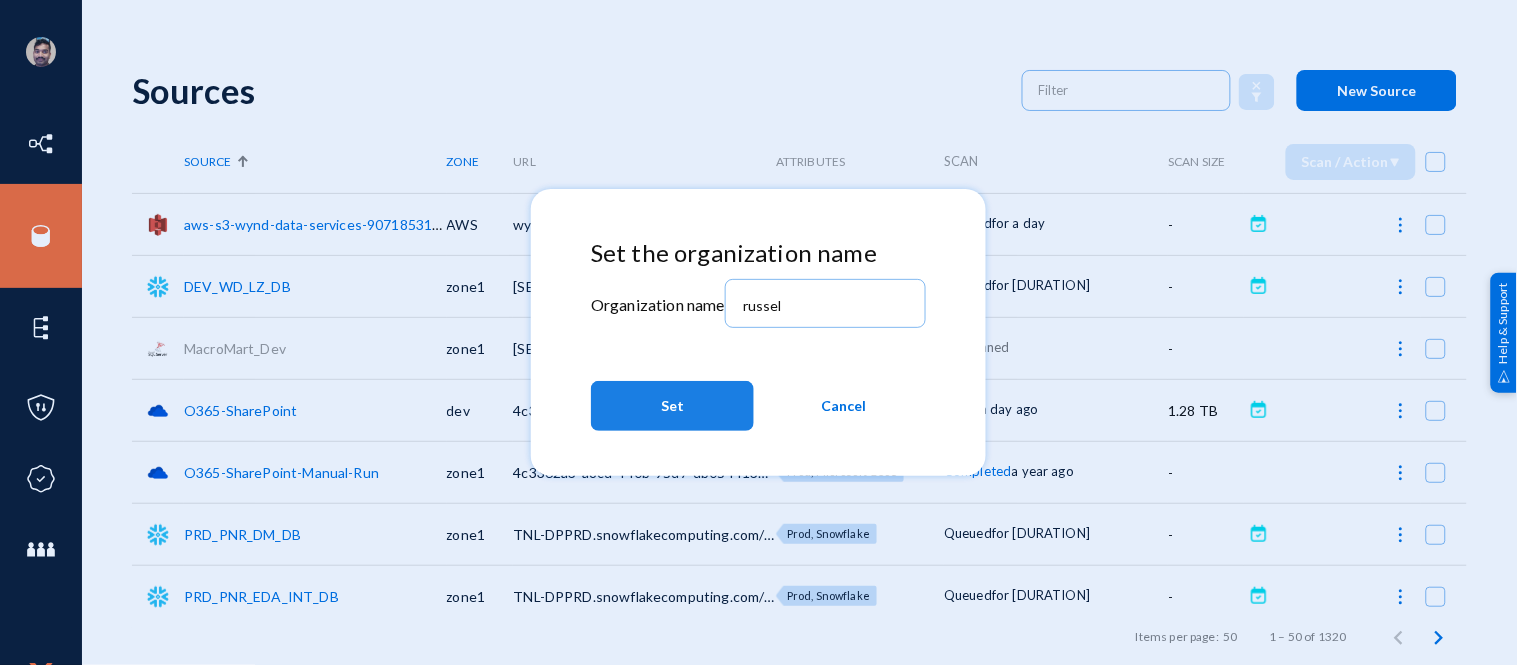 click on "Set" 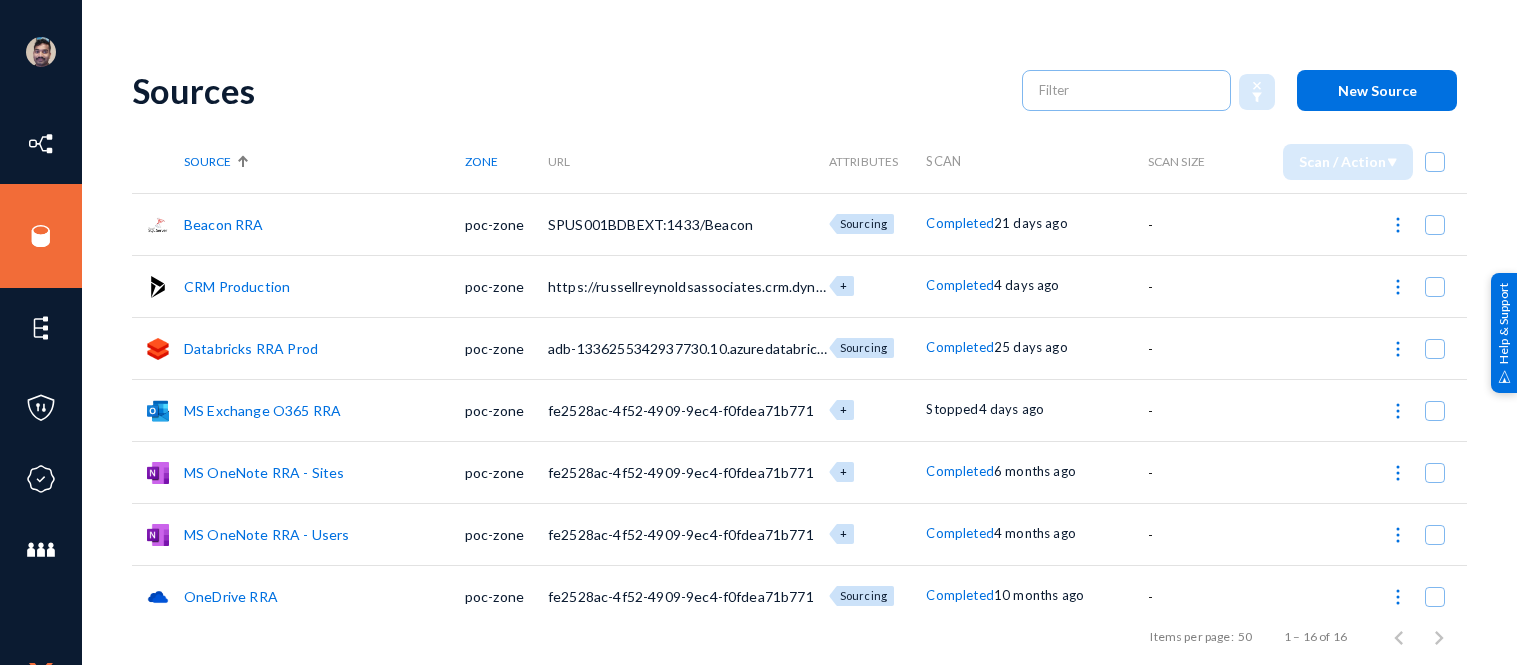 scroll, scrollTop: 0, scrollLeft: 0, axis: both 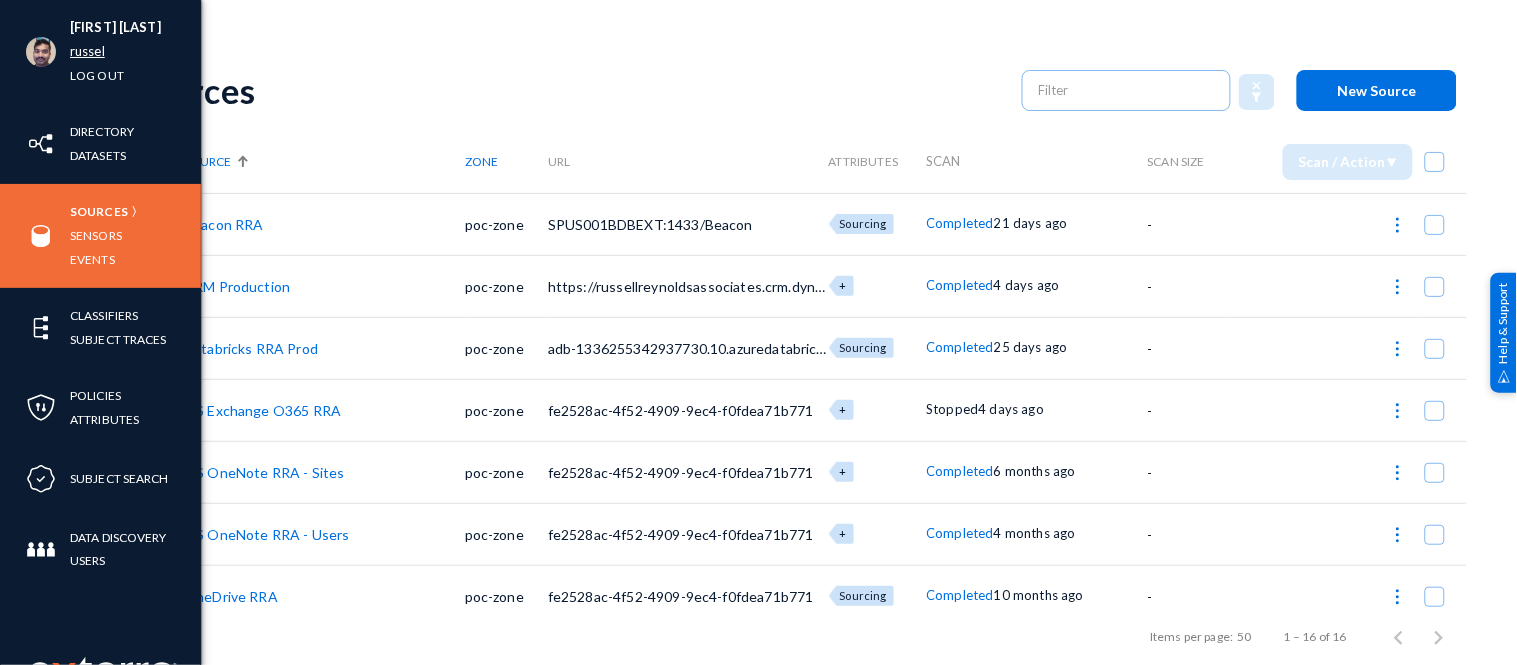 click on "russel" at bounding box center [87, 51] 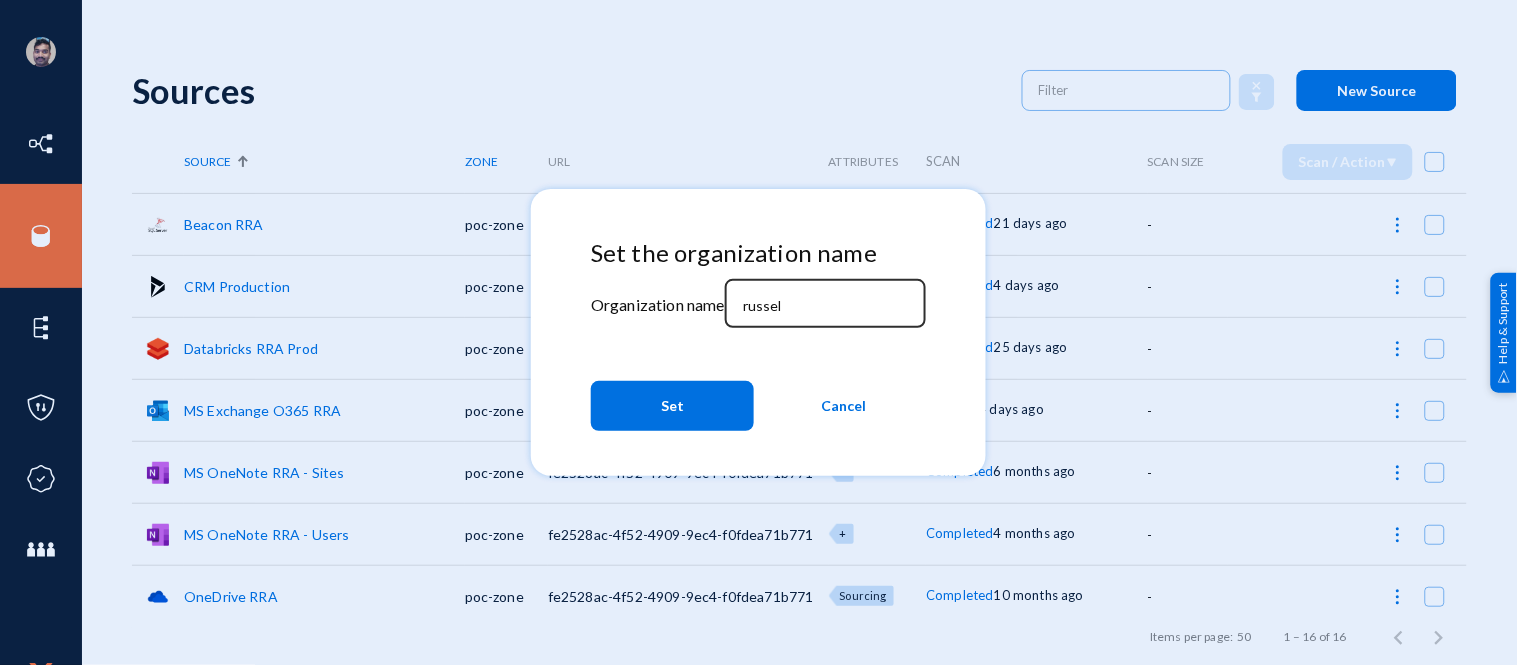 click on "russel" 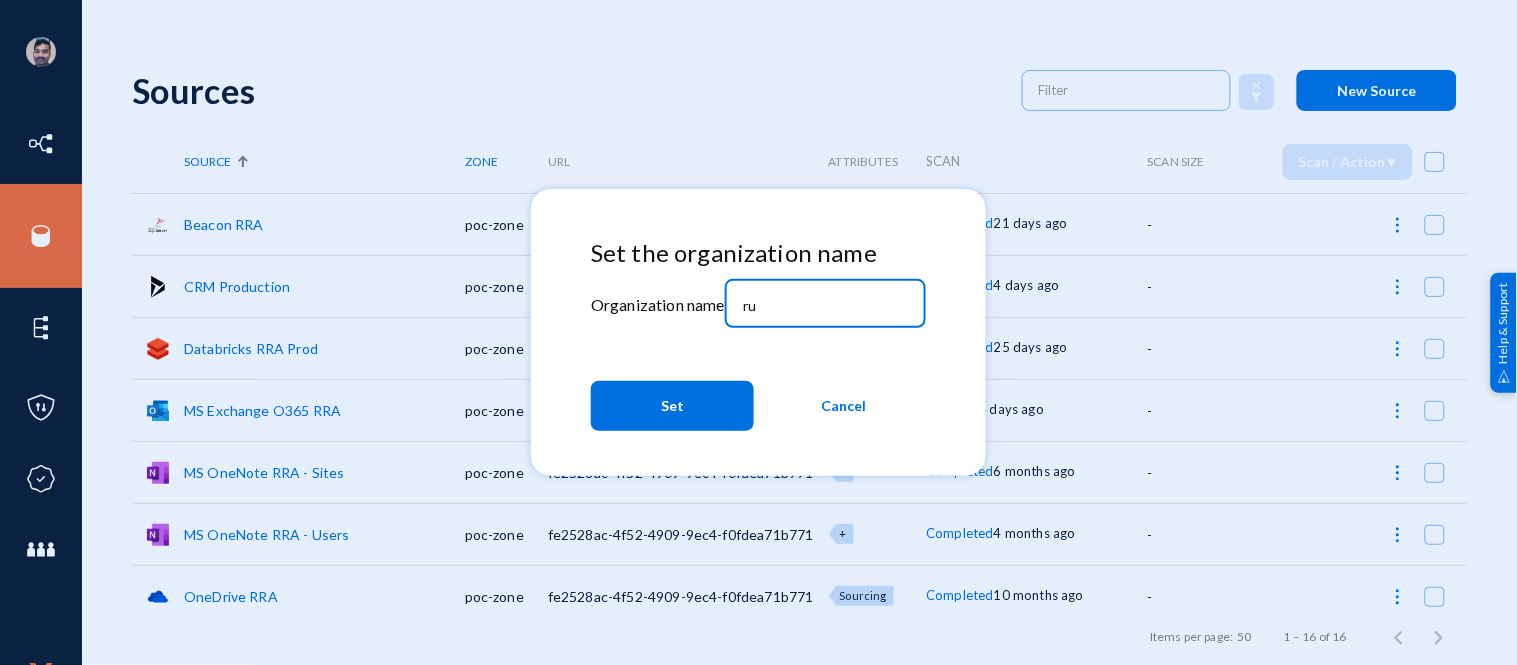 type on "r" 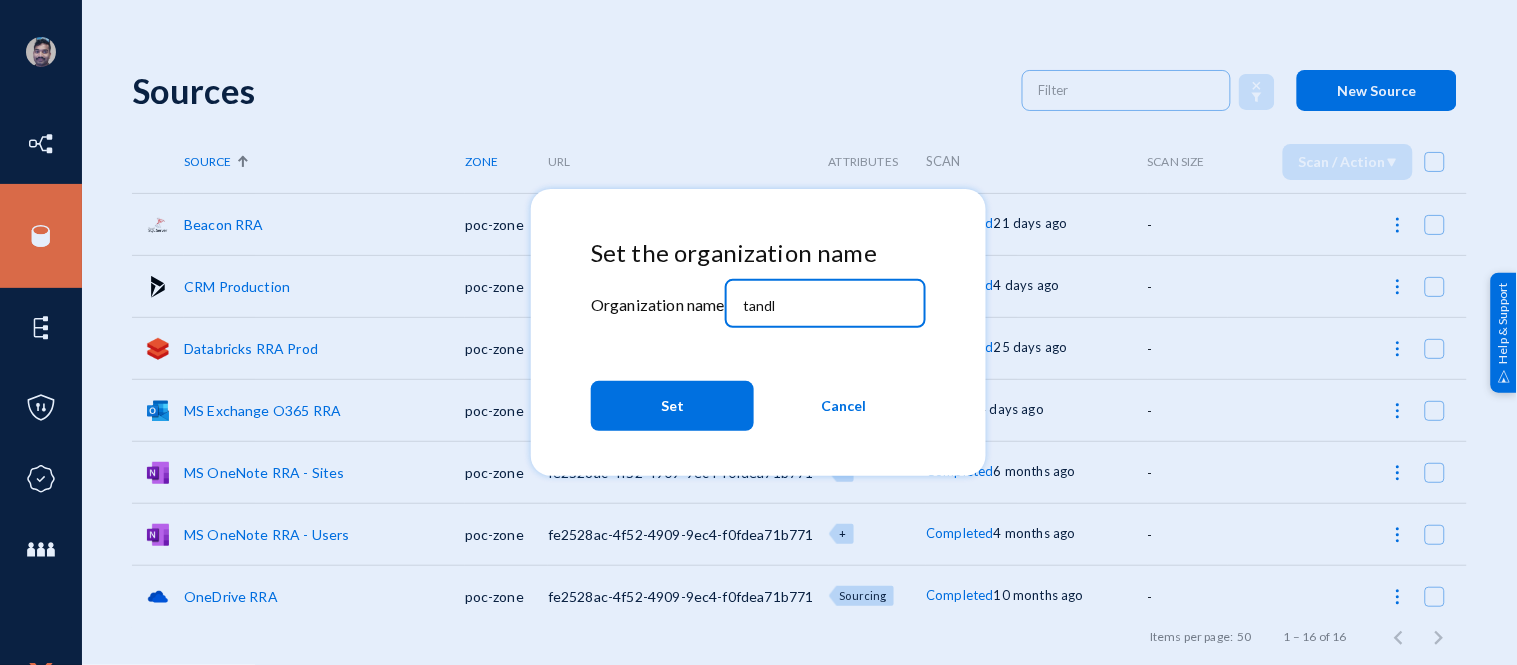 type on "tandl" 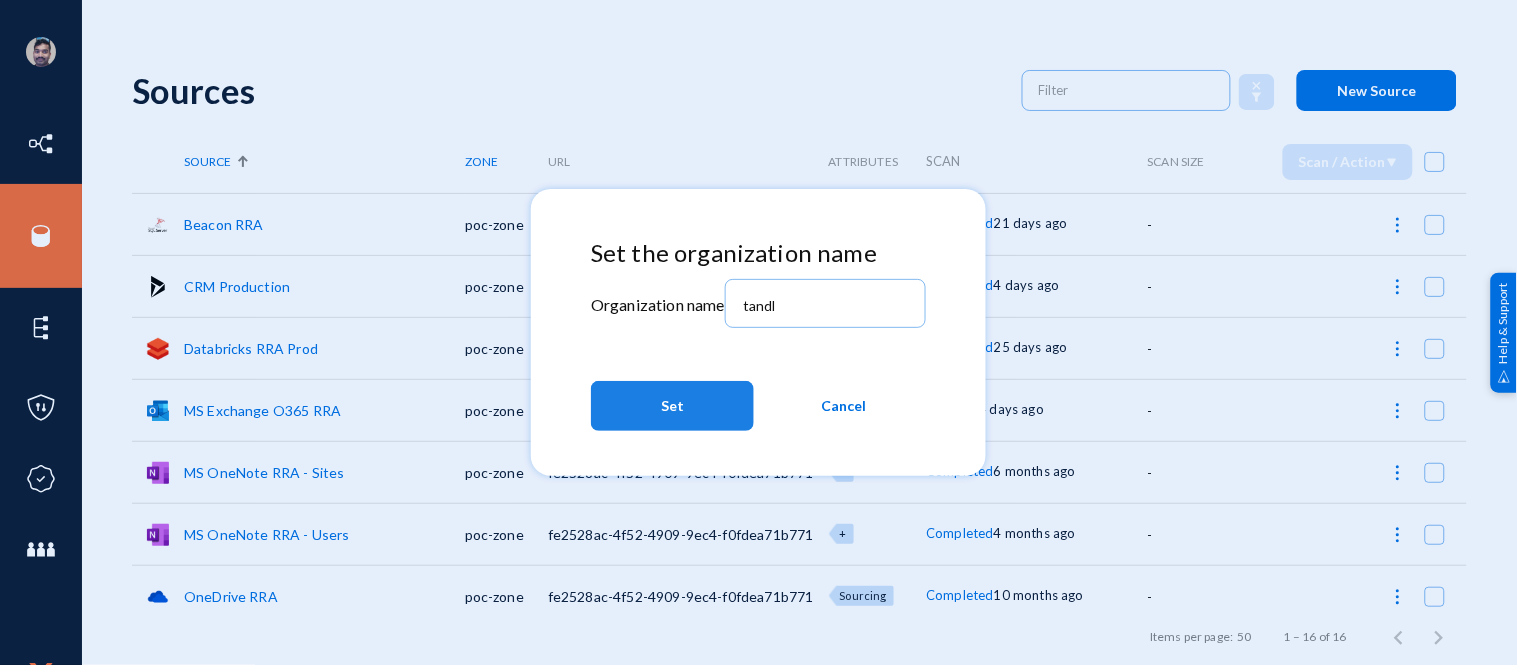 click on "Set" 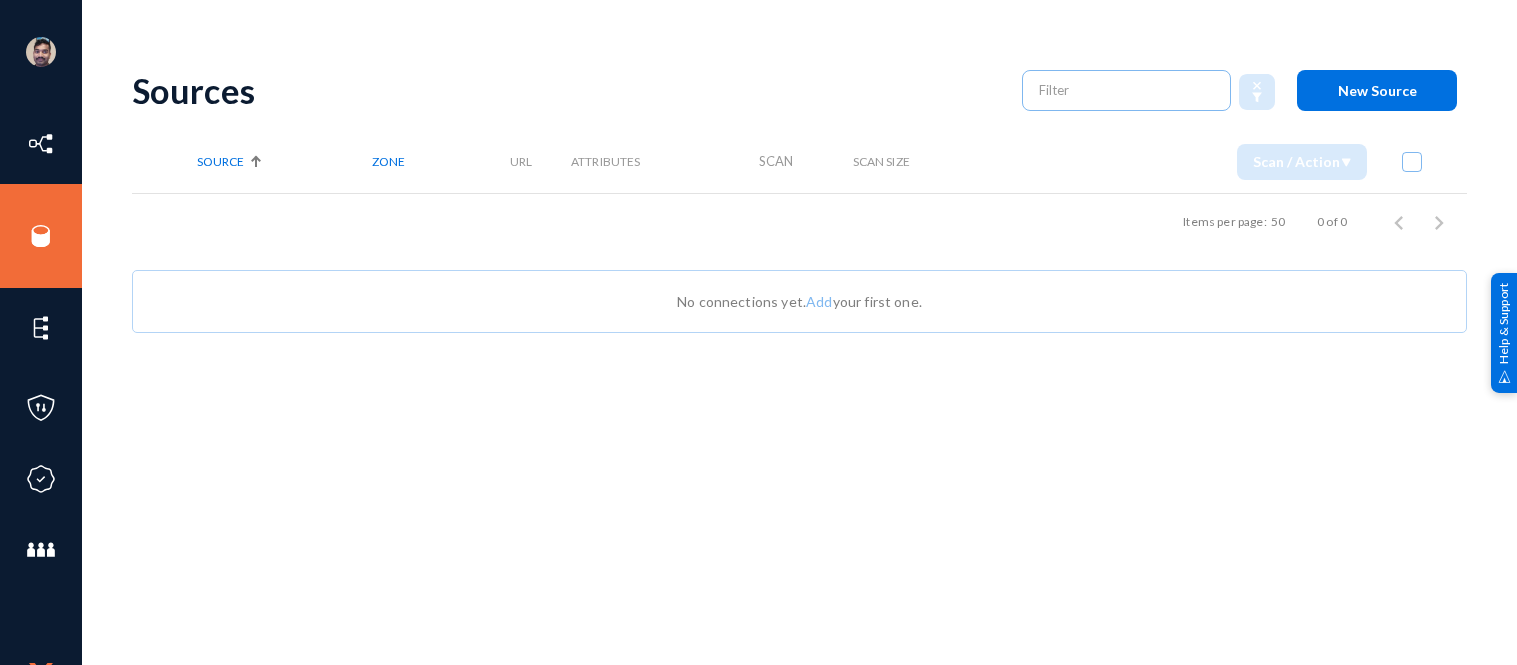 scroll, scrollTop: 0, scrollLeft: 0, axis: both 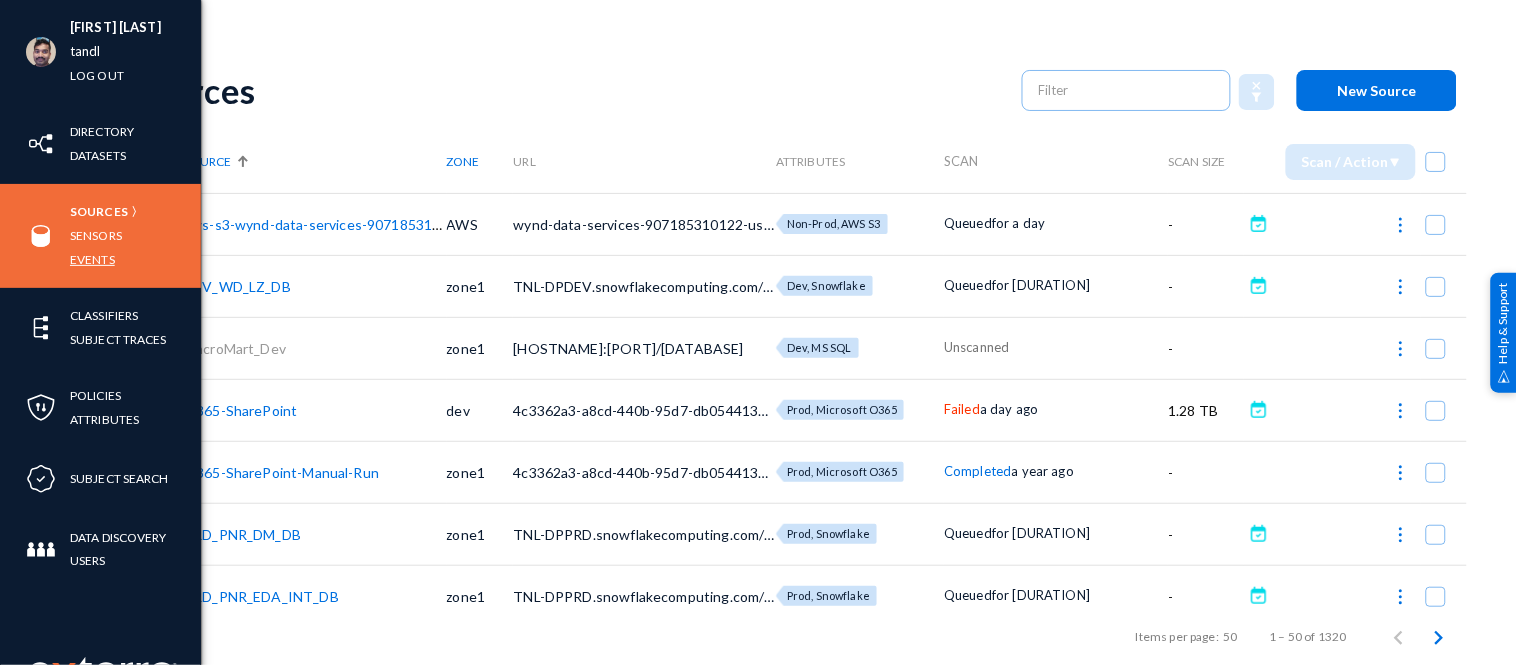 click on "Events" at bounding box center (92, 259) 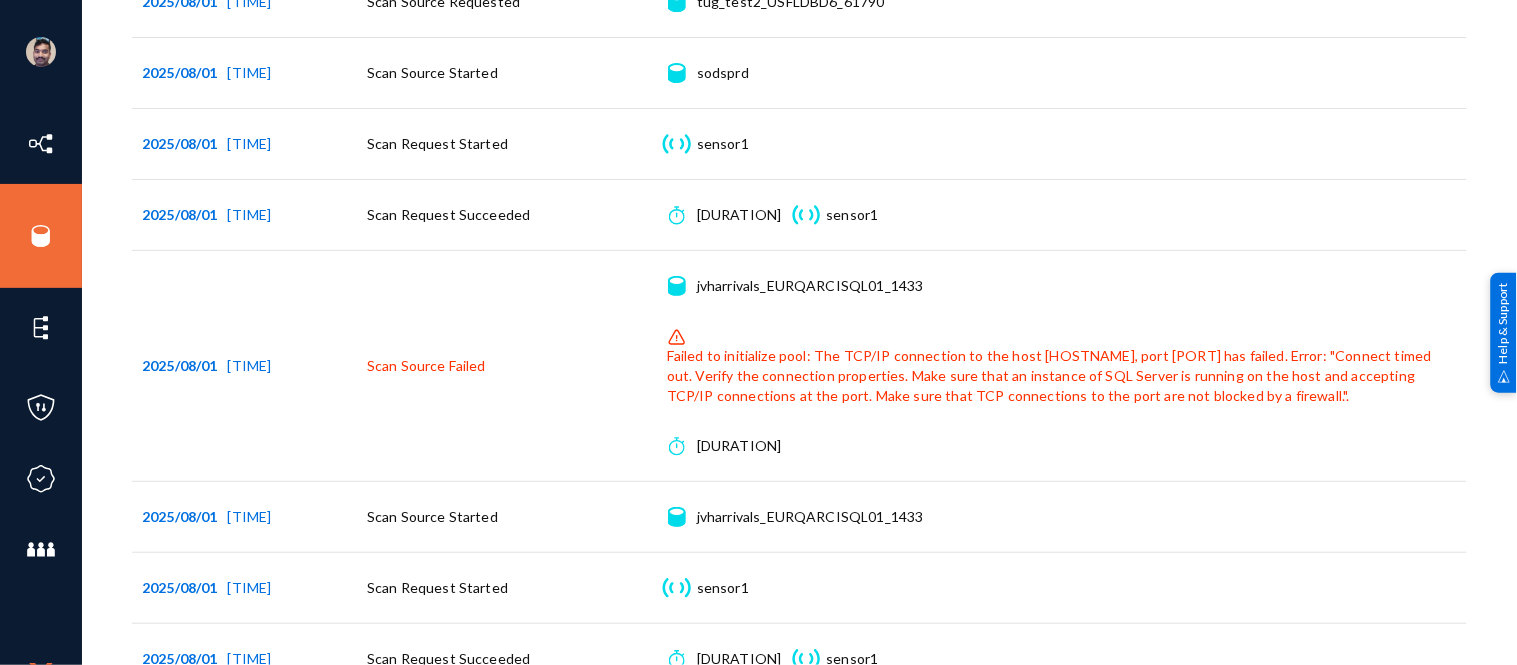 scroll, scrollTop: 0, scrollLeft: 0, axis: both 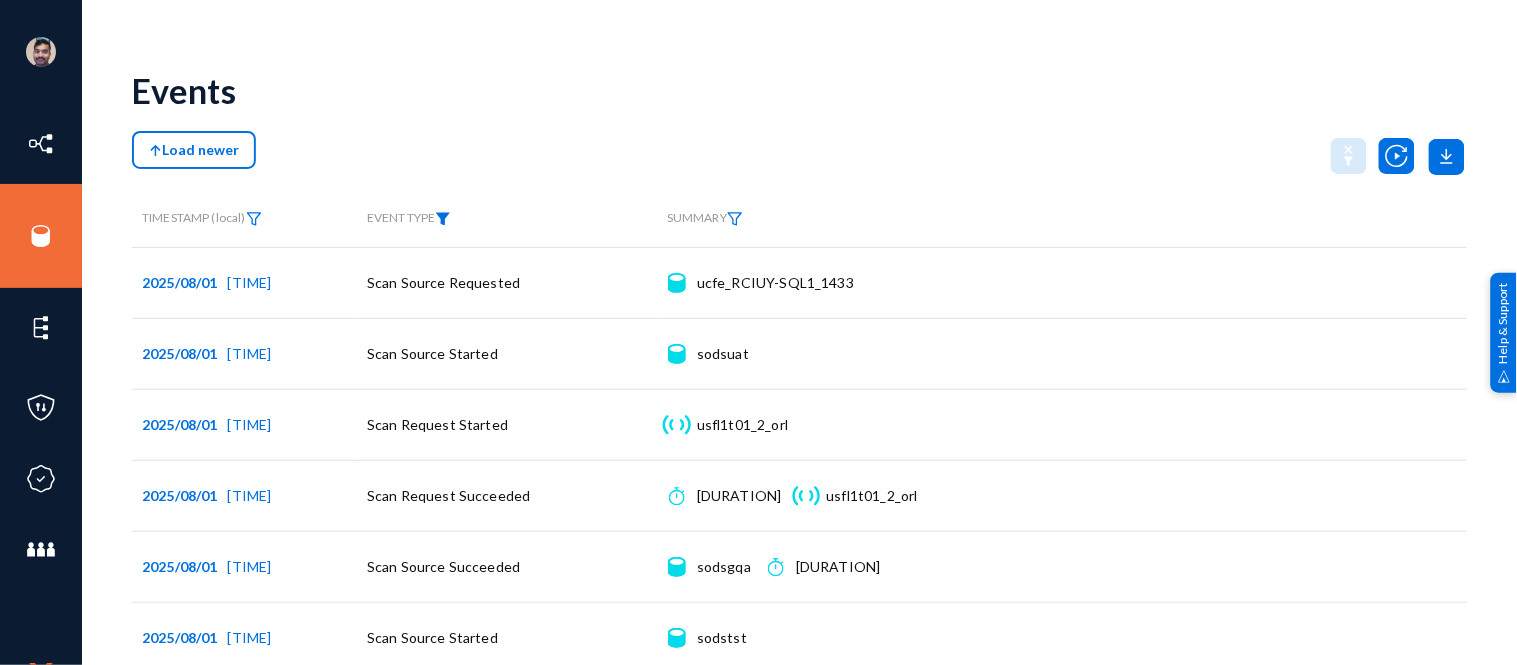 click 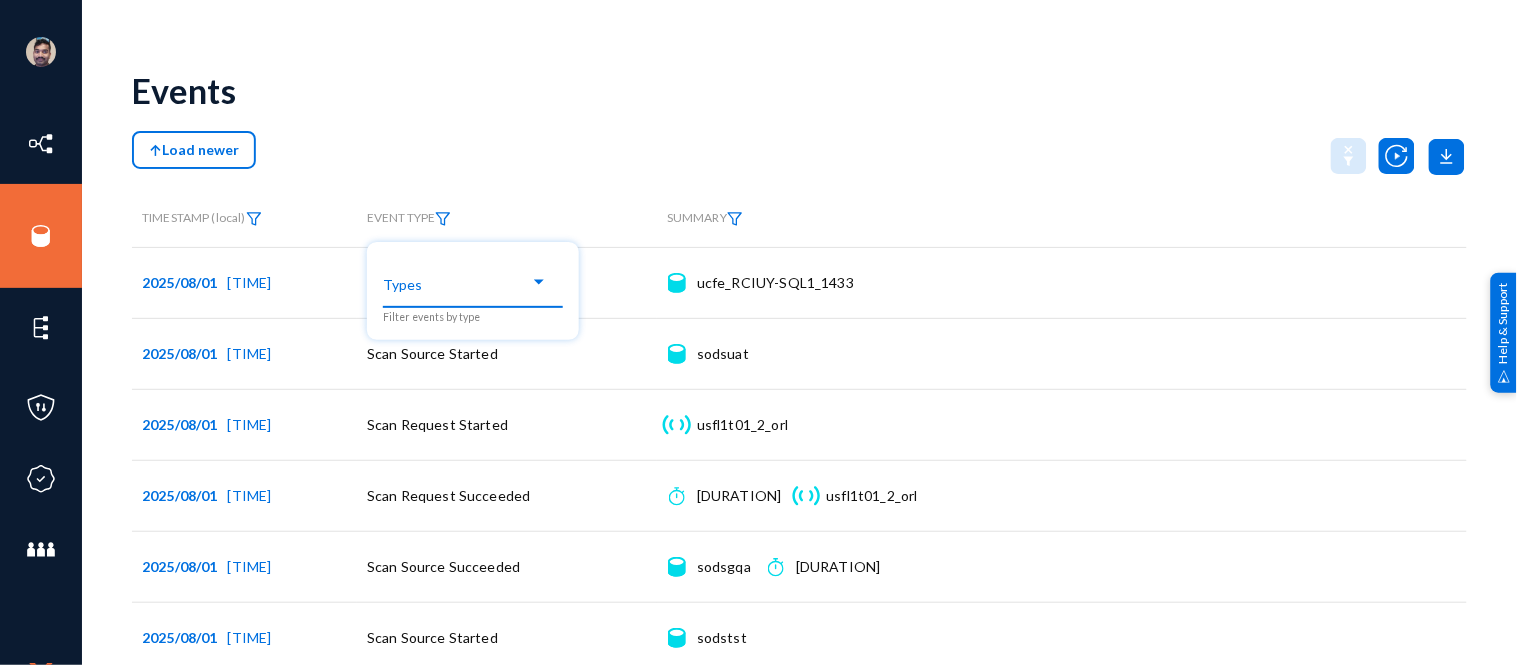 click at bounding box center (473, 285) 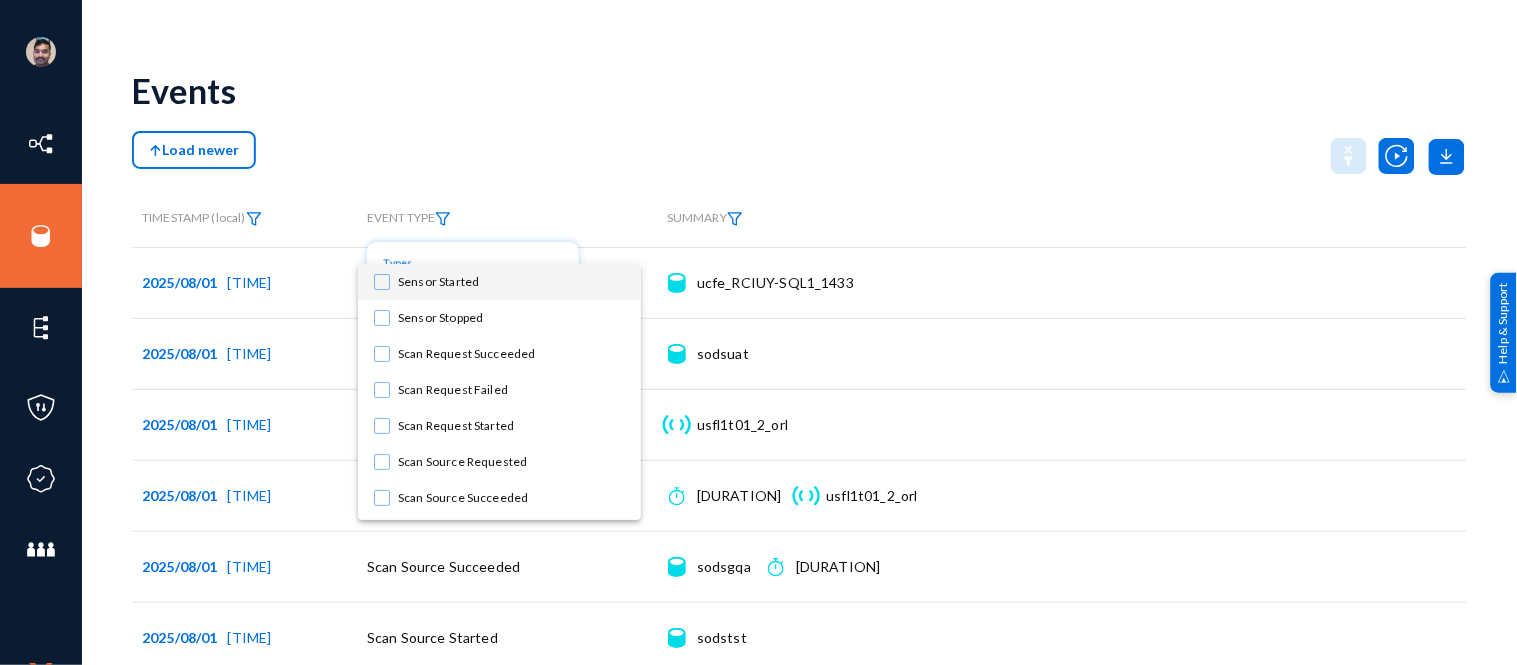 click at bounding box center [758, 332] 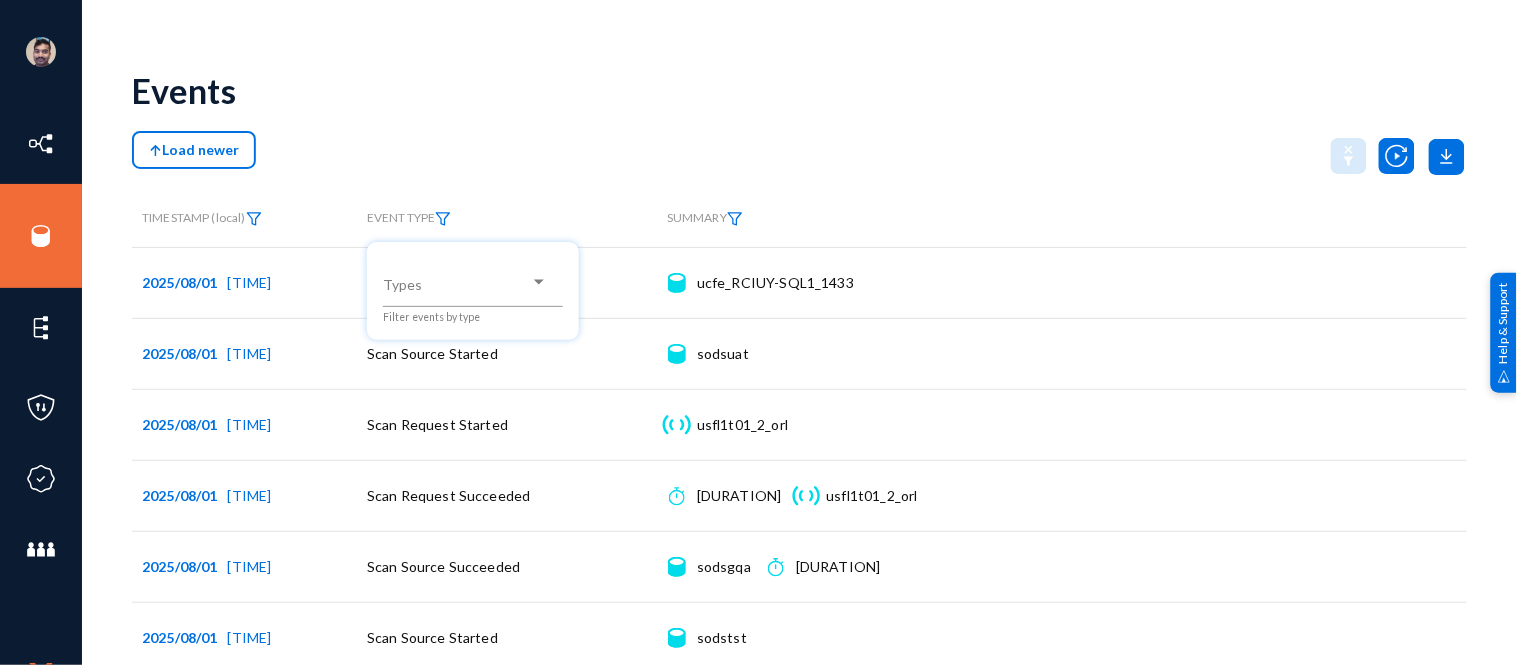 click at bounding box center (758, 332) 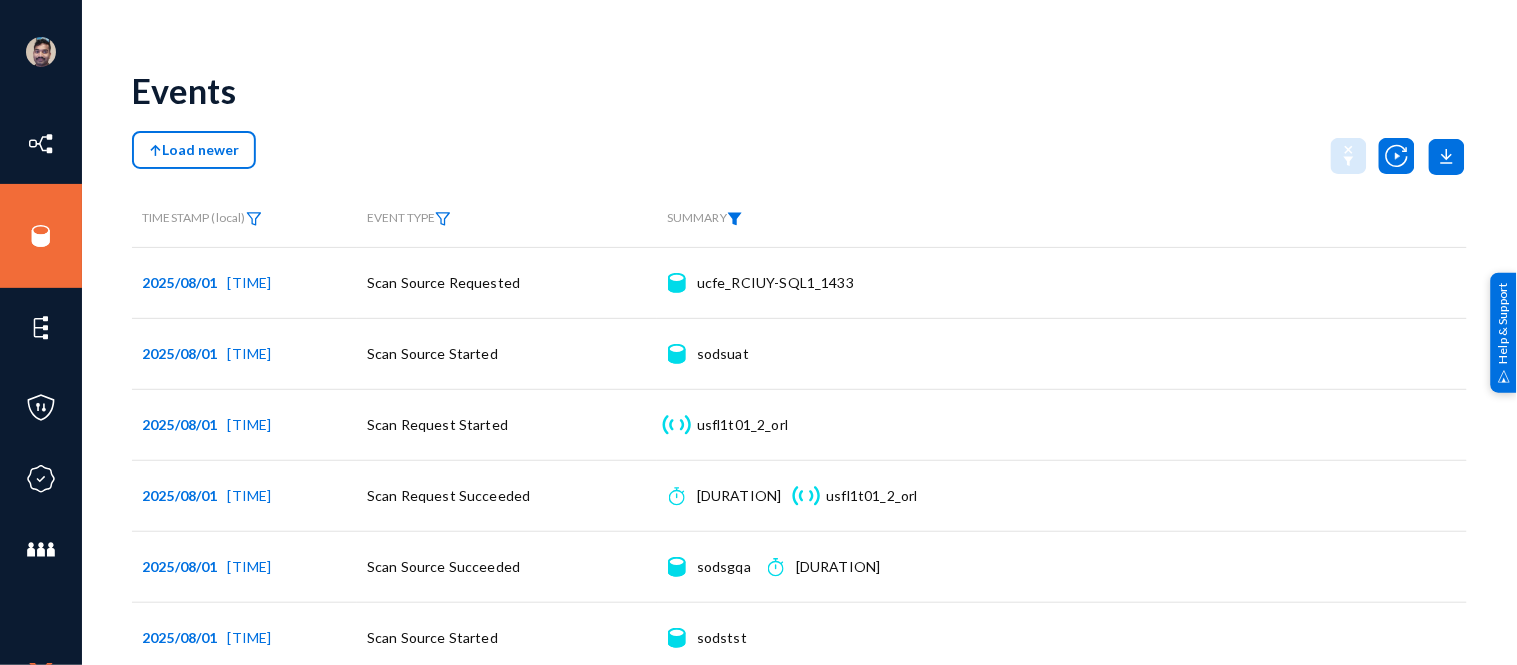 click 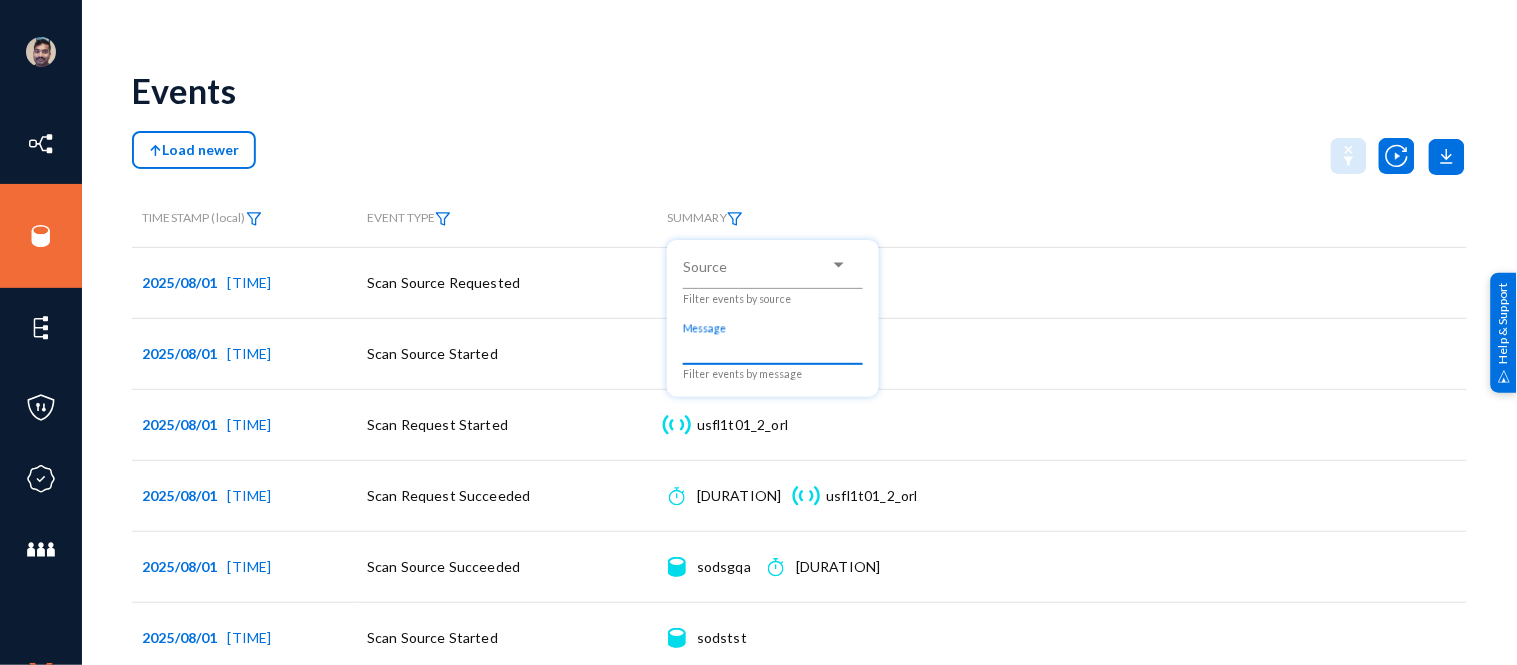 click on "Message" at bounding box center [773, 350] 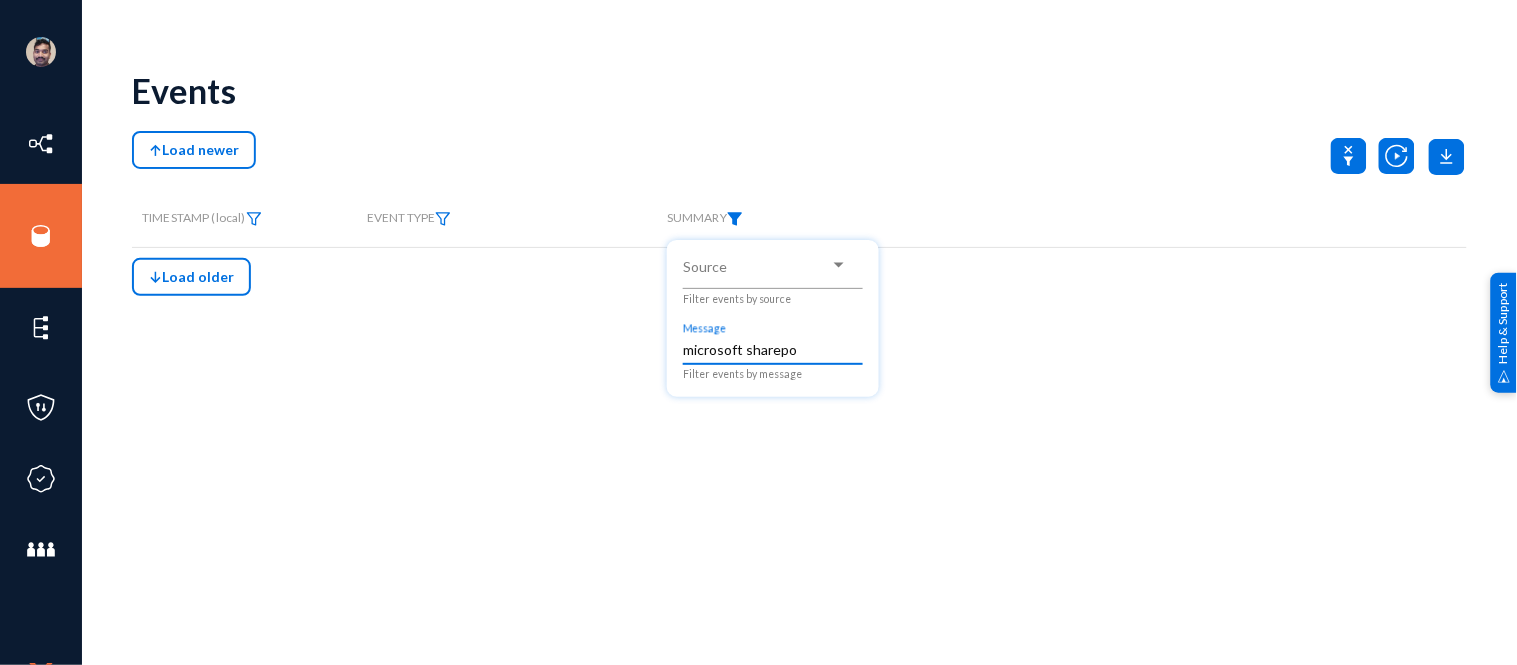 type on "microsoft sharepo" 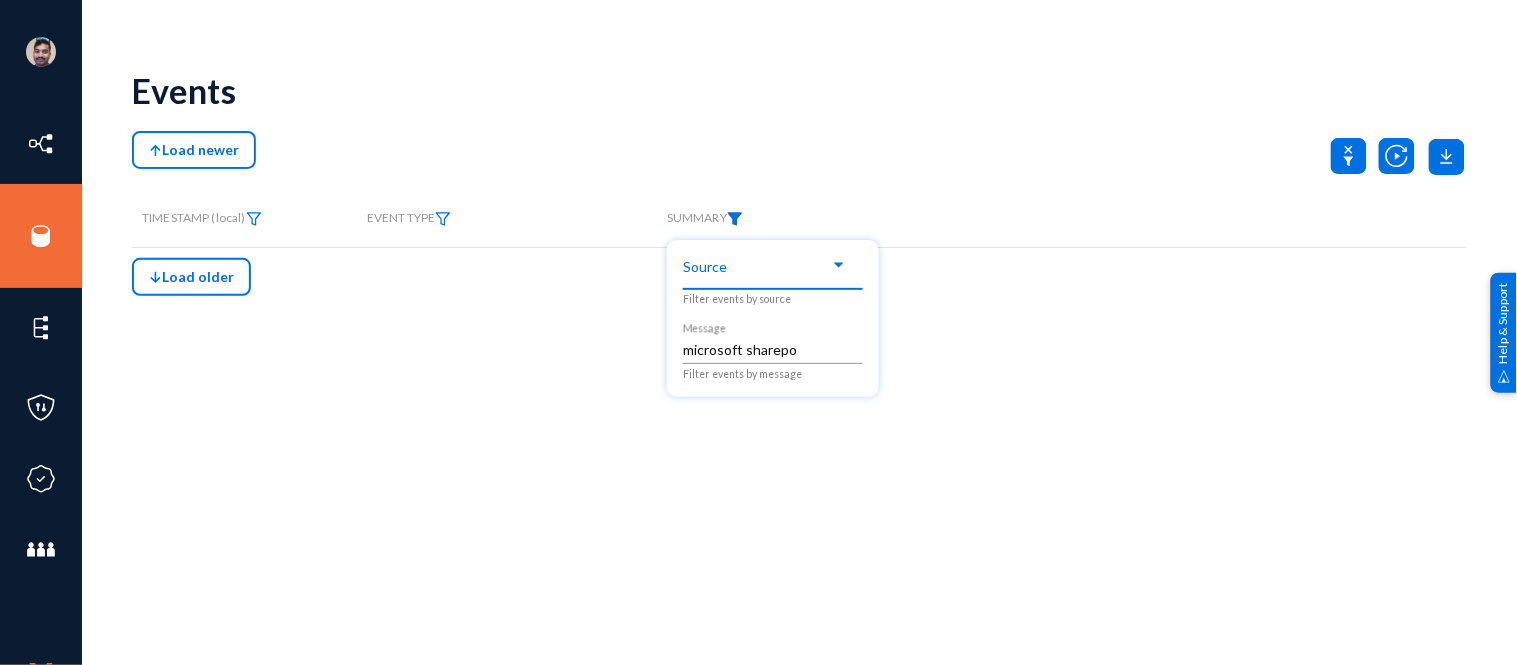 click at bounding box center (839, 265) 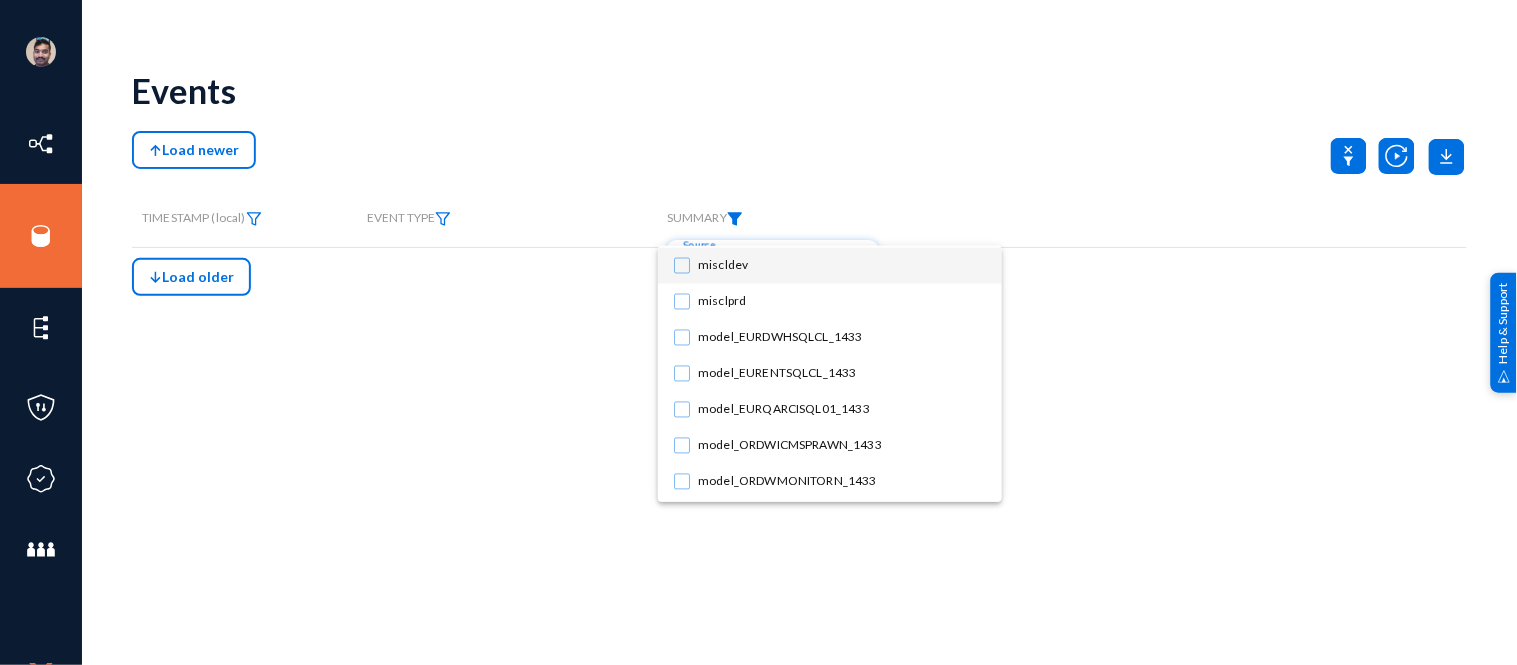 scroll, scrollTop: 24266, scrollLeft: 0, axis: vertical 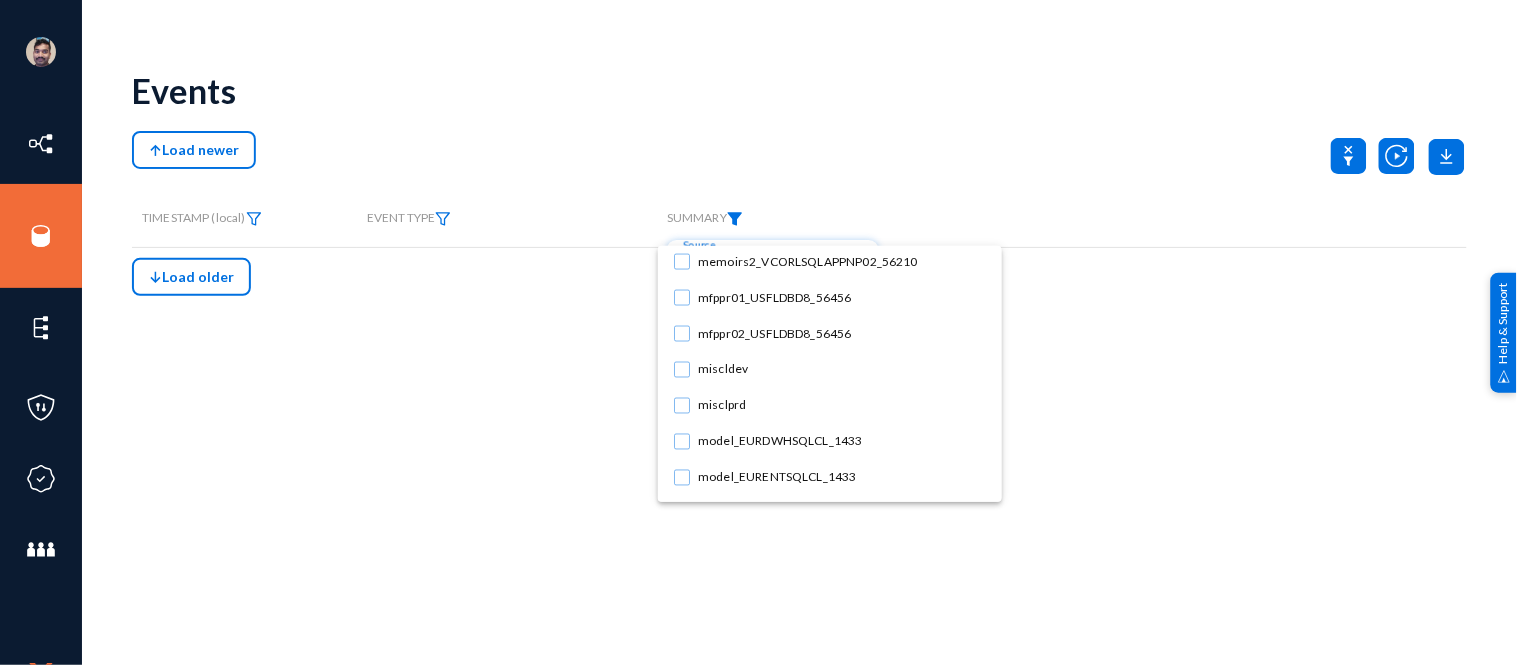 click at bounding box center [758, 332] 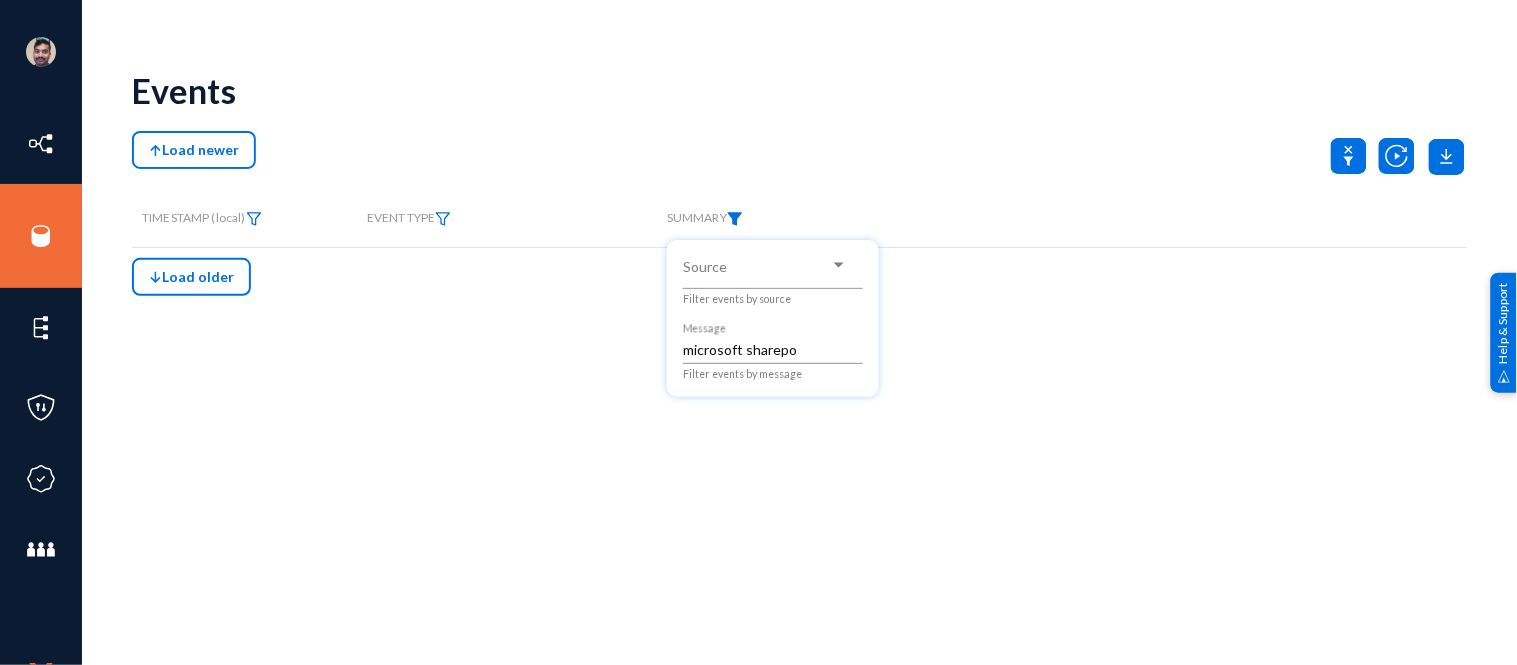 click at bounding box center (758, 332) 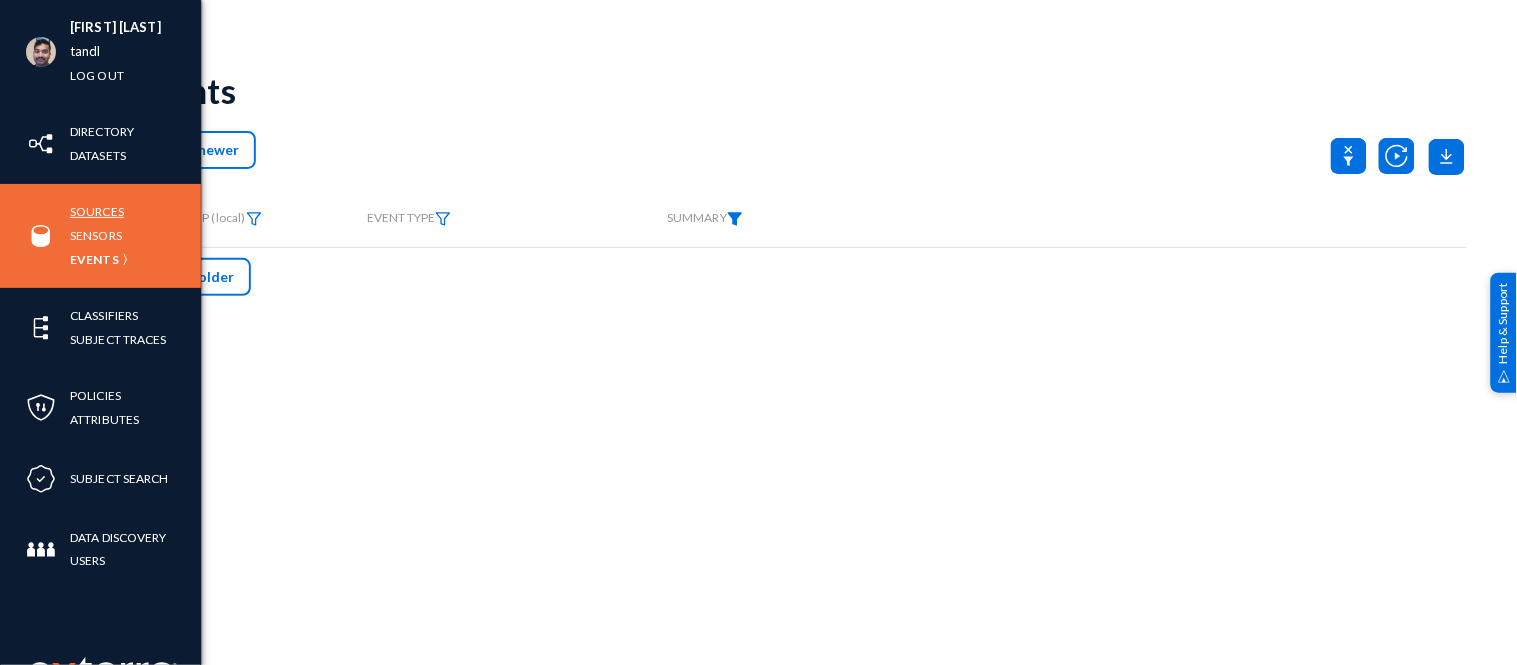 click on "Sources" at bounding box center [97, 211] 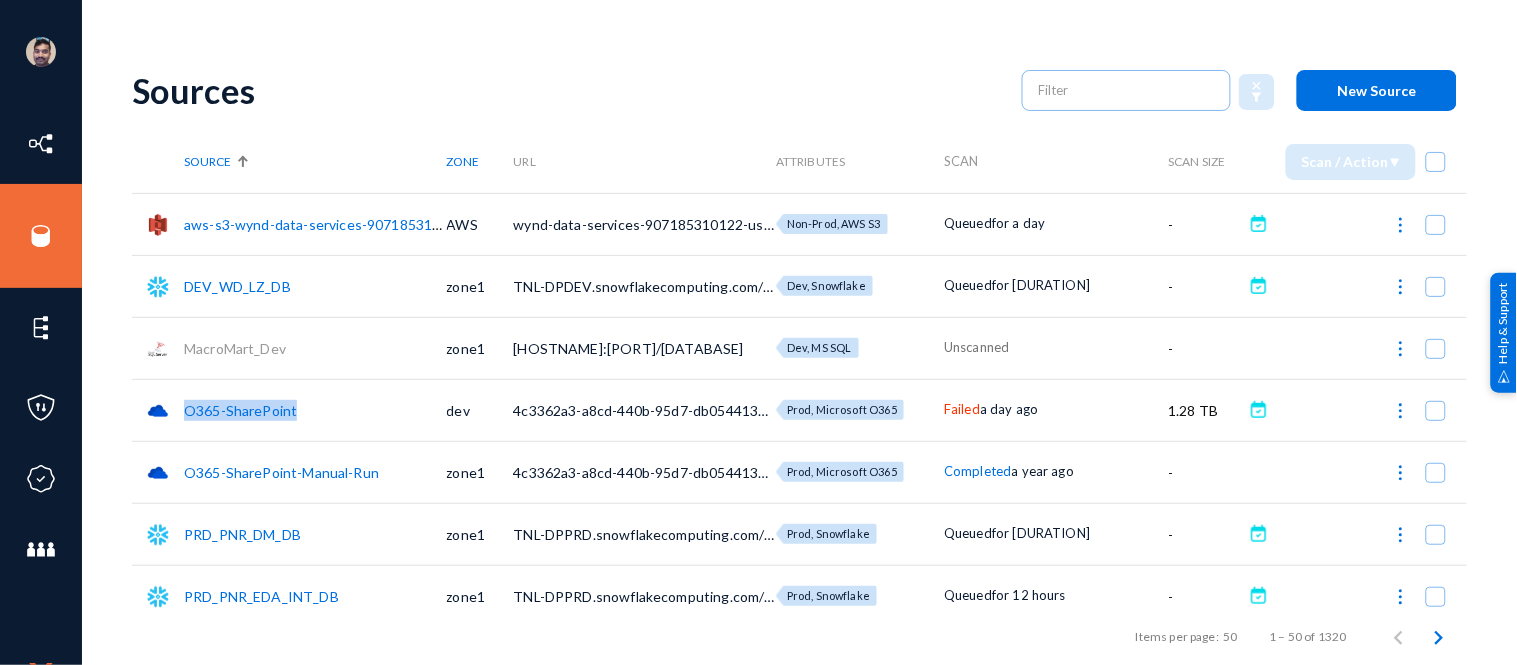 drag, startPoint x: 298, startPoint y: 416, endPoint x: 184, endPoint y: 421, distance: 114.1096 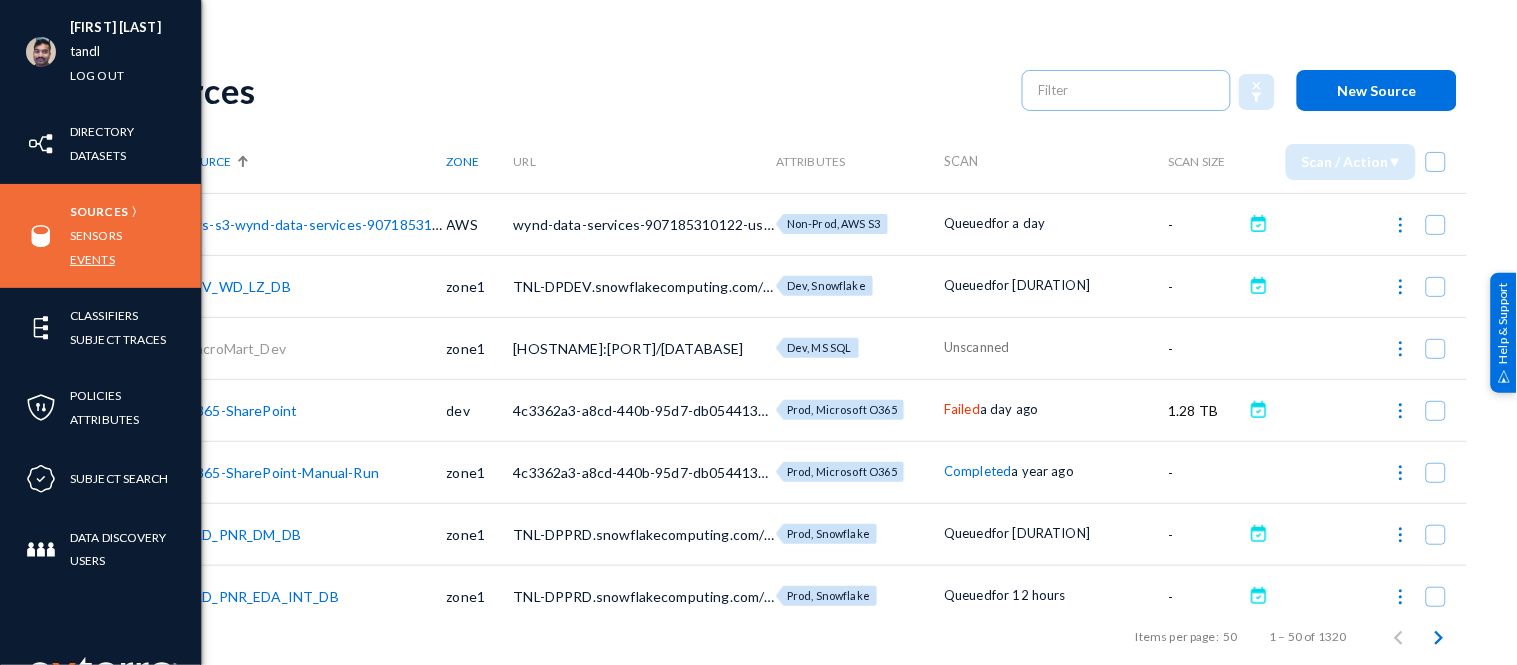 click on "Events" at bounding box center (92, 259) 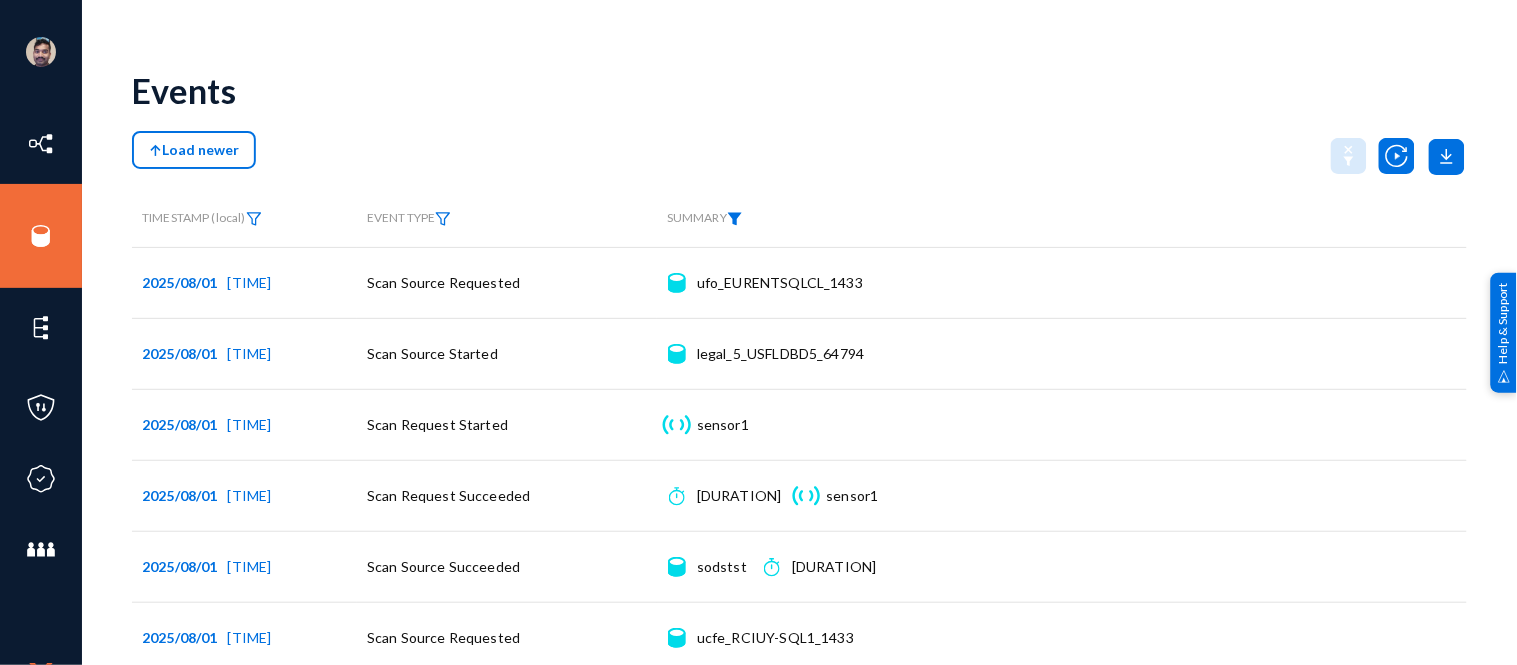 click 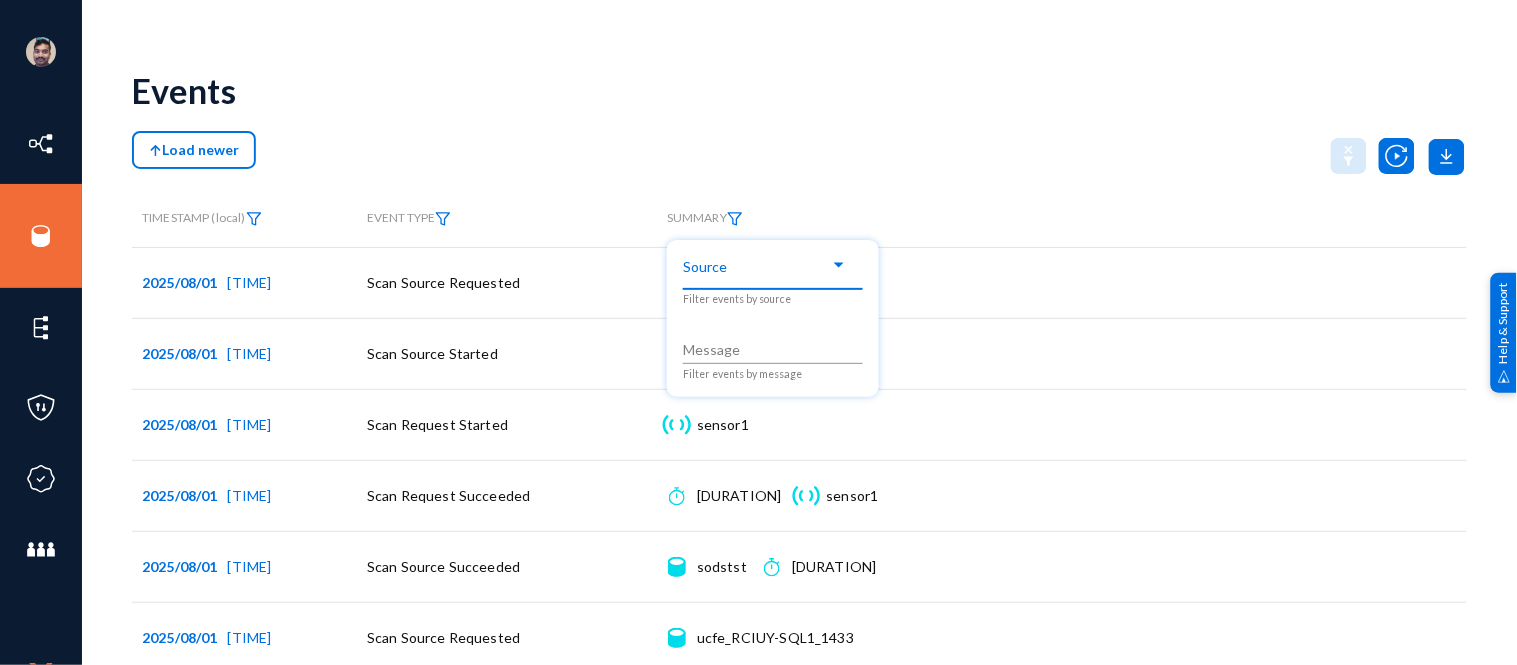 click at bounding box center (764, 264) 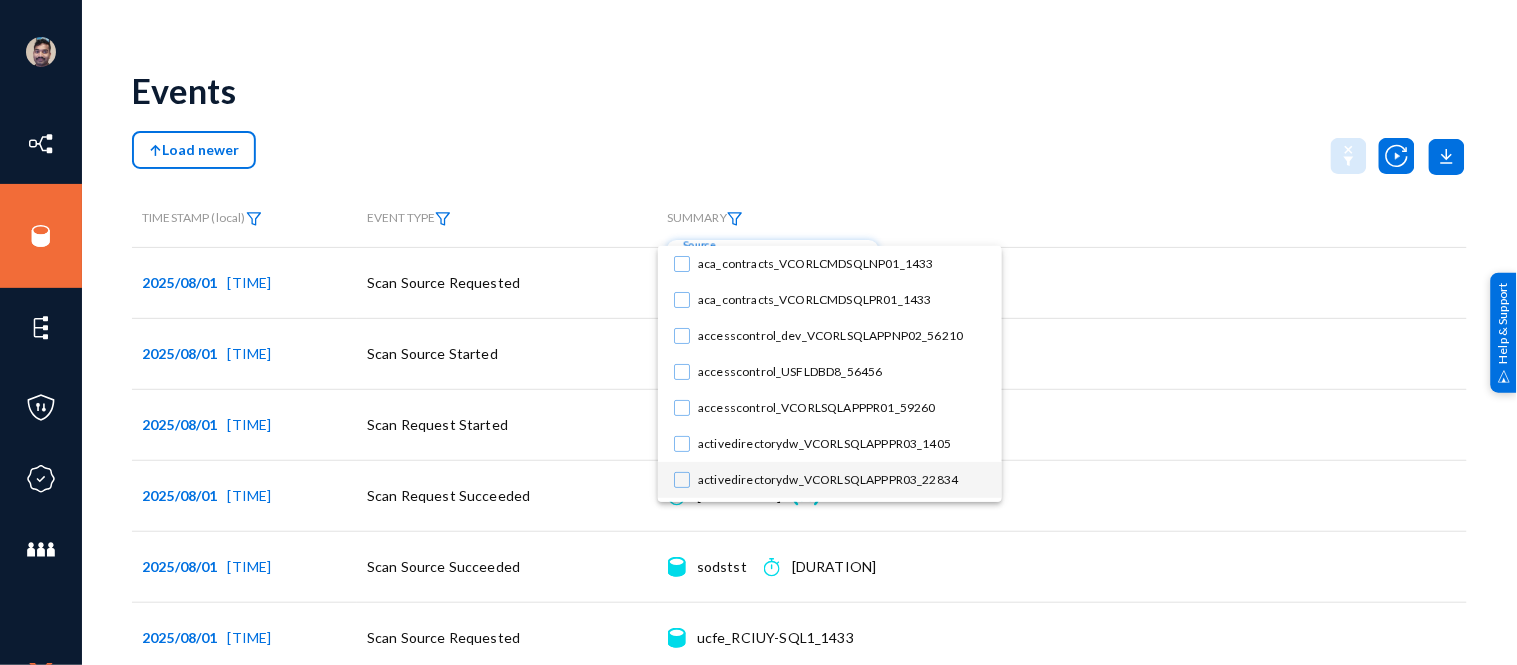 scroll, scrollTop: 37, scrollLeft: 0, axis: vertical 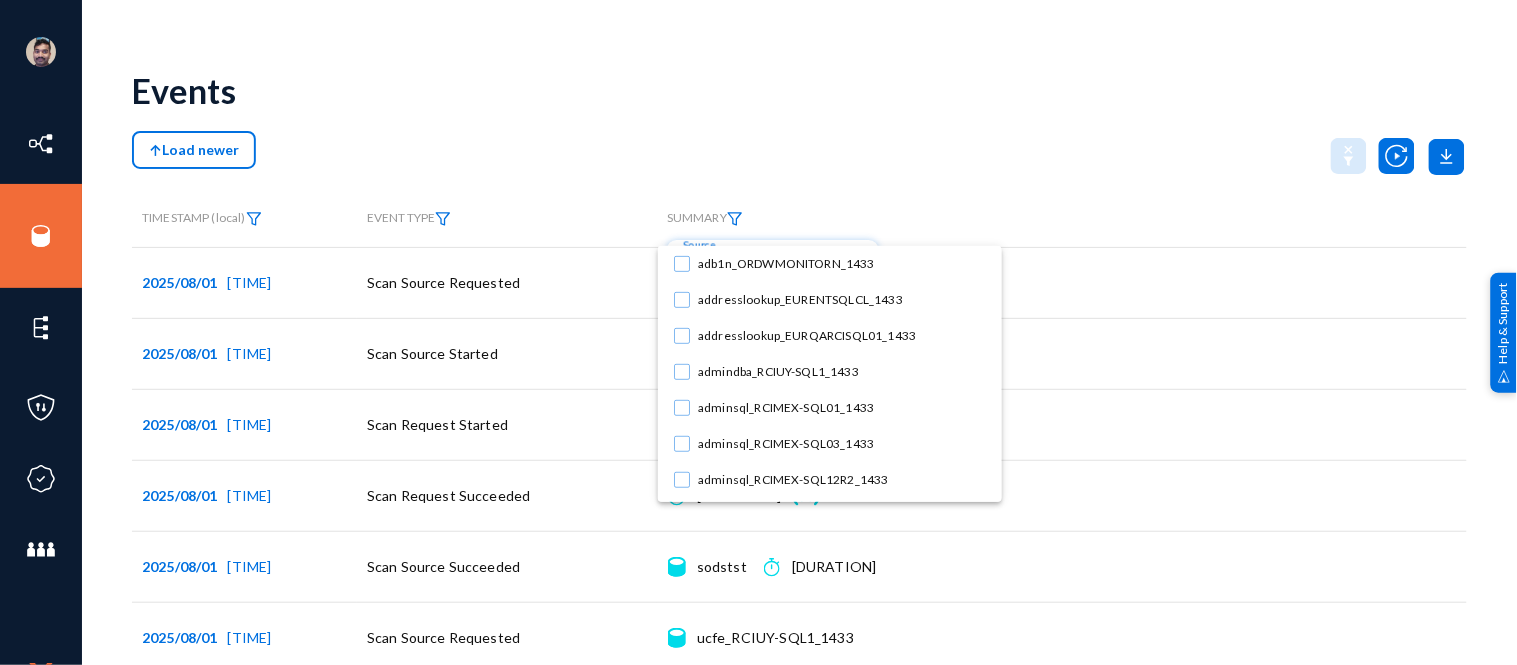 click at bounding box center (758, 332) 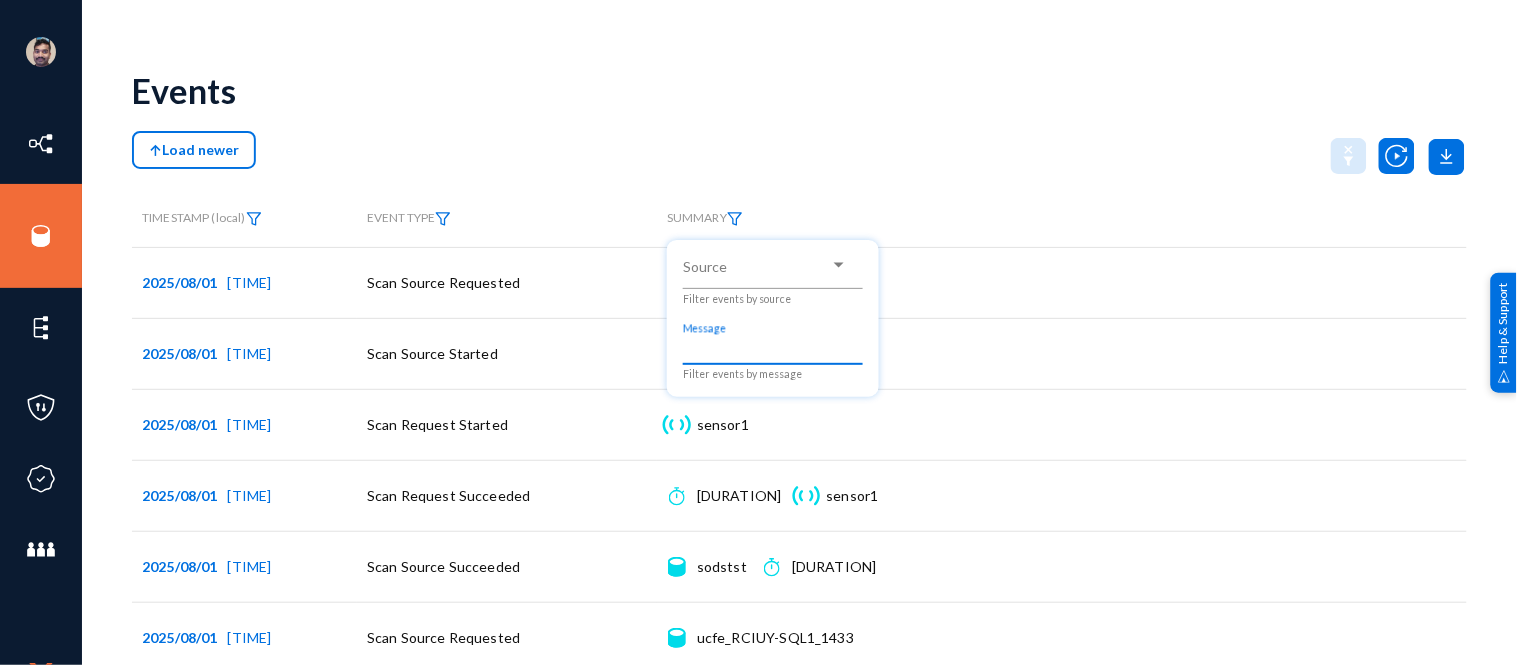click on "Message" at bounding box center (773, 350) 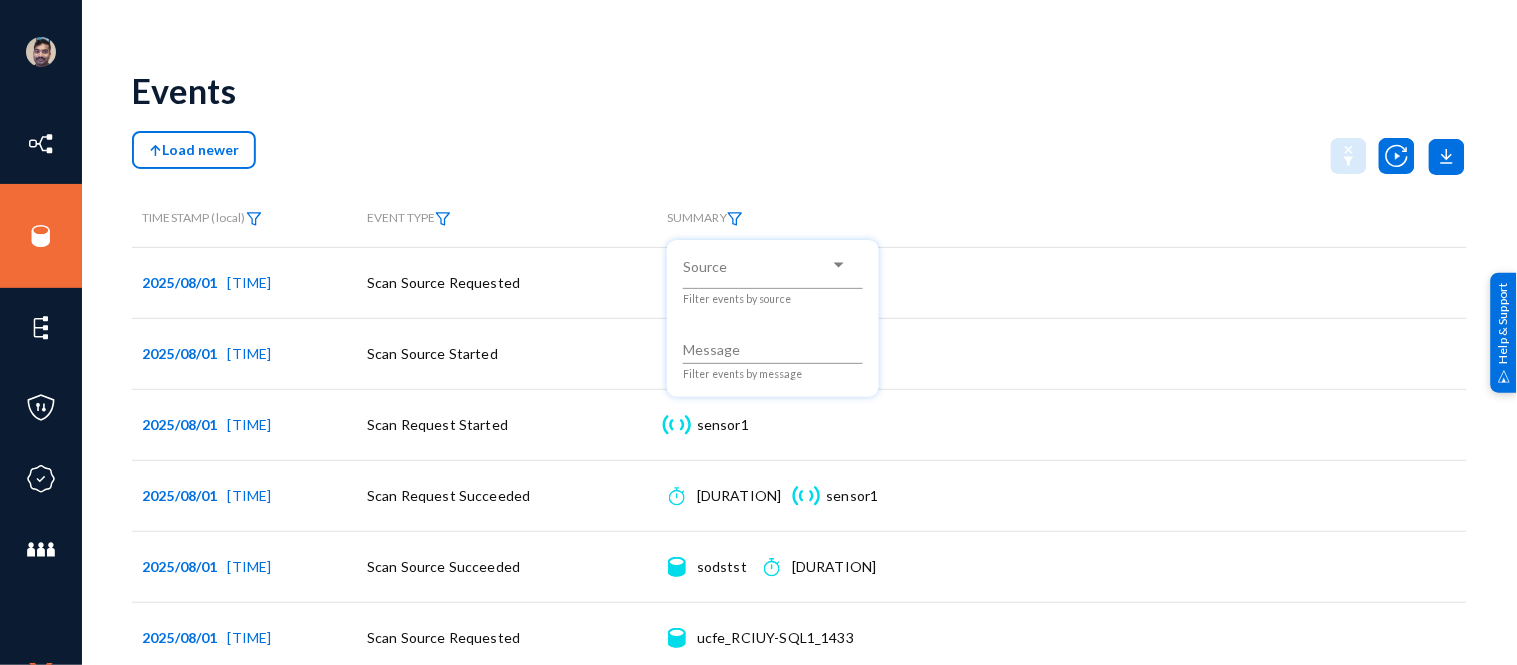 click at bounding box center (758, 332) 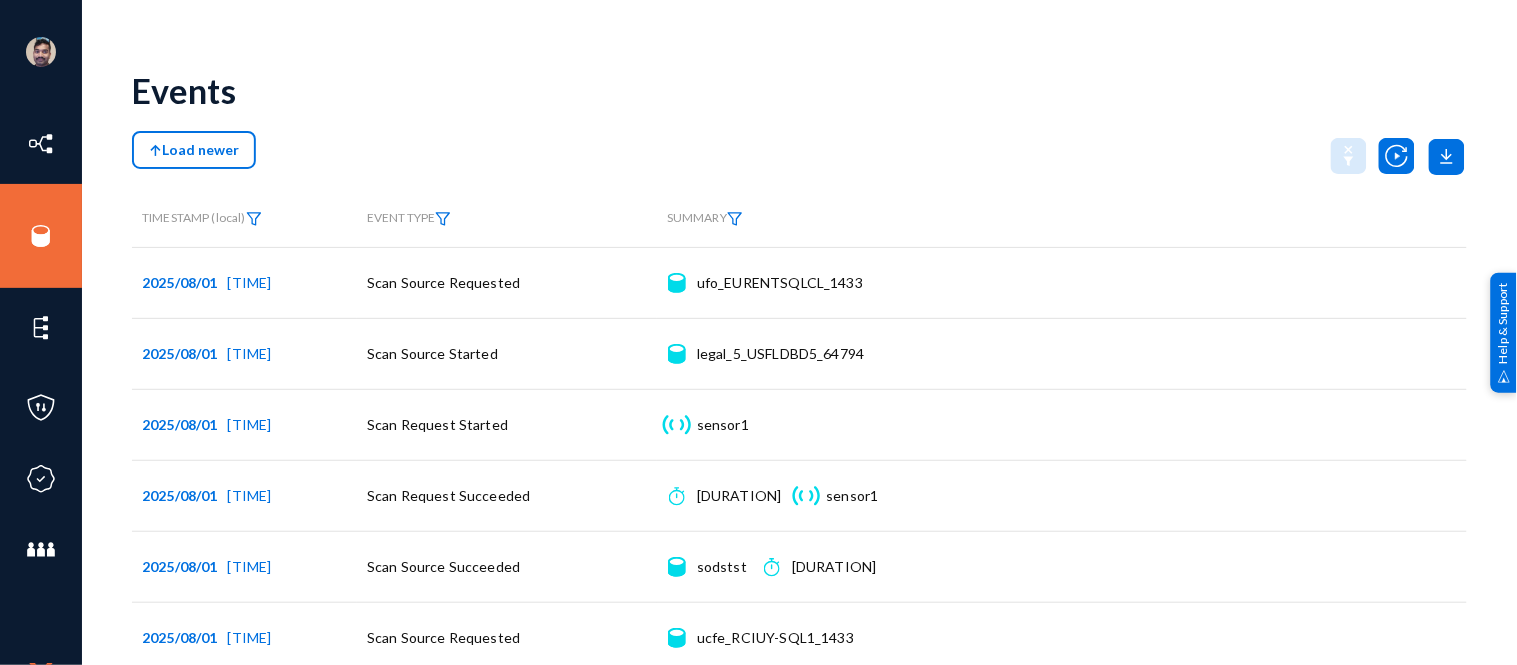 click on "EVENT TYPE" 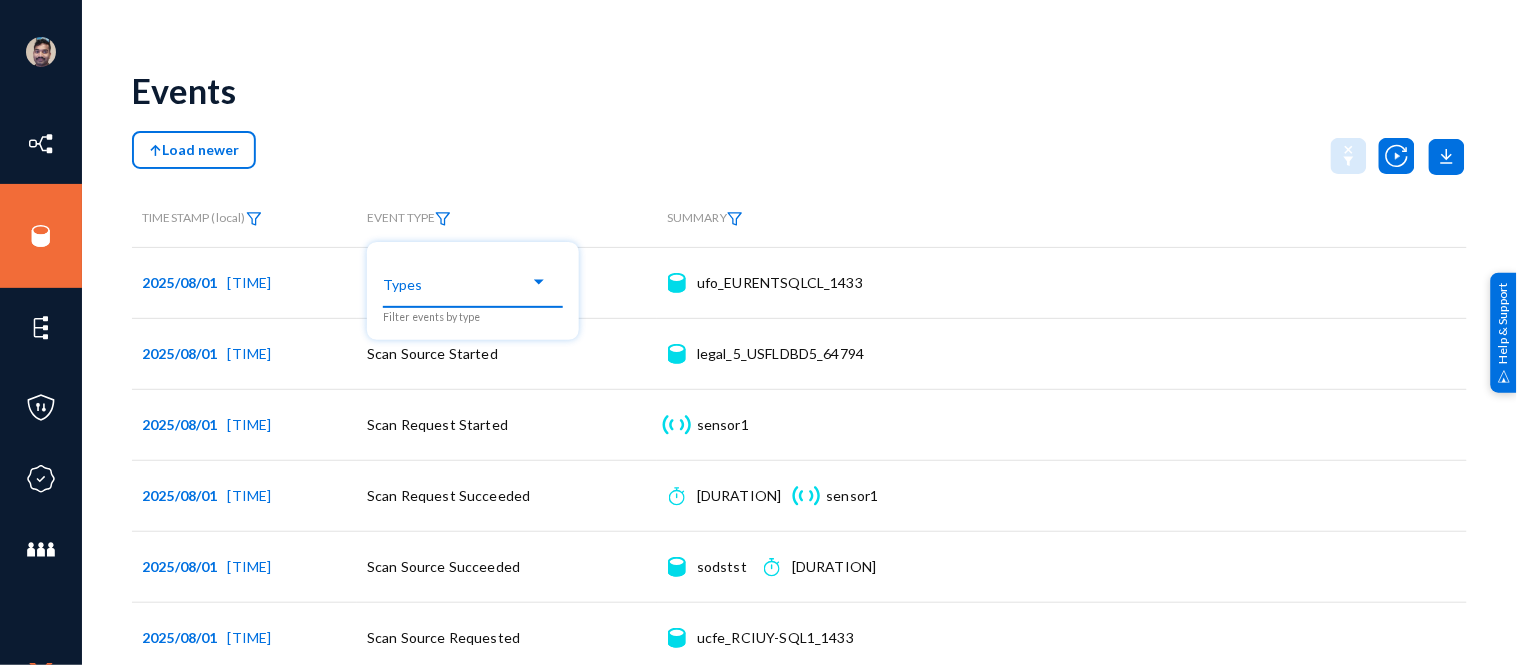 click at bounding box center [539, 282] 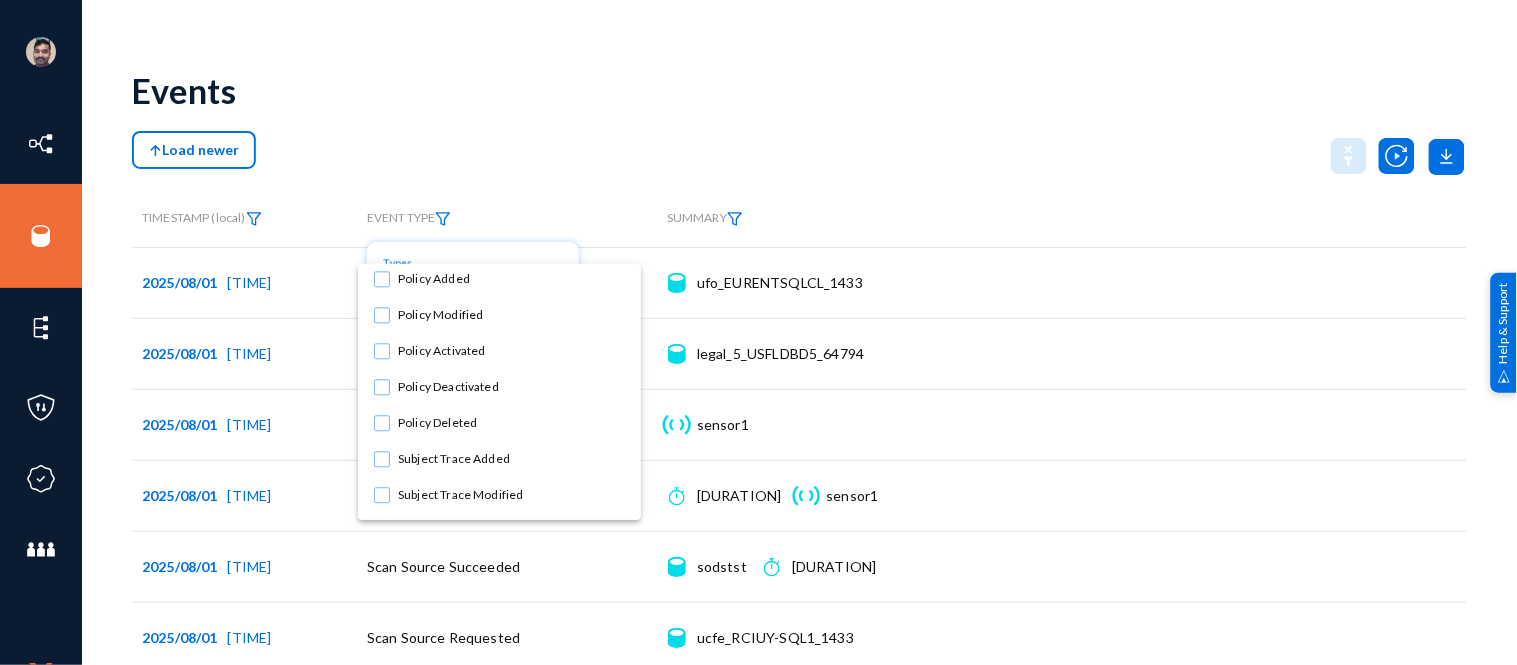 scroll, scrollTop: 0, scrollLeft: 0, axis: both 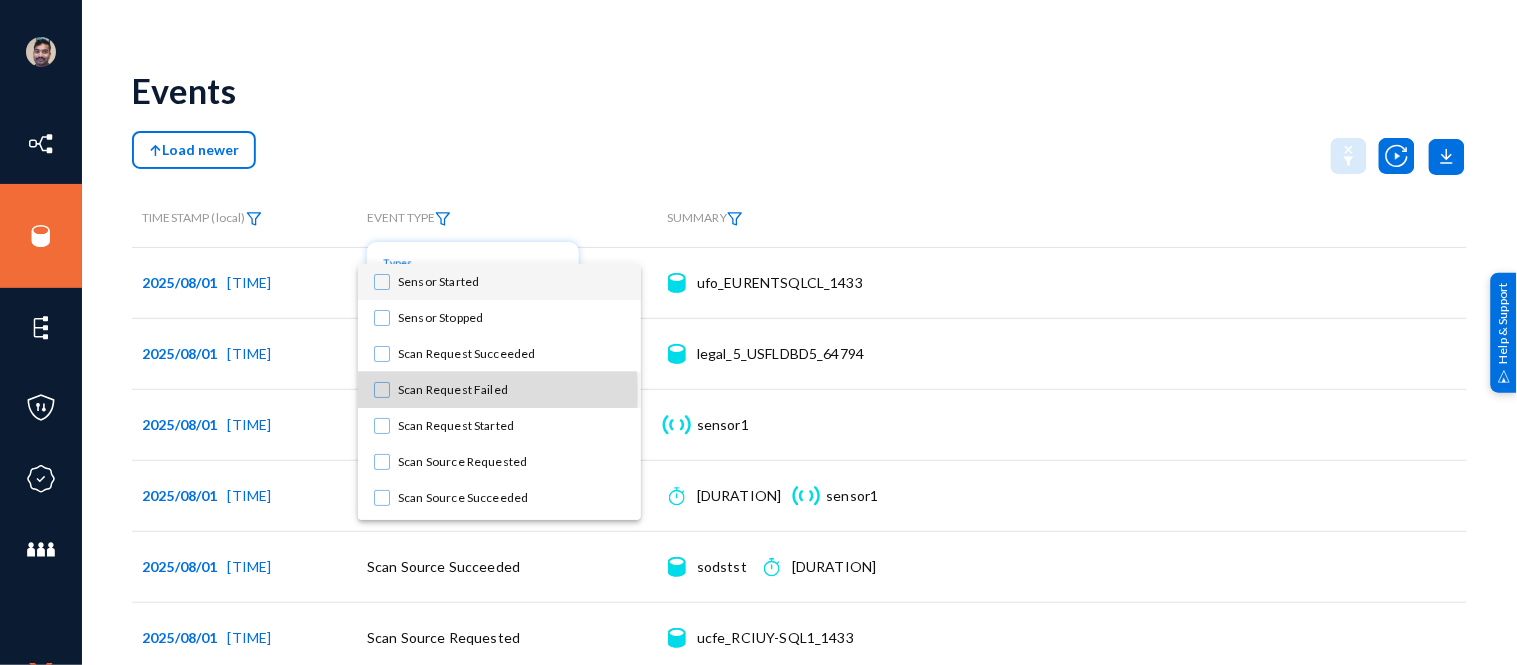click at bounding box center (382, 390) 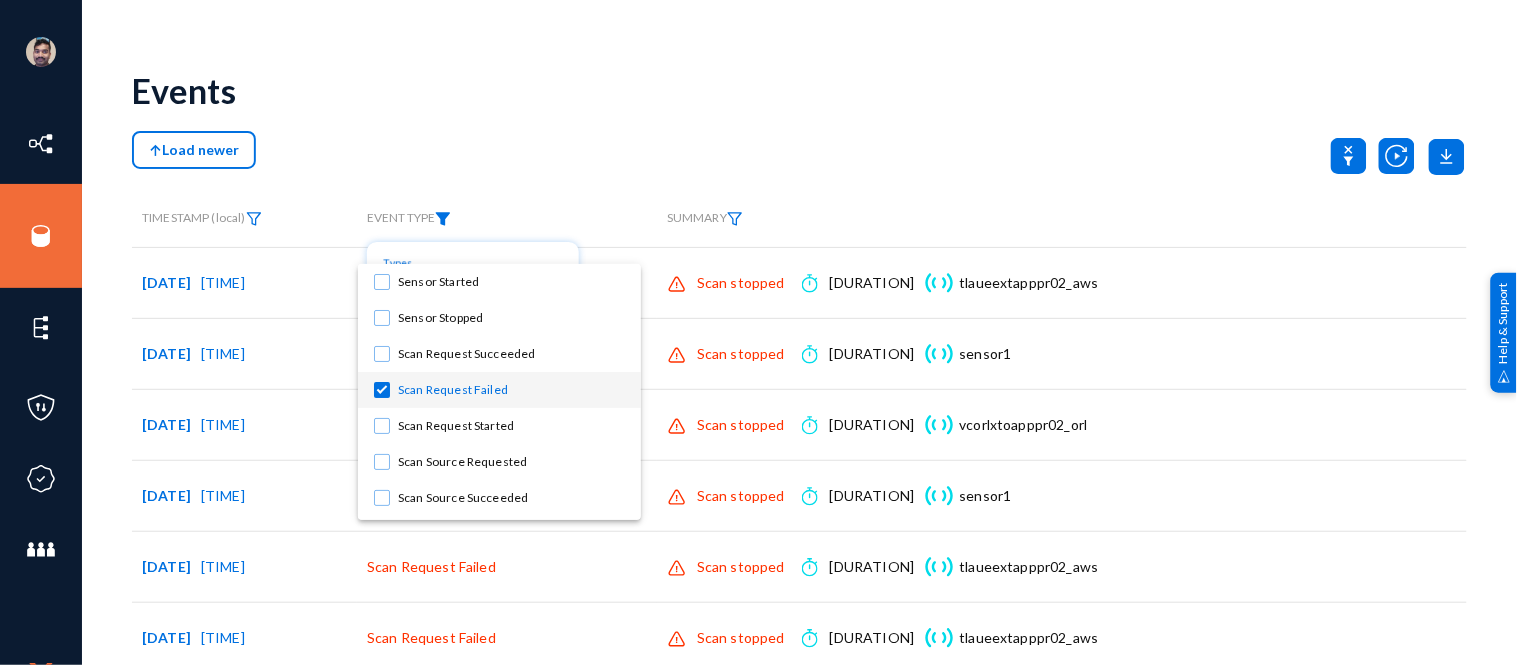 click at bounding box center [758, 332] 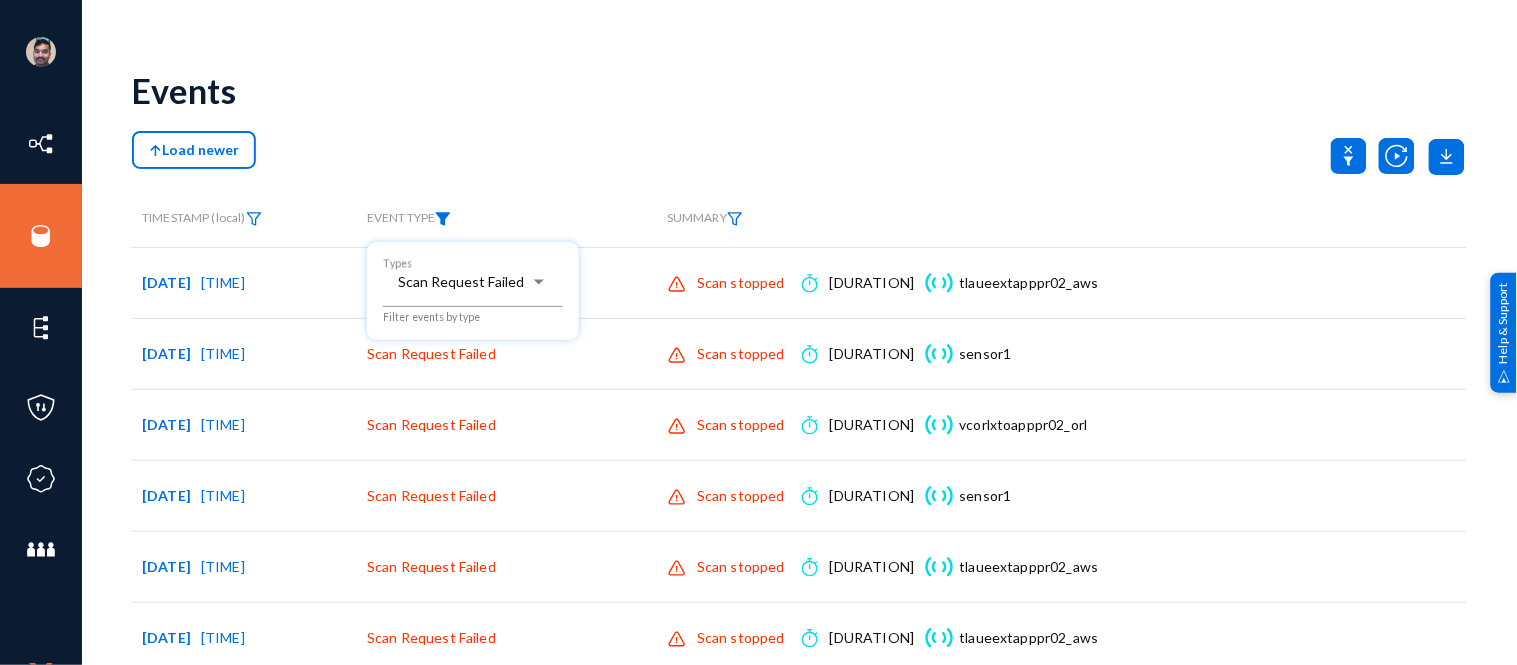 click at bounding box center (758, 332) 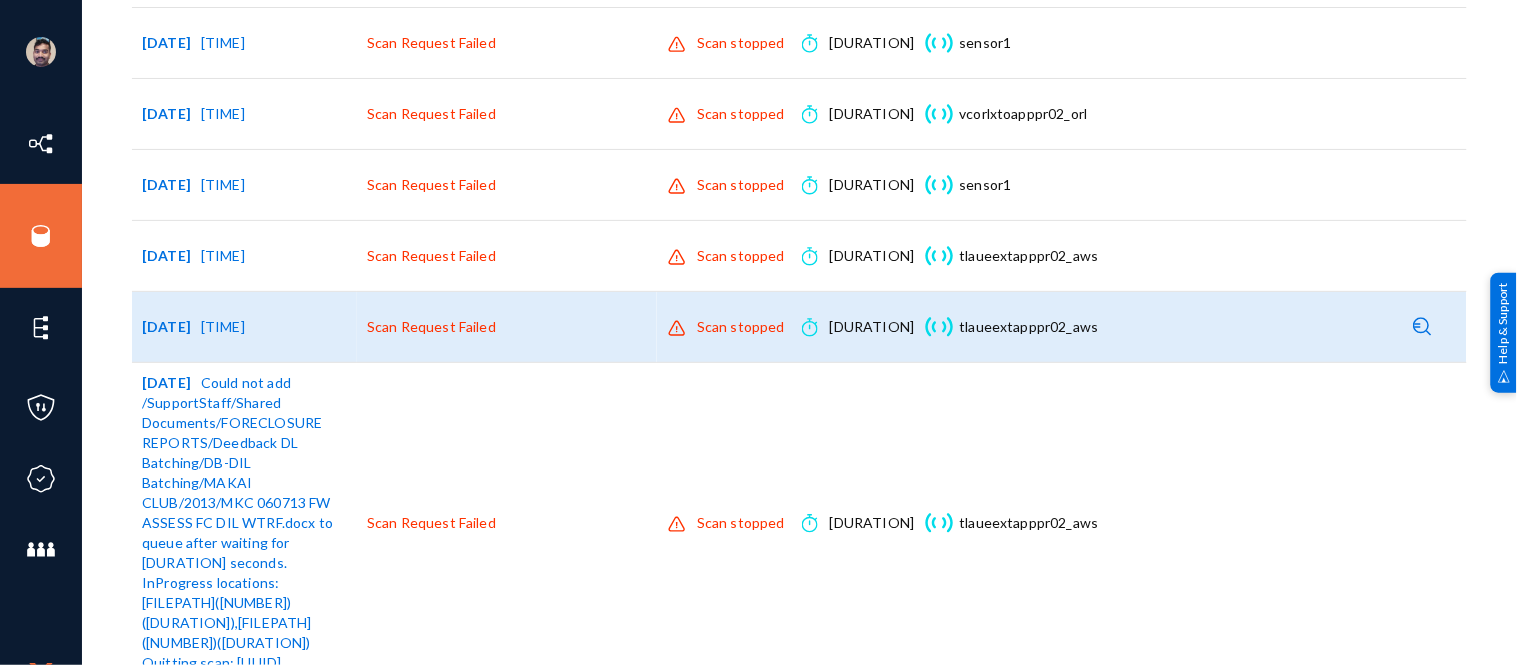 scroll, scrollTop: 0, scrollLeft: 0, axis: both 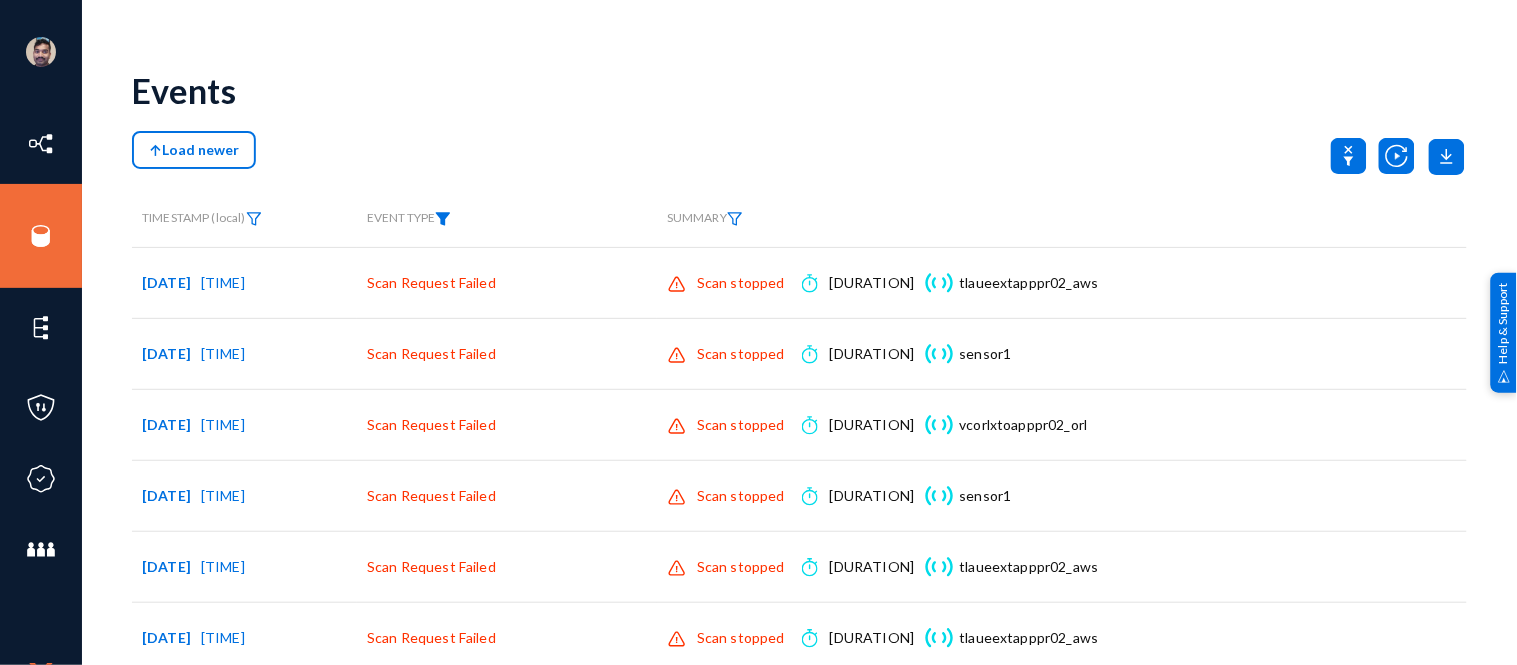 click 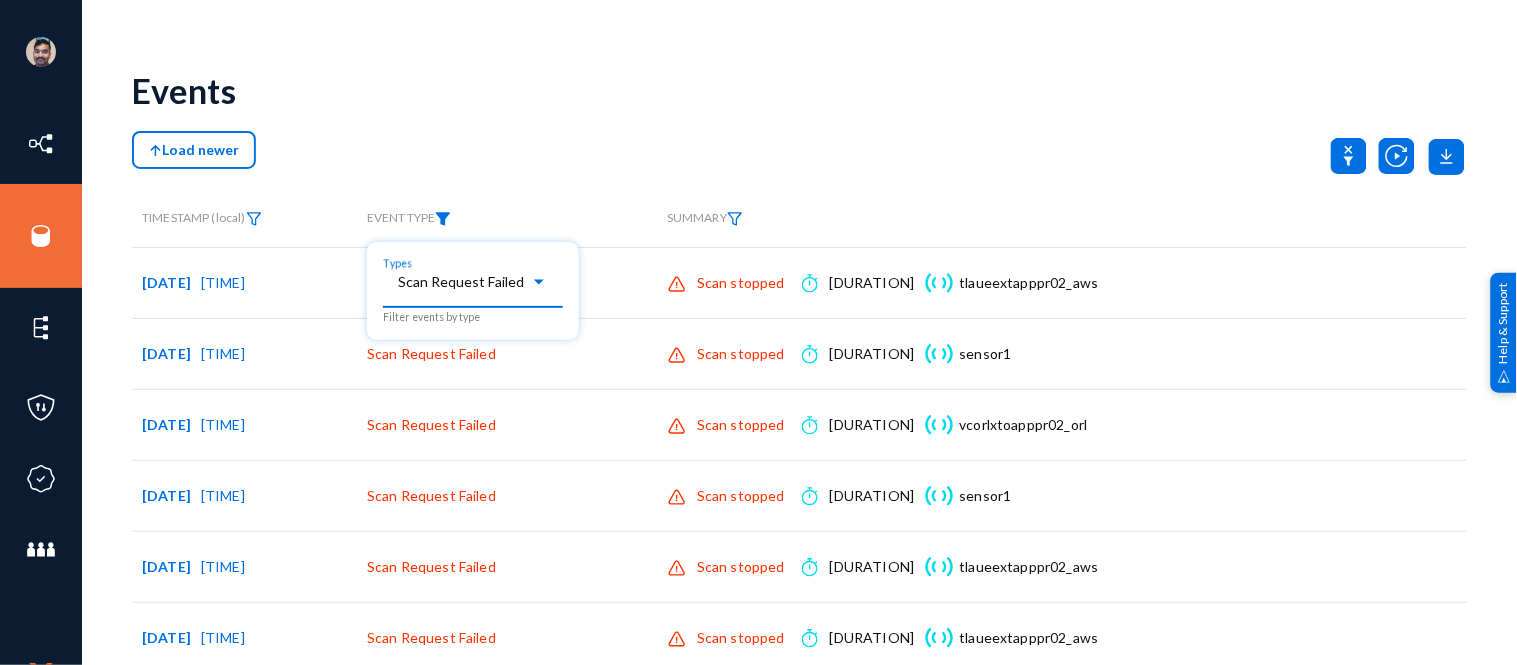 click on "Scan Request Failed" at bounding box center [464, 282] 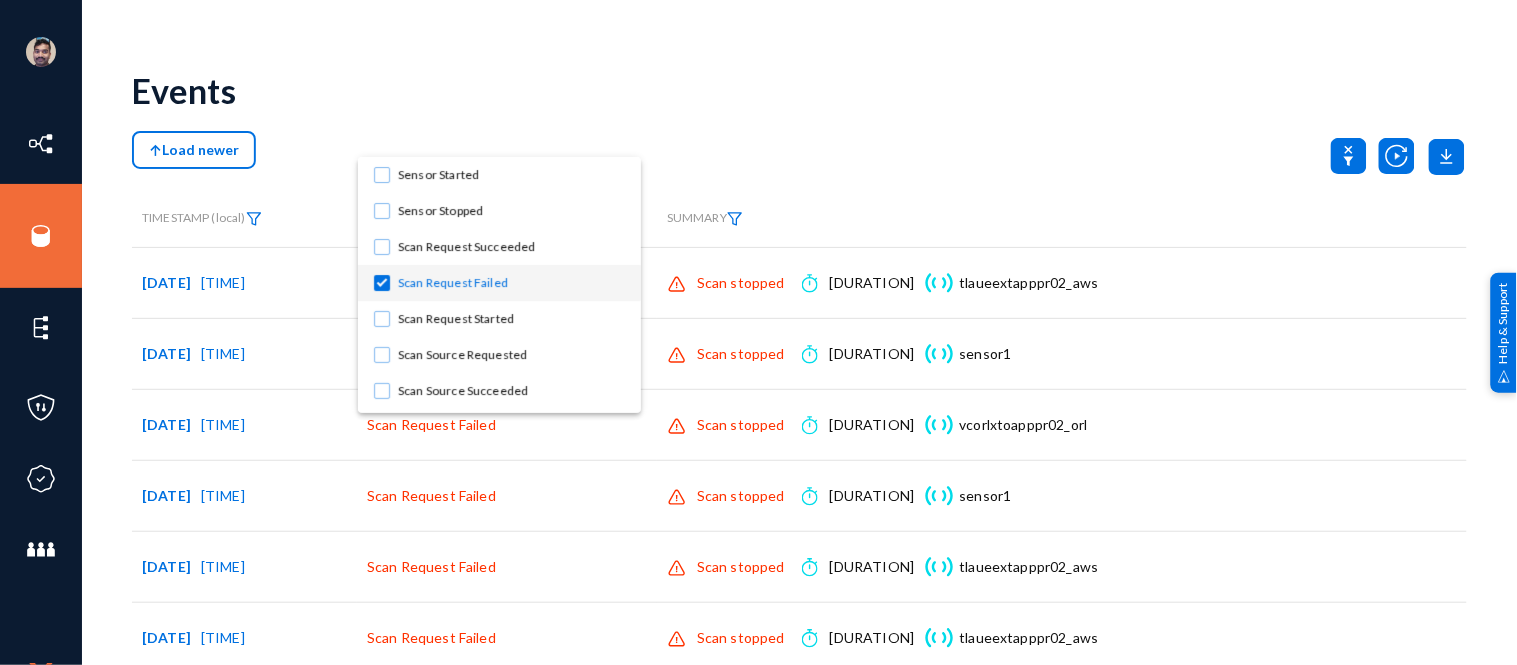 scroll, scrollTop: 18, scrollLeft: 0, axis: vertical 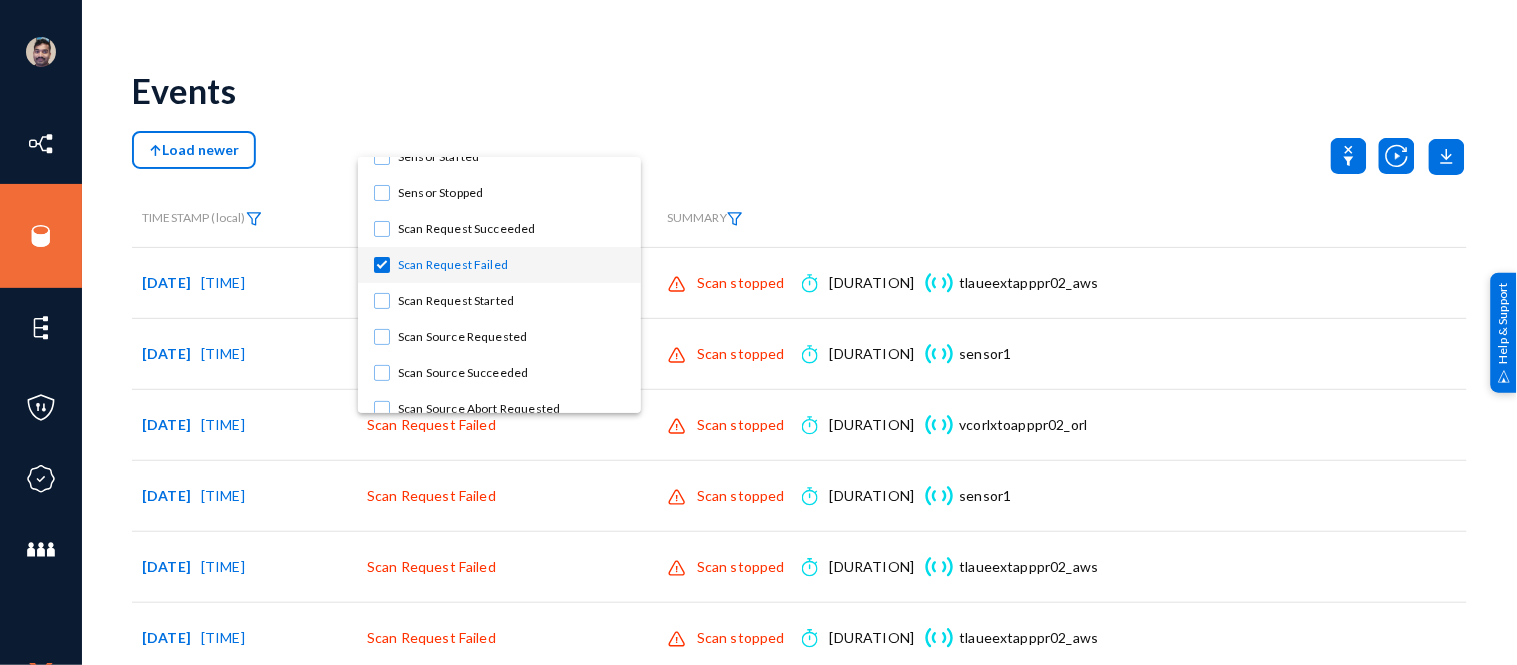 click at bounding box center [382, 265] 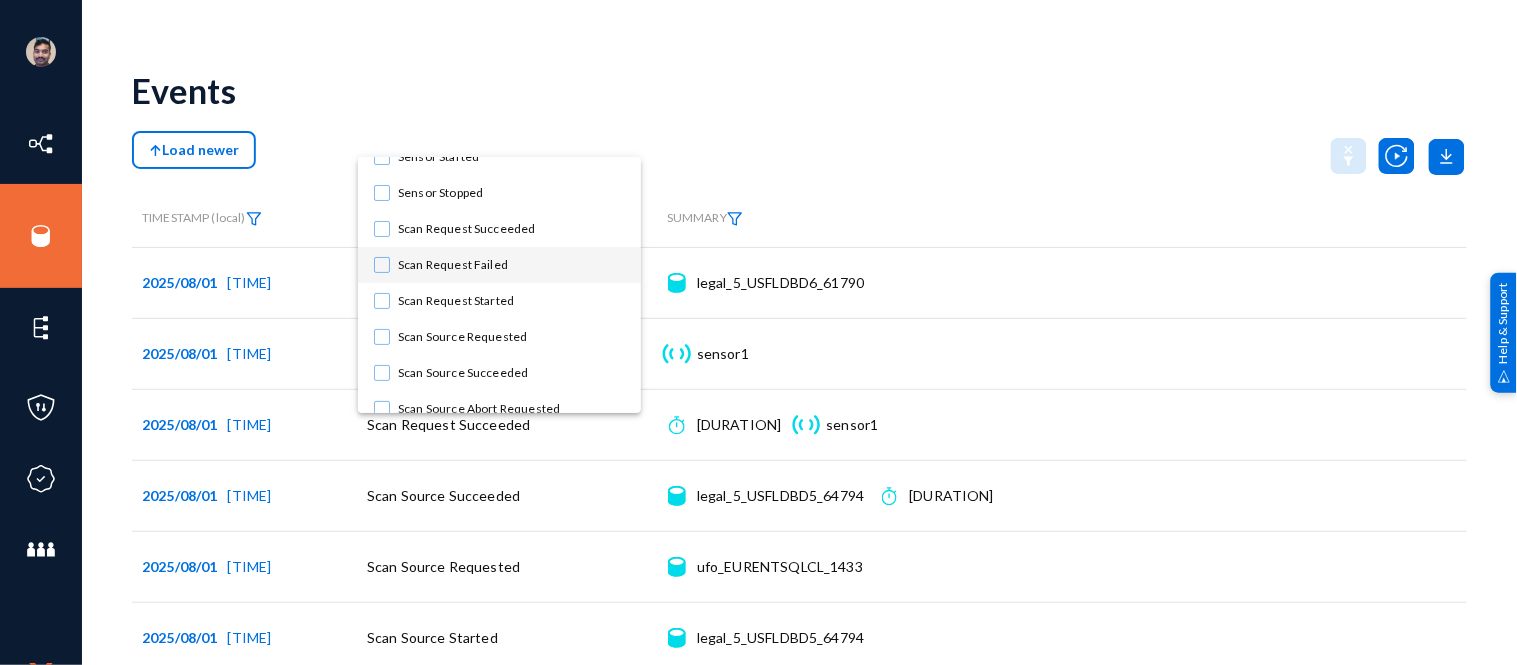 click at bounding box center [758, 332] 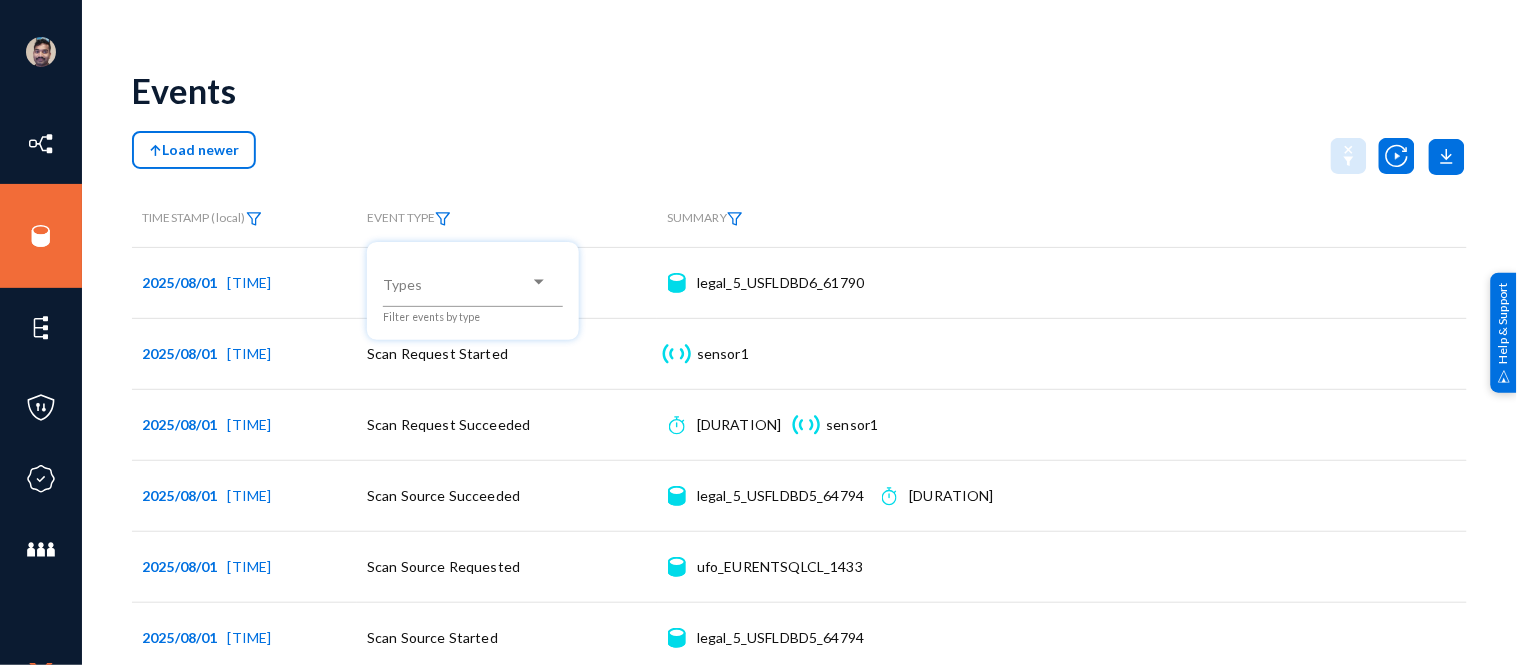 click at bounding box center [758, 332] 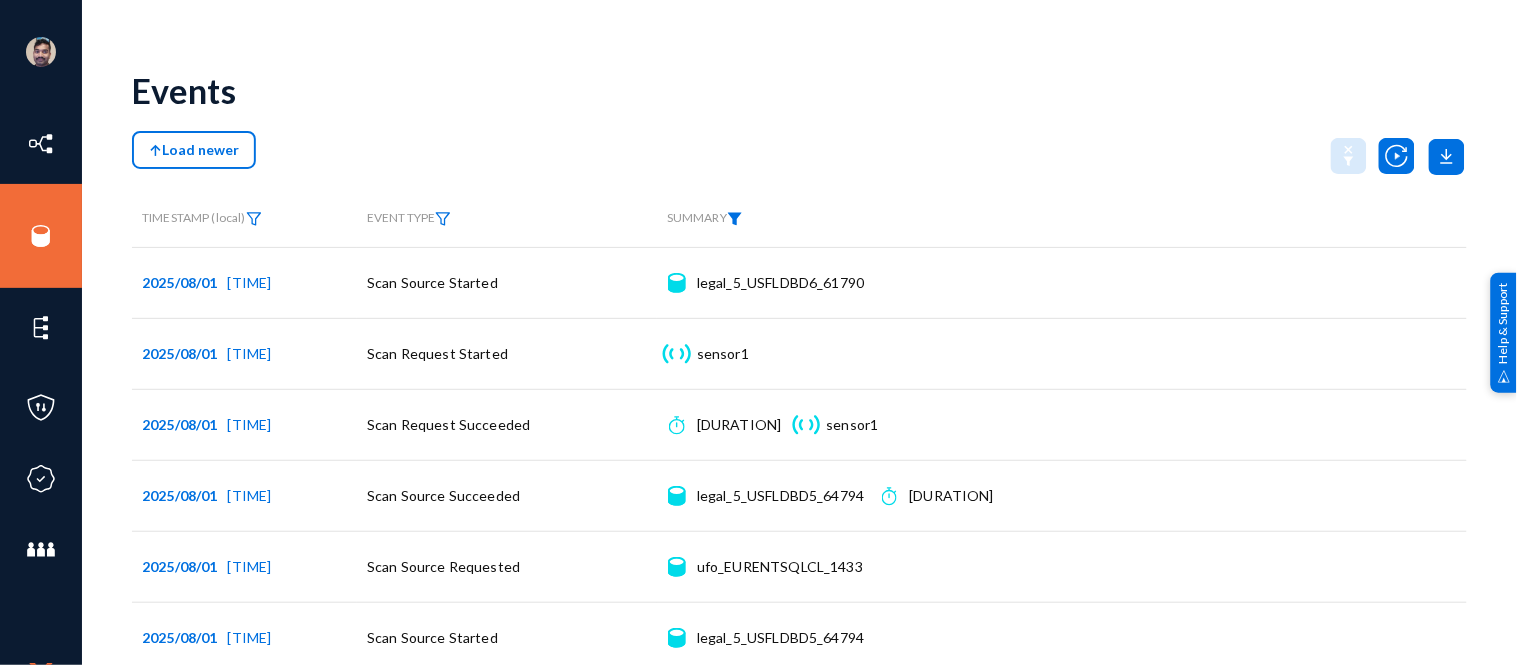 click 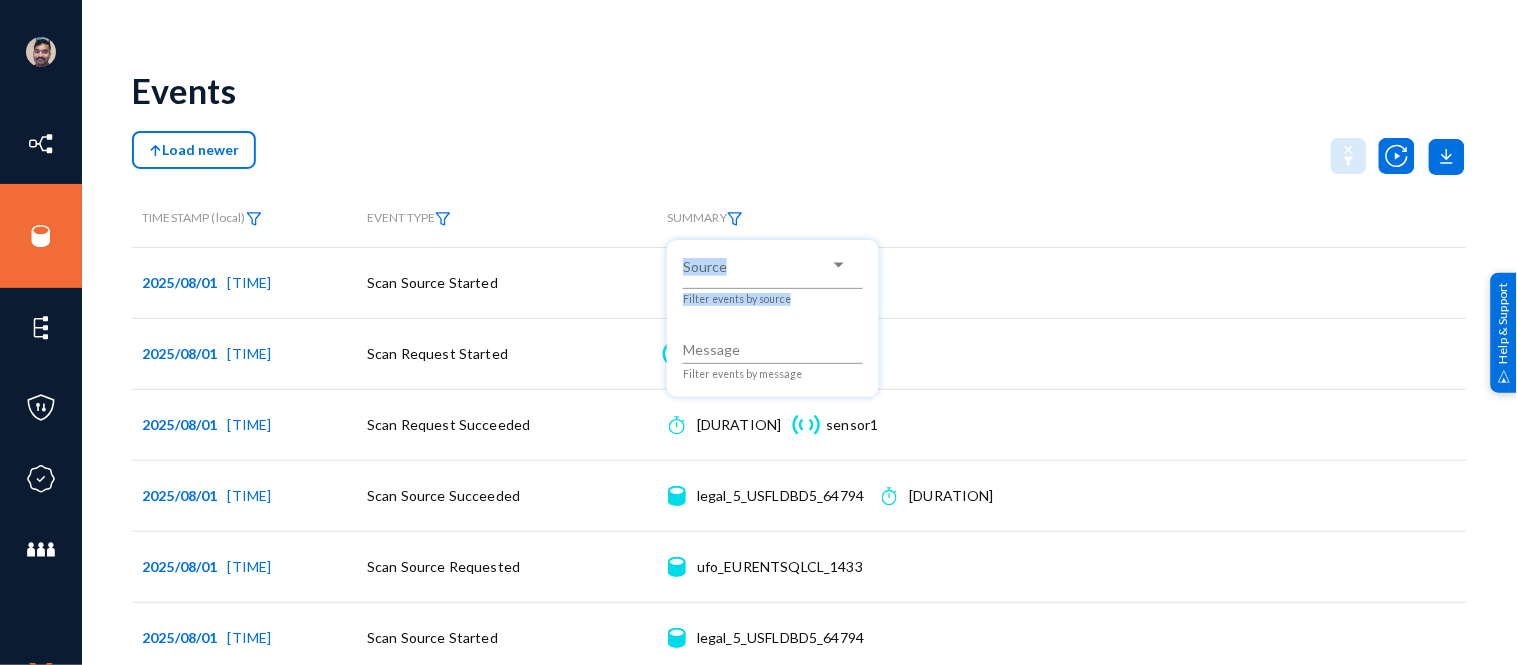 drag, startPoint x: 746, startPoint y: 332, endPoint x: 831, endPoint y: 260, distance: 111.39569 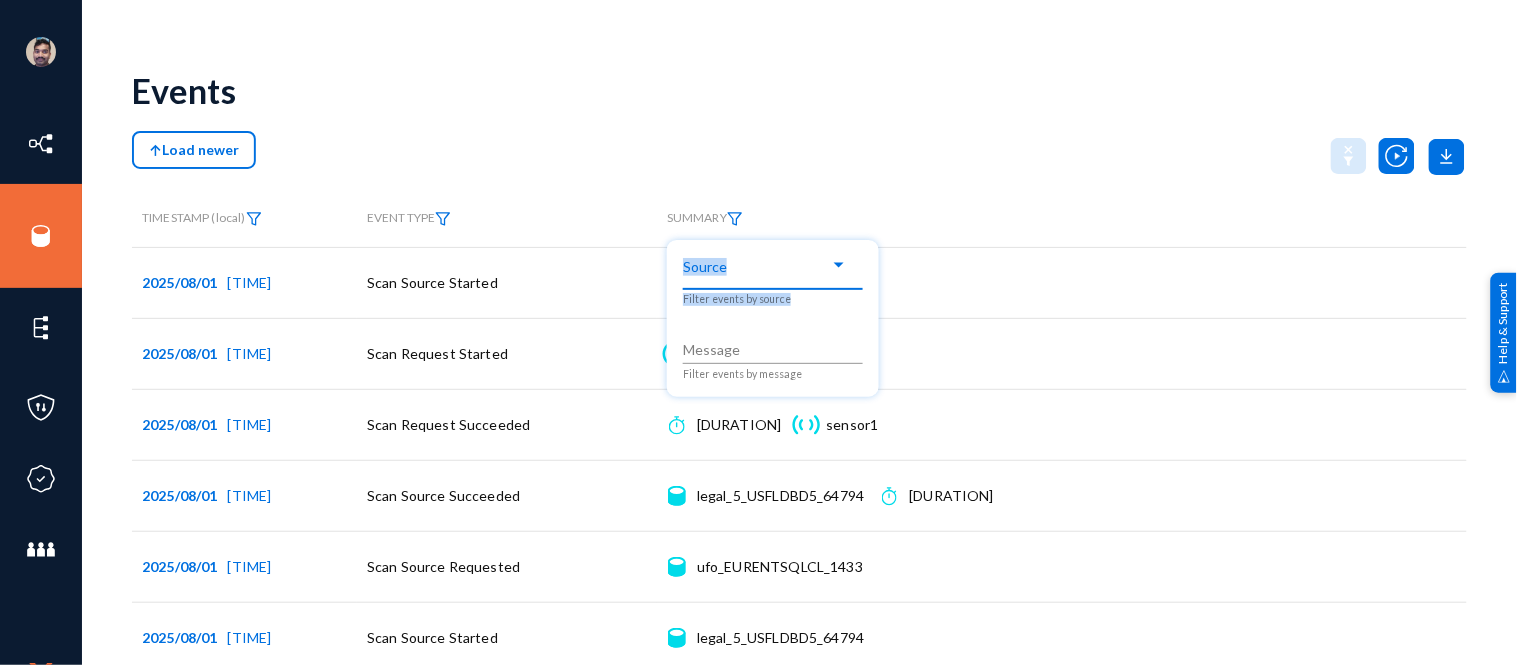 click at bounding box center [839, 265] 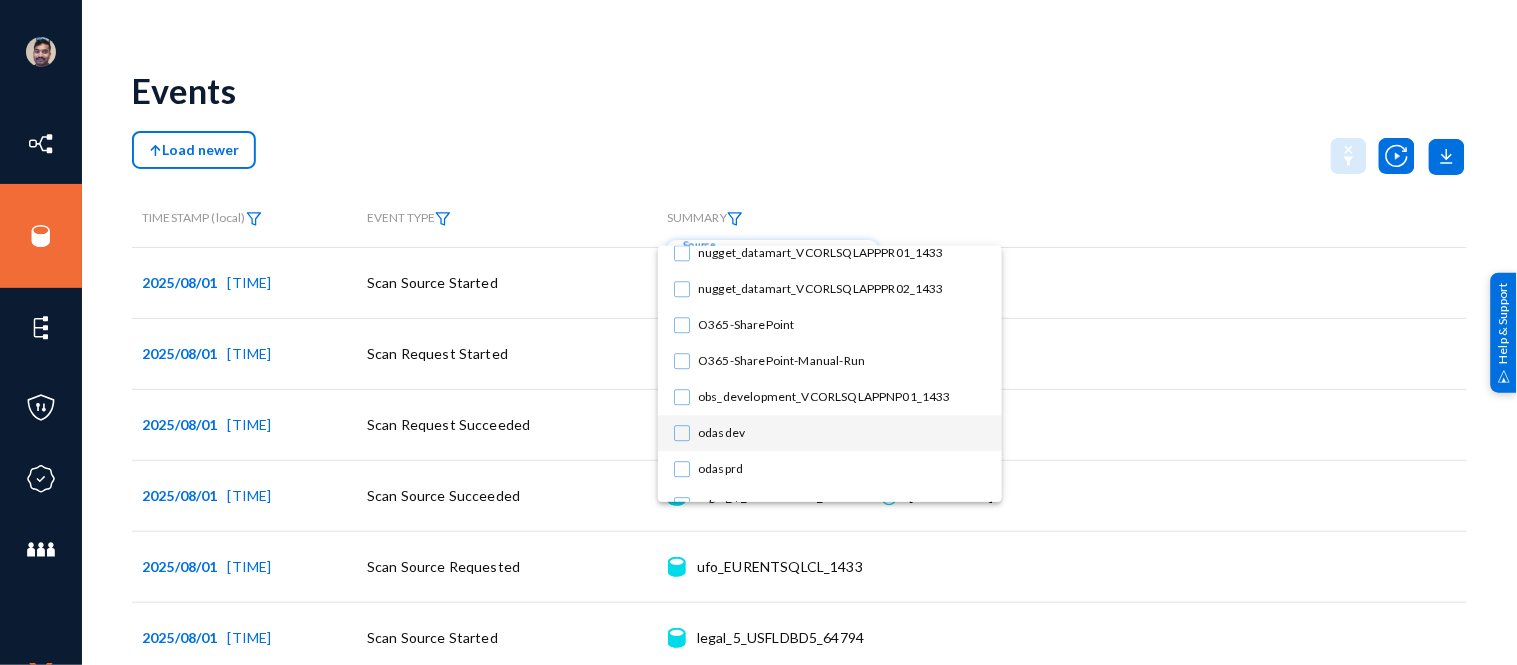 scroll, scrollTop: 28702, scrollLeft: 0, axis: vertical 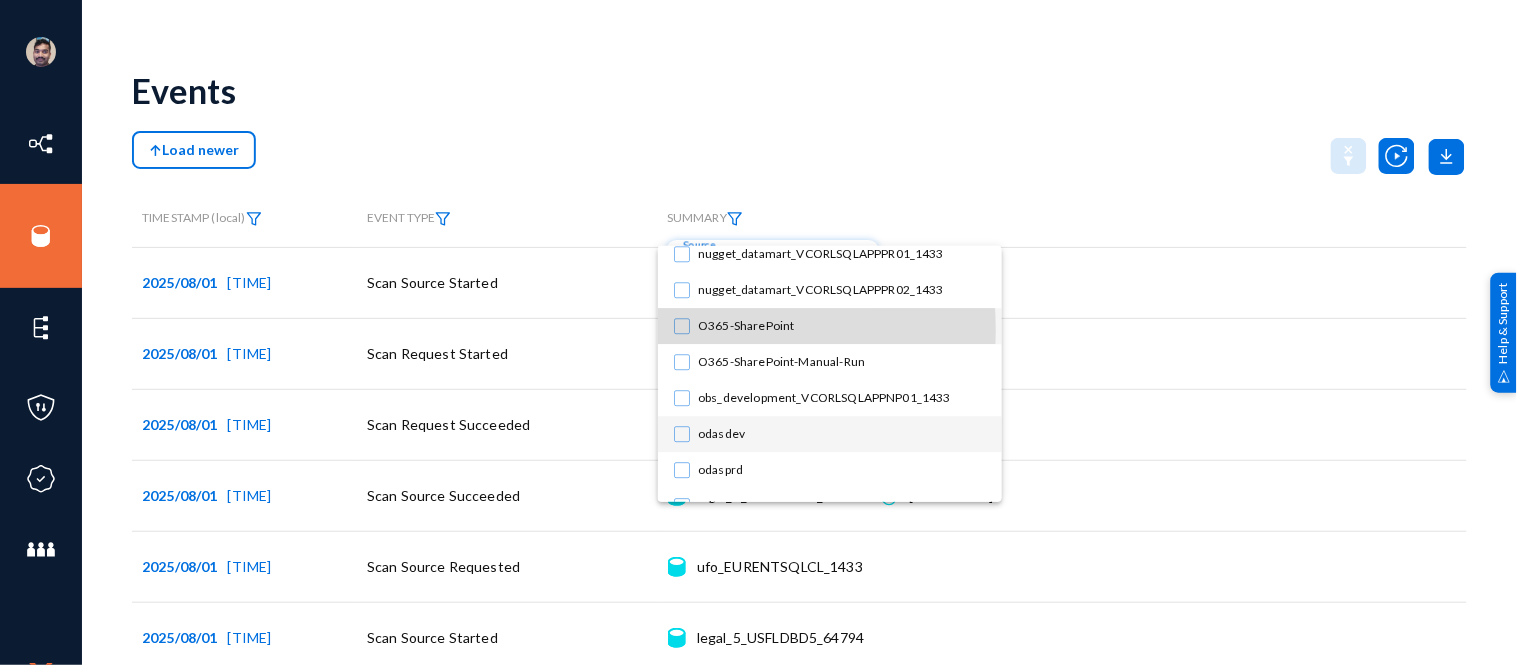 click at bounding box center (682, 326) 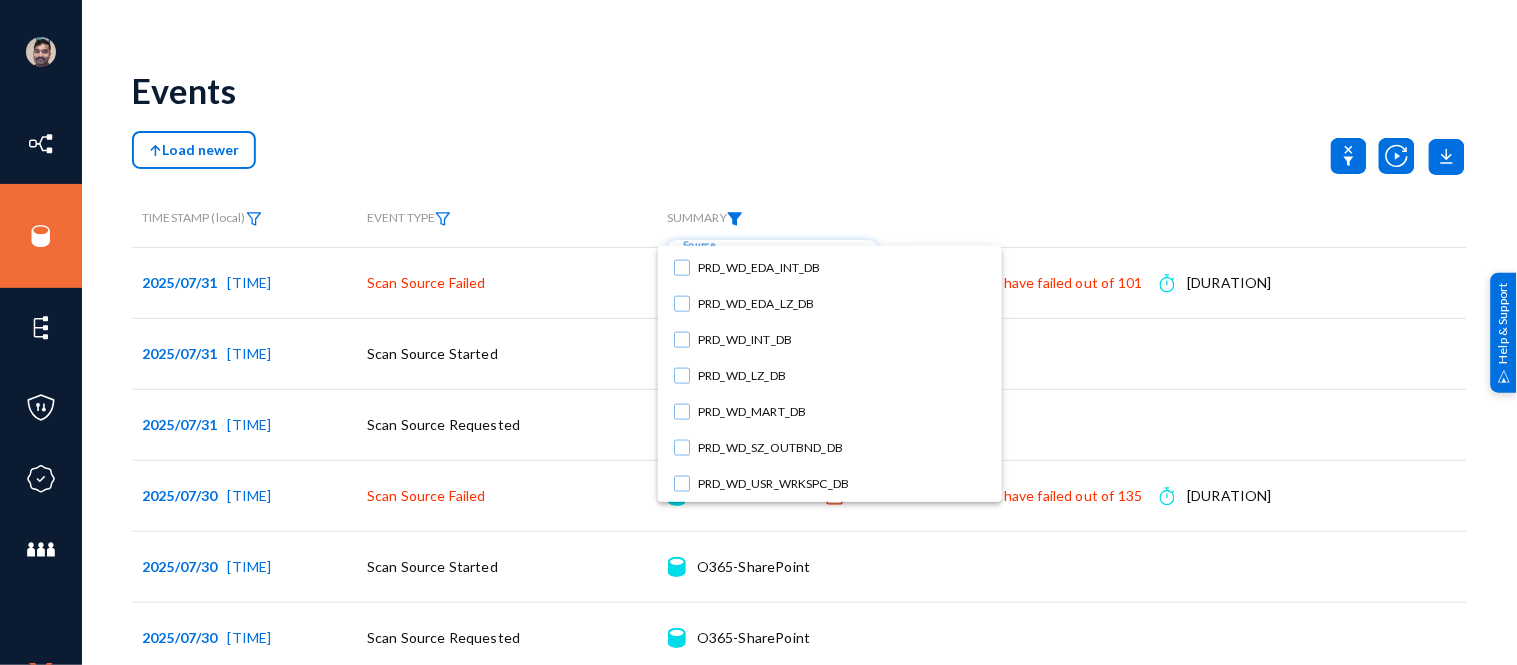 scroll, scrollTop: 33837, scrollLeft: 0, axis: vertical 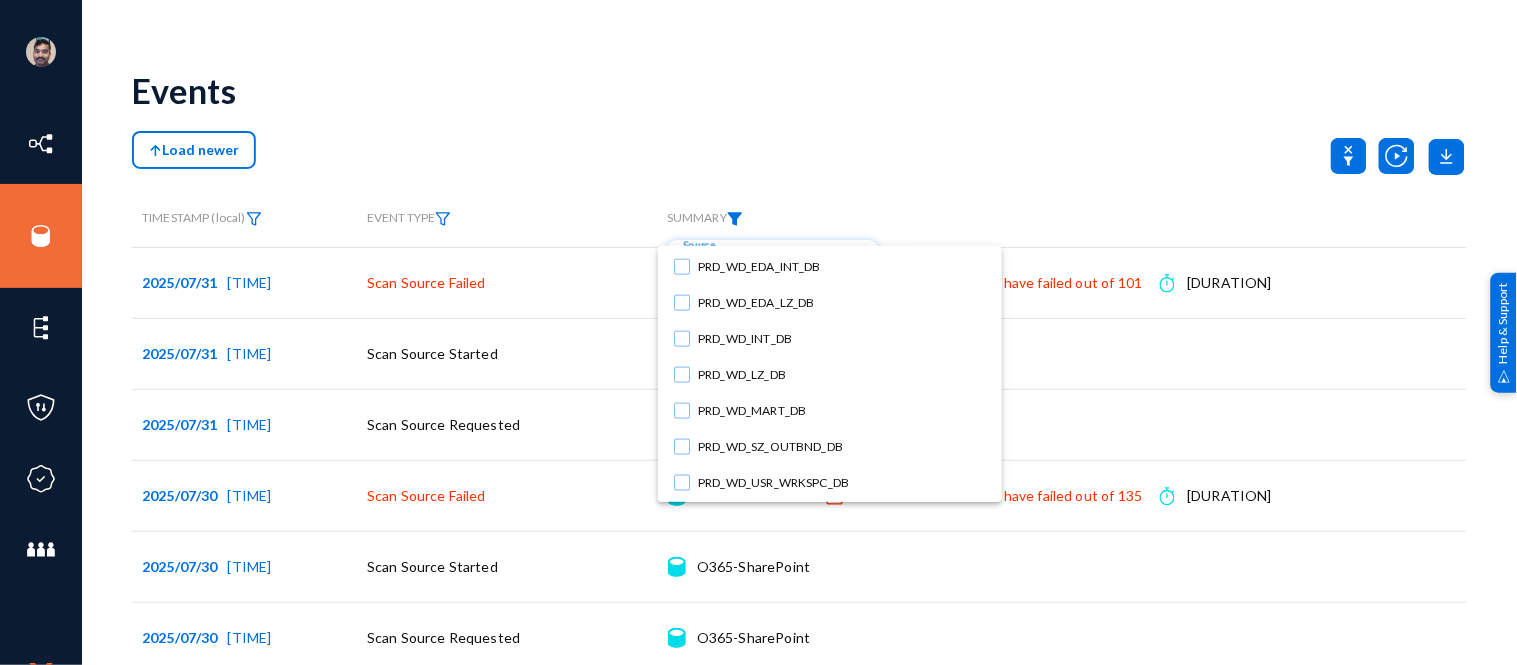 click at bounding box center (758, 332) 